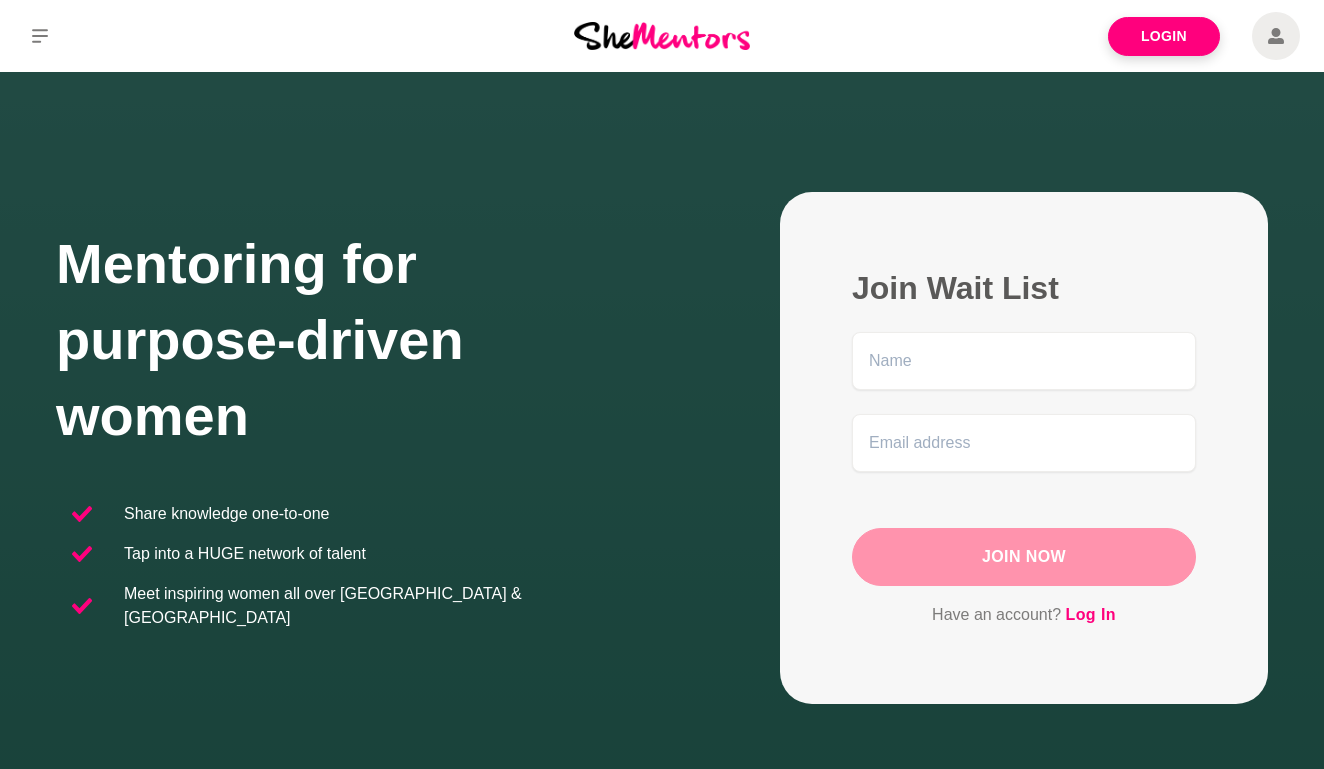 scroll, scrollTop: 0, scrollLeft: 0, axis: both 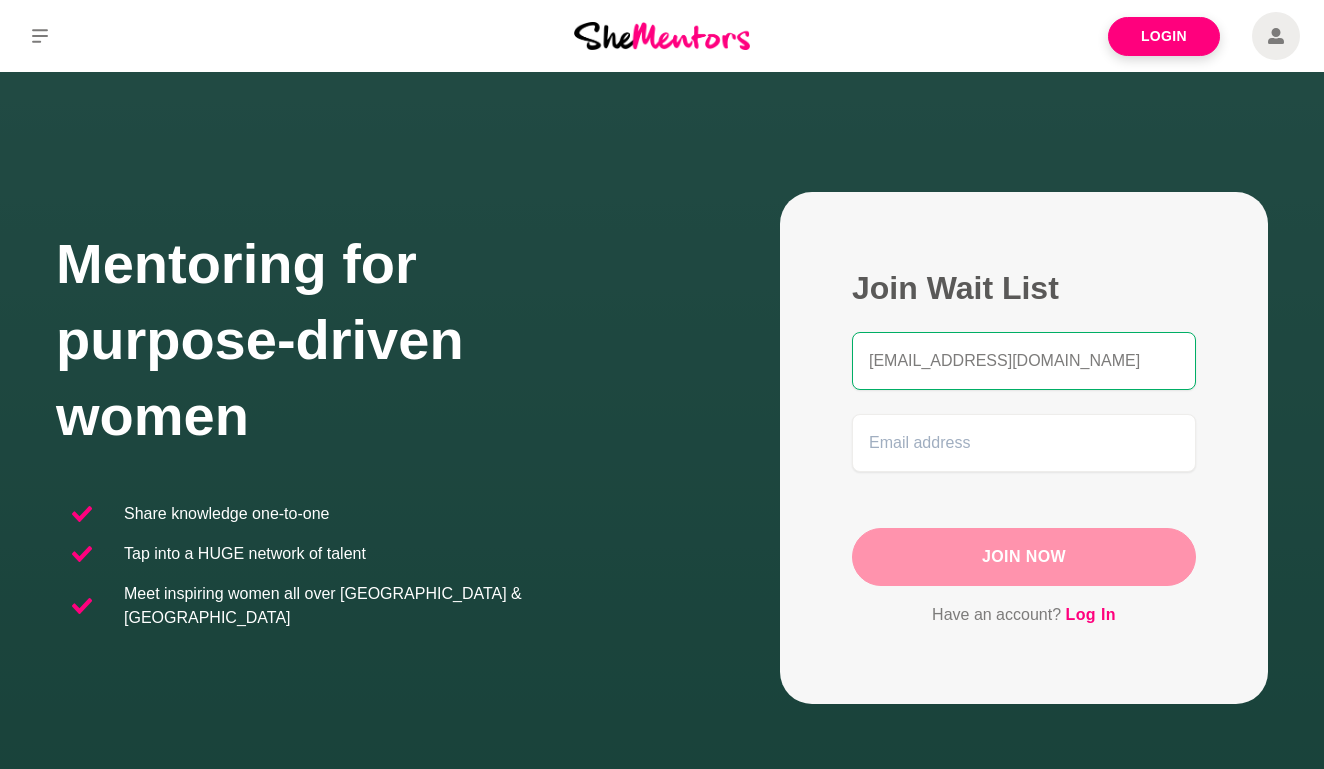 type on "[EMAIL_ADDRESS][DOMAIN_NAME]" 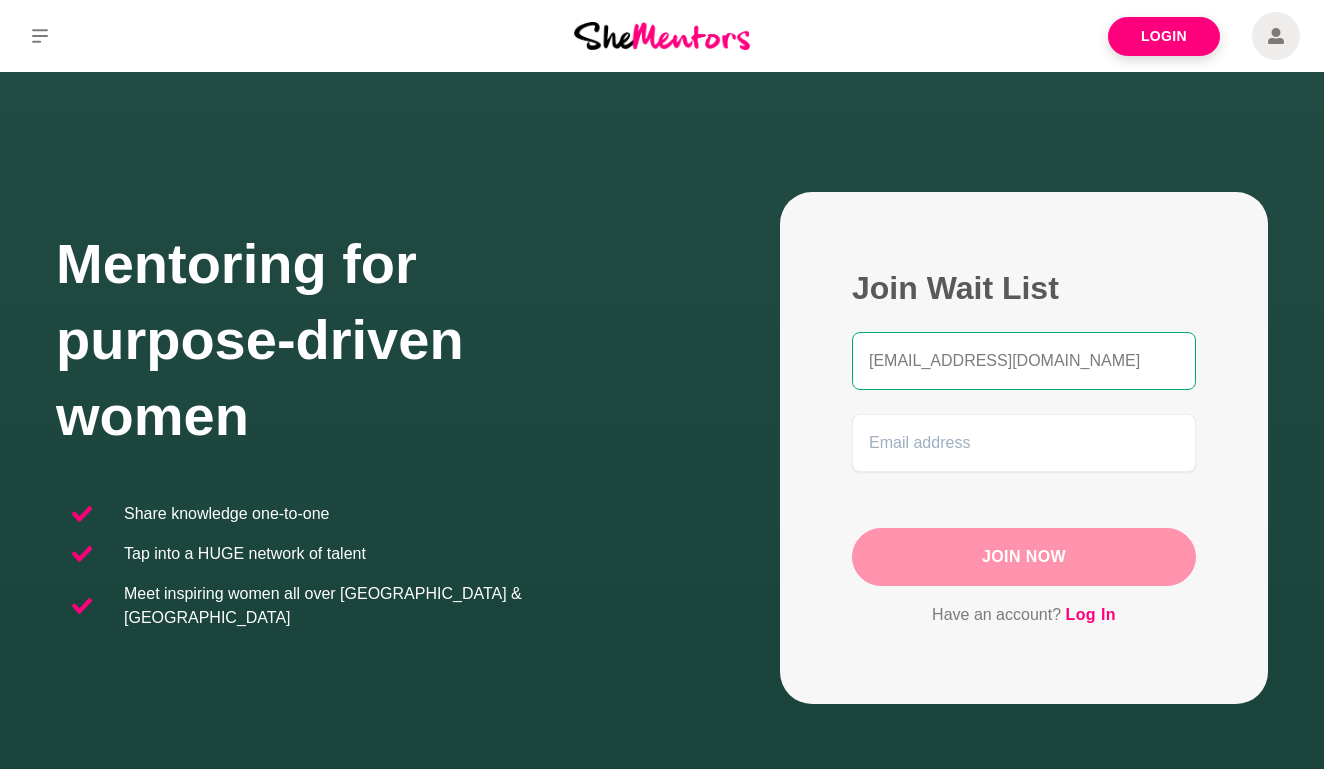 drag, startPoint x: 1075, startPoint y: 363, endPoint x: 860, endPoint y: 350, distance: 215.39267 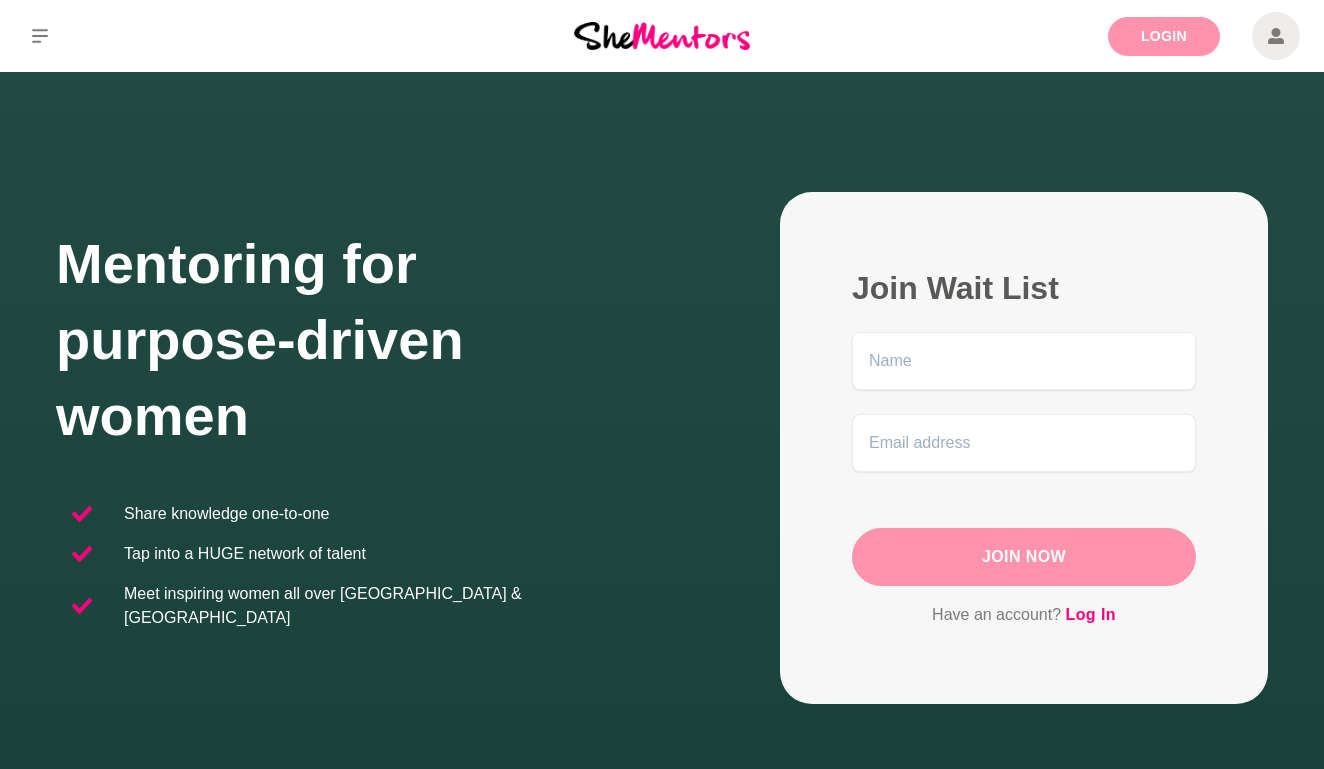 click on "Login" at bounding box center [1164, 36] 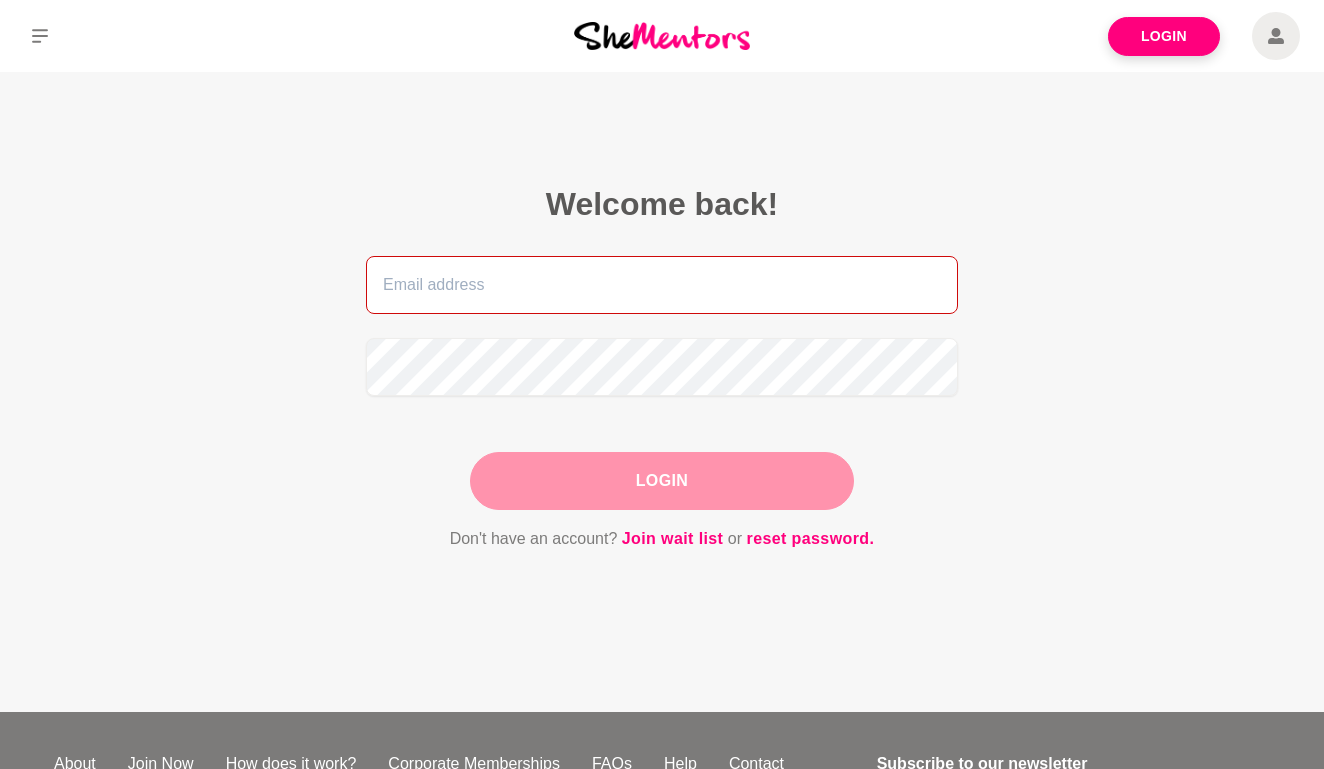 click at bounding box center [662, 285] 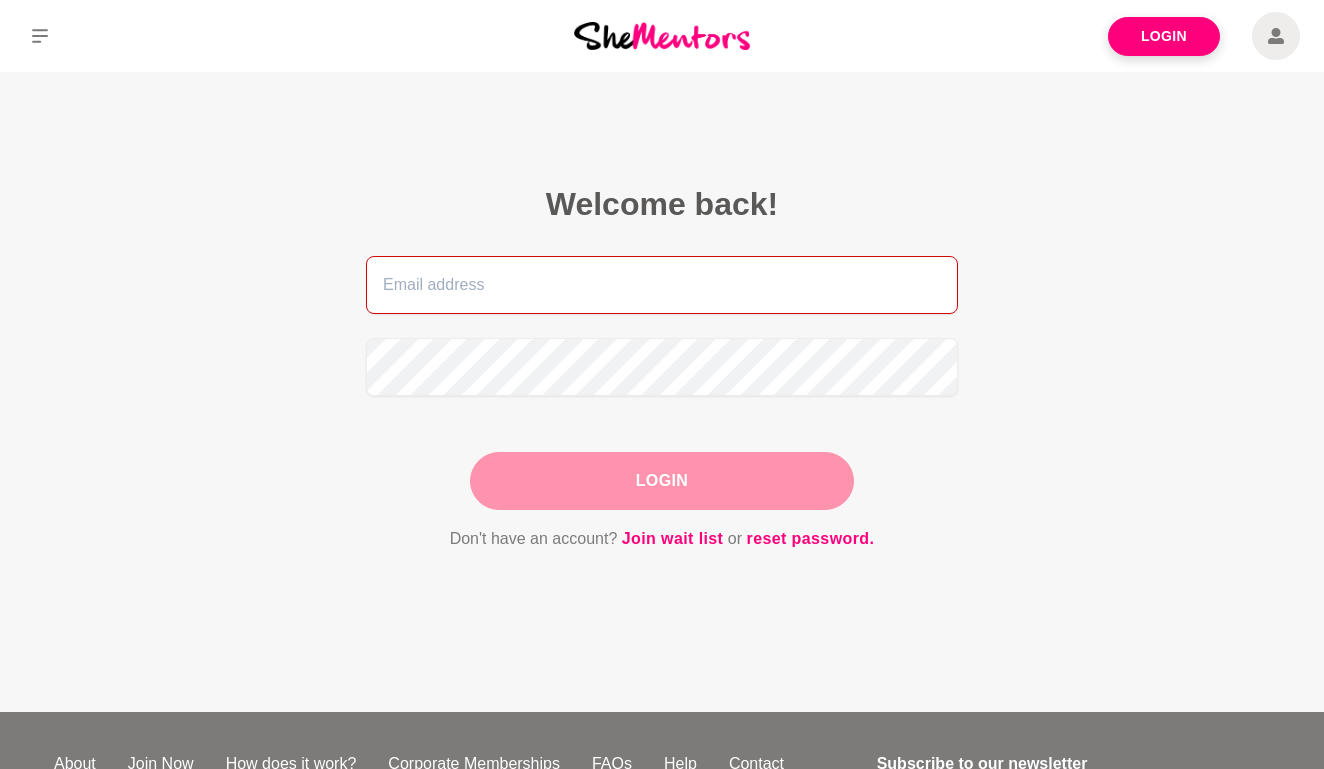 type on "[EMAIL_ADDRESS][DOMAIN_NAME]" 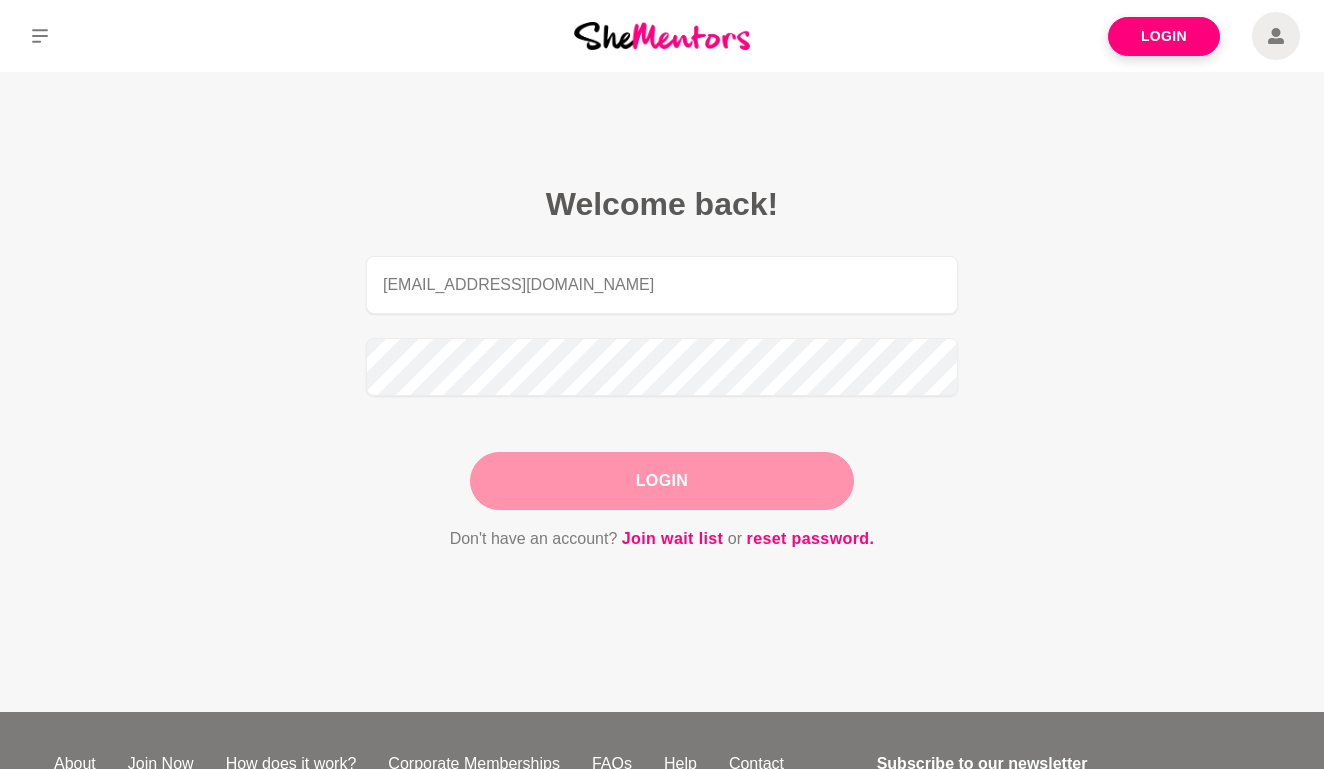 click on "Login" at bounding box center [662, 481] 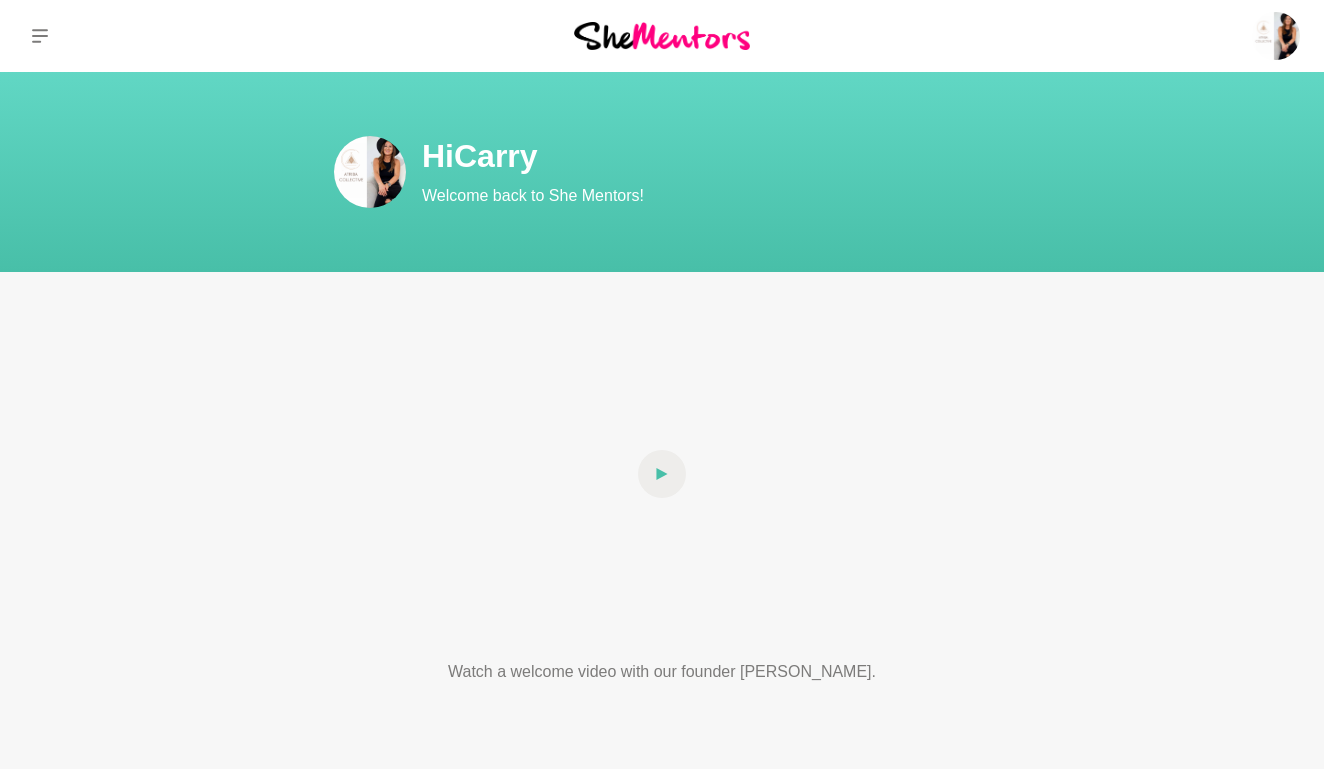 click 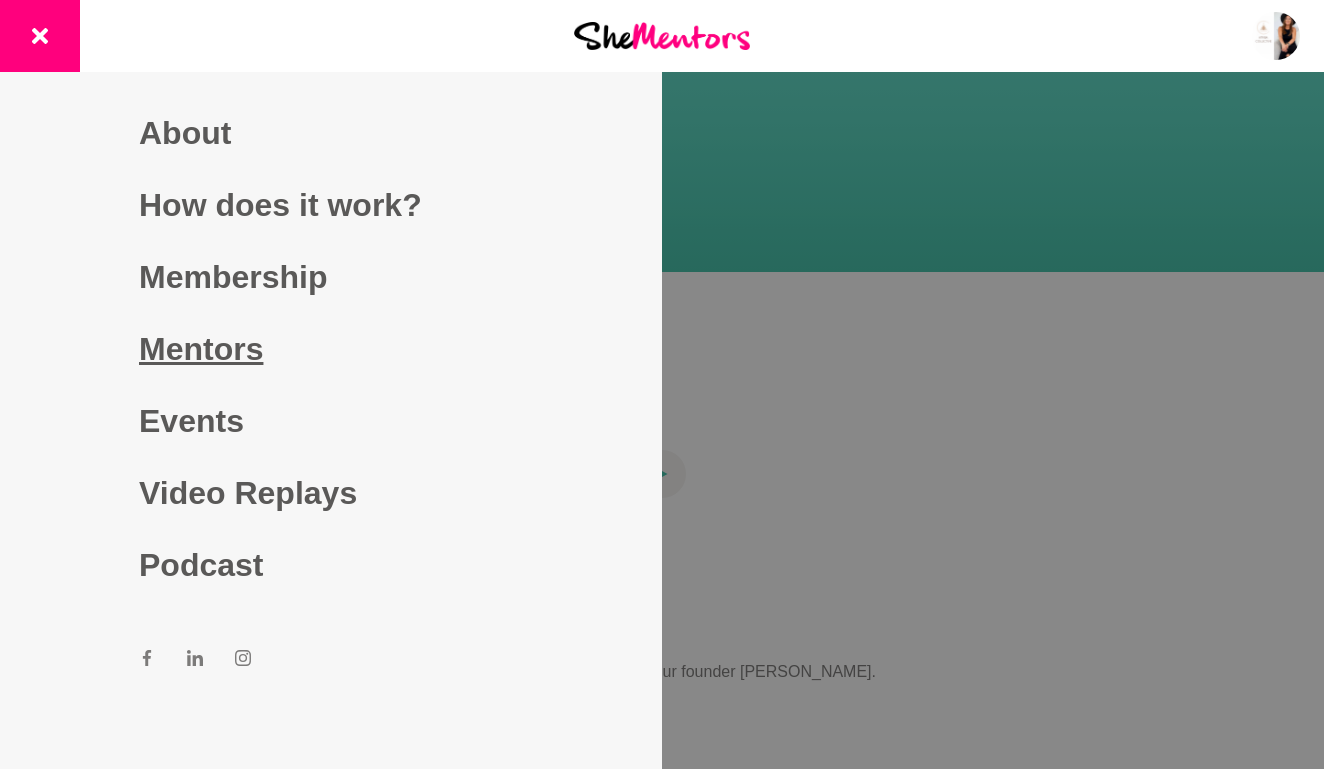 click on "Mentors" at bounding box center [331, 349] 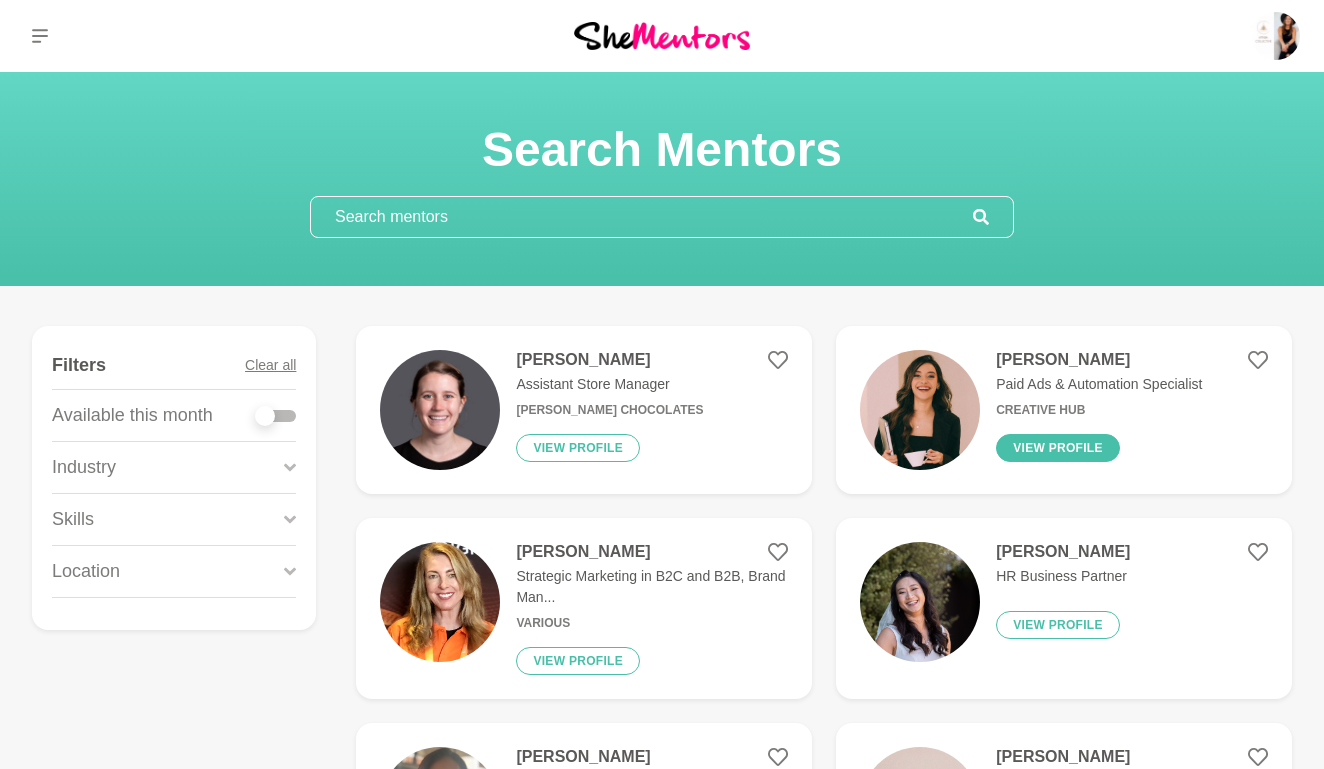 click on "View profile" at bounding box center [1058, 448] 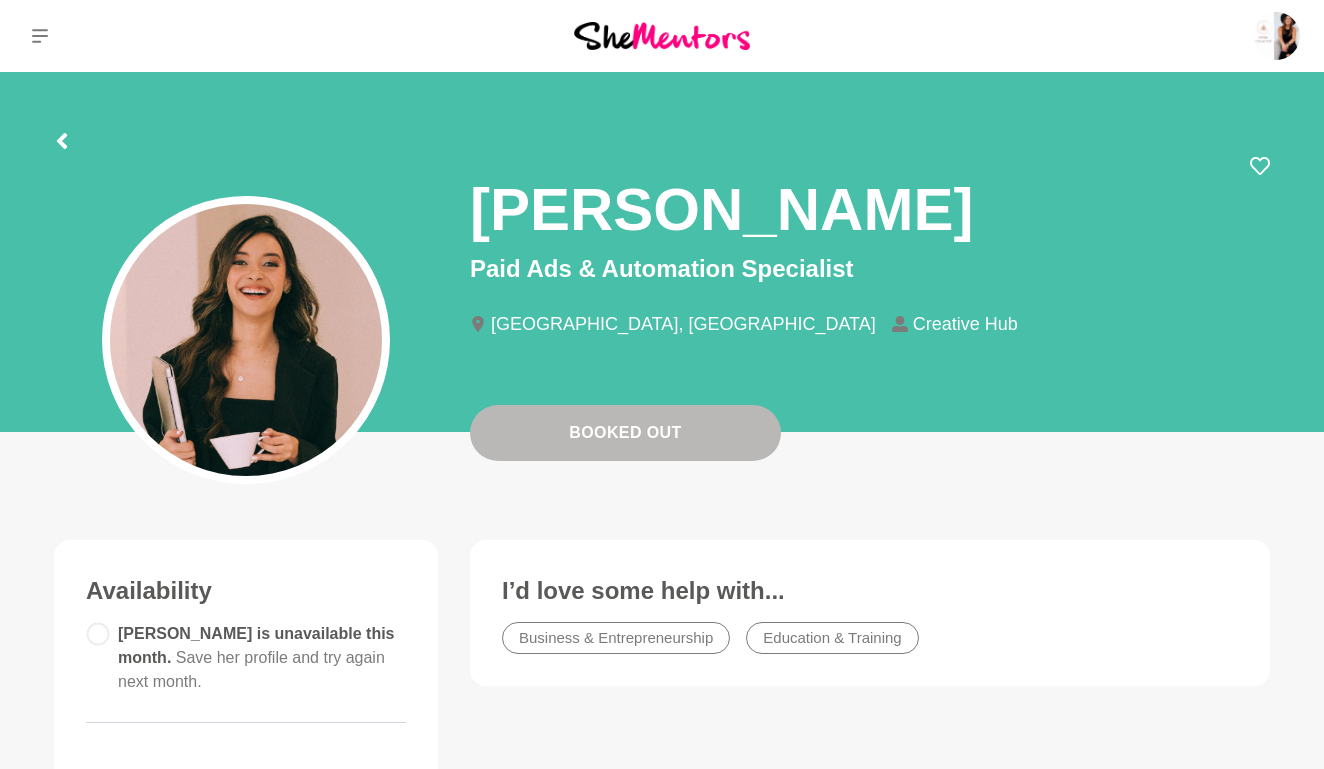 scroll, scrollTop: 0, scrollLeft: 0, axis: both 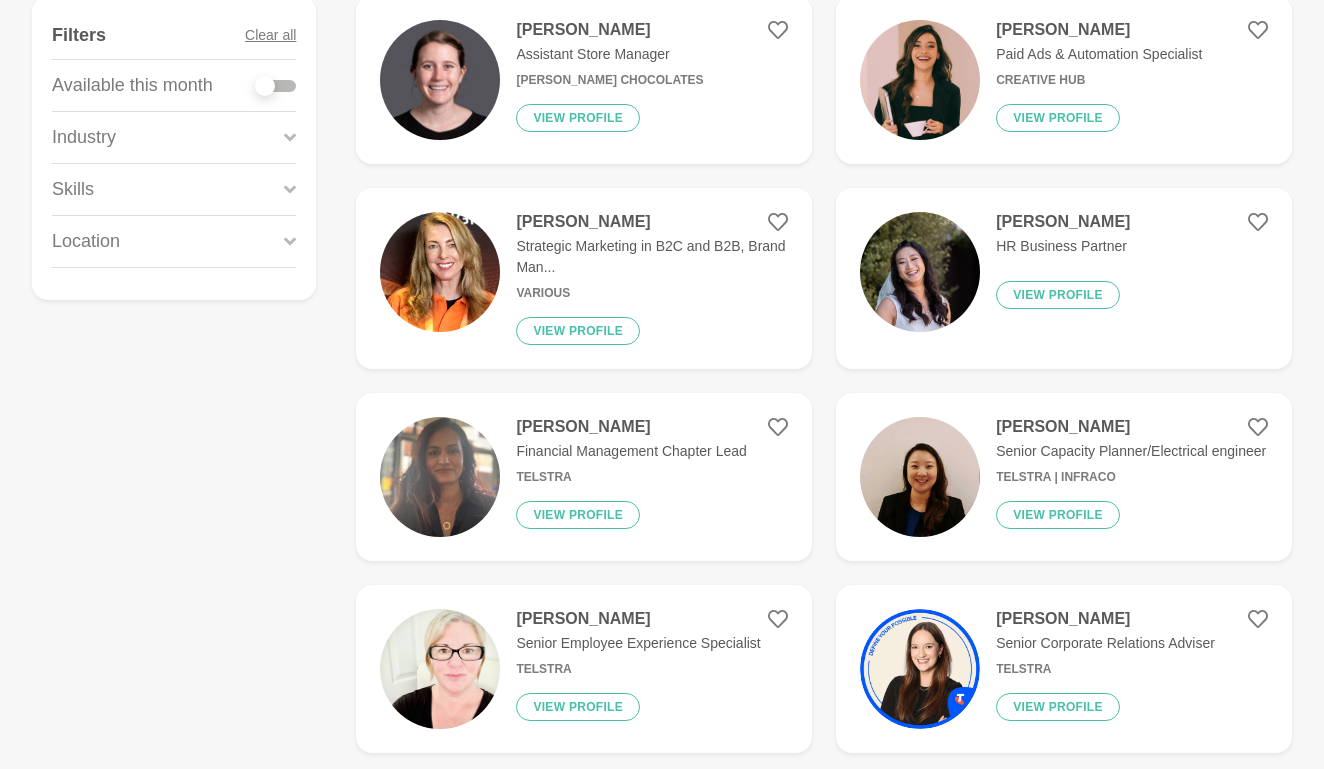 click at bounding box center [265, 86] 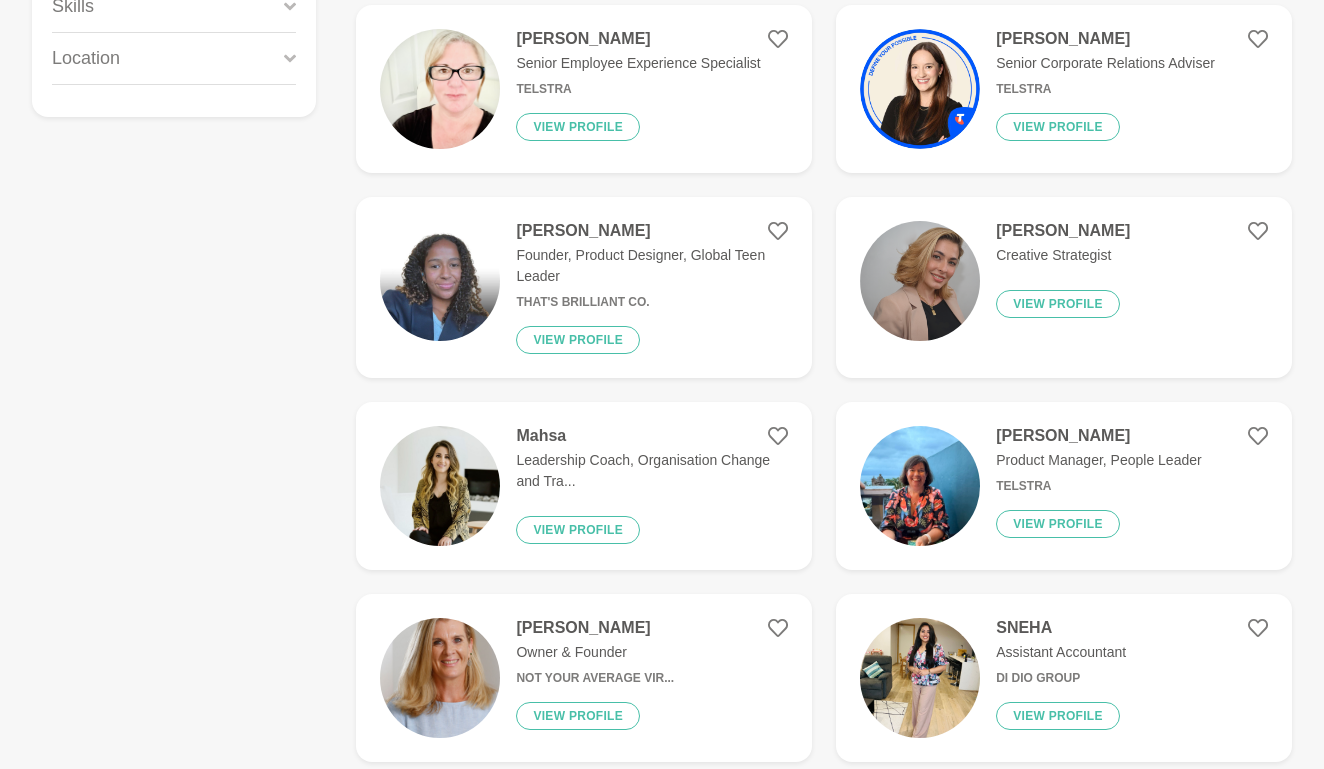 scroll, scrollTop: 516, scrollLeft: 0, axis: vertical 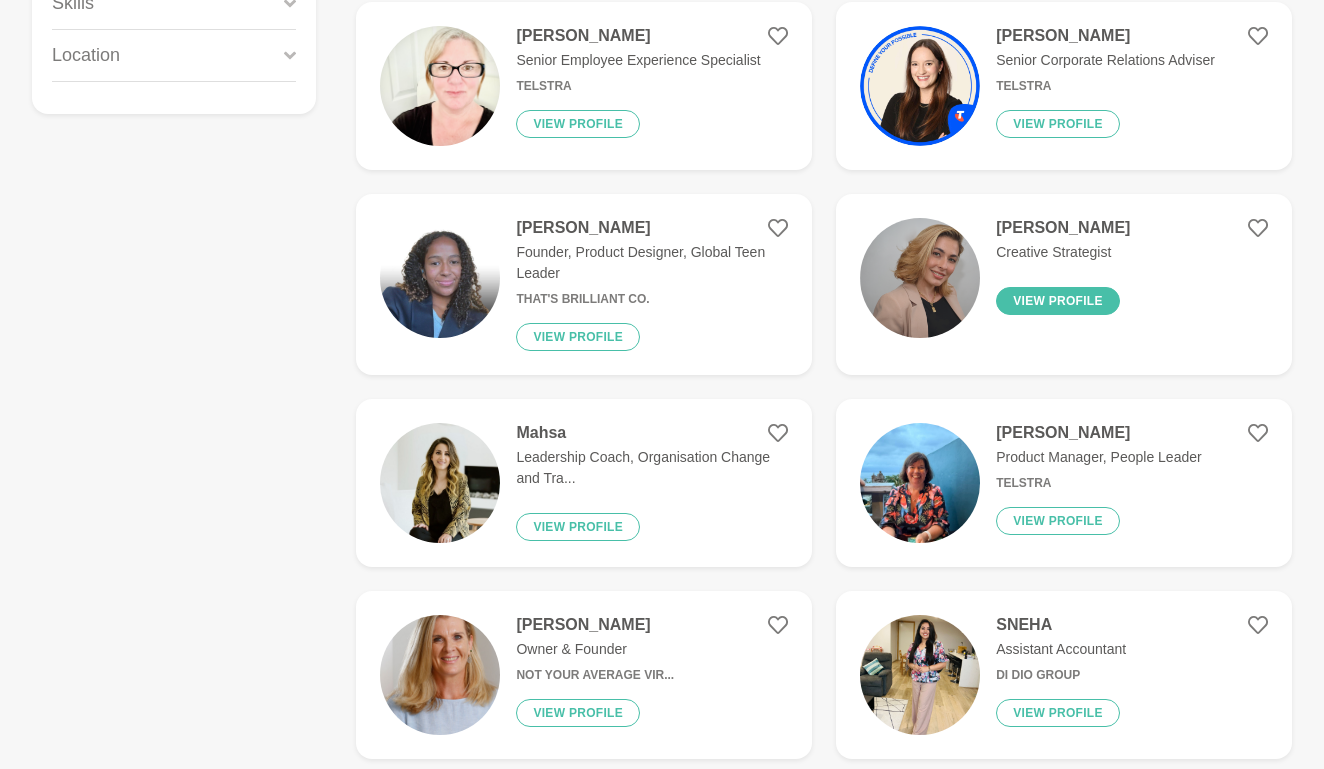 click on "View profile" at bounding box center [1058, 301] 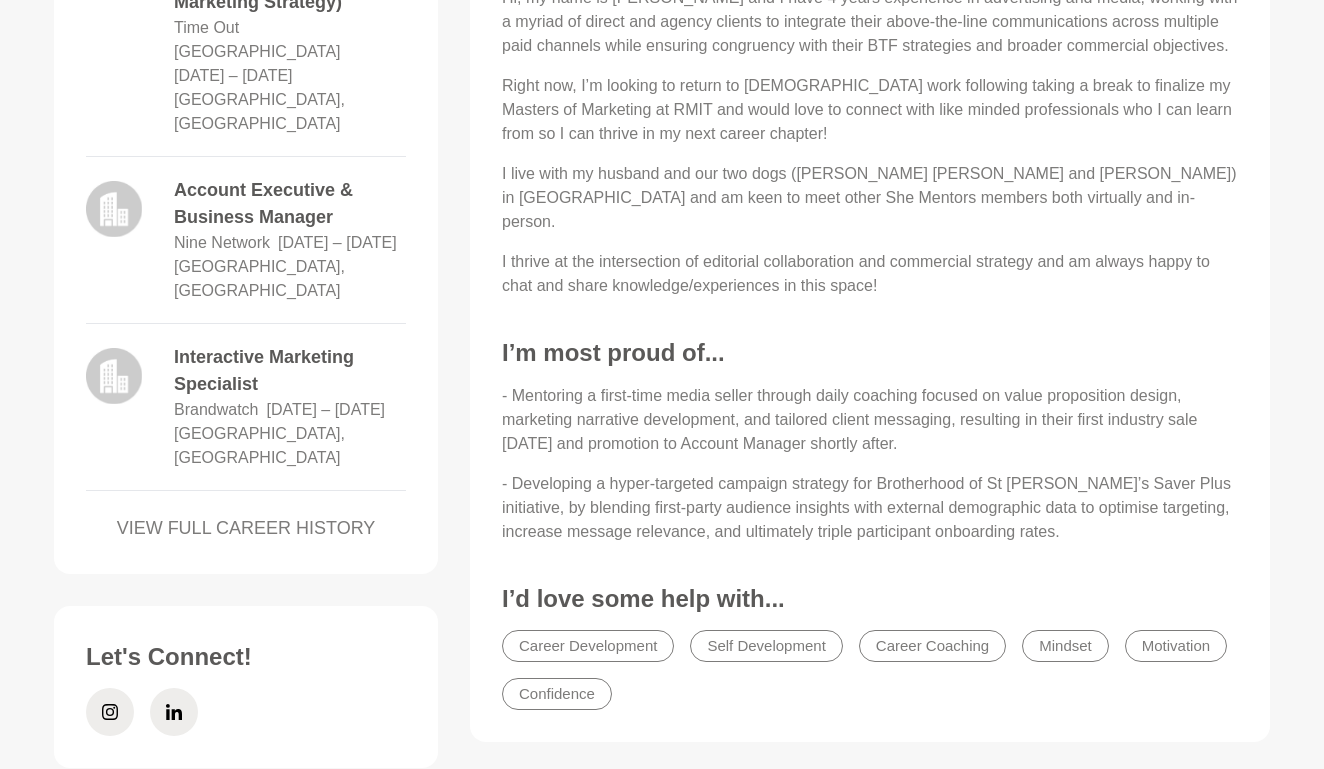 scroll, scrollTop: 1098, scrollLeft: 0, axis: vertical 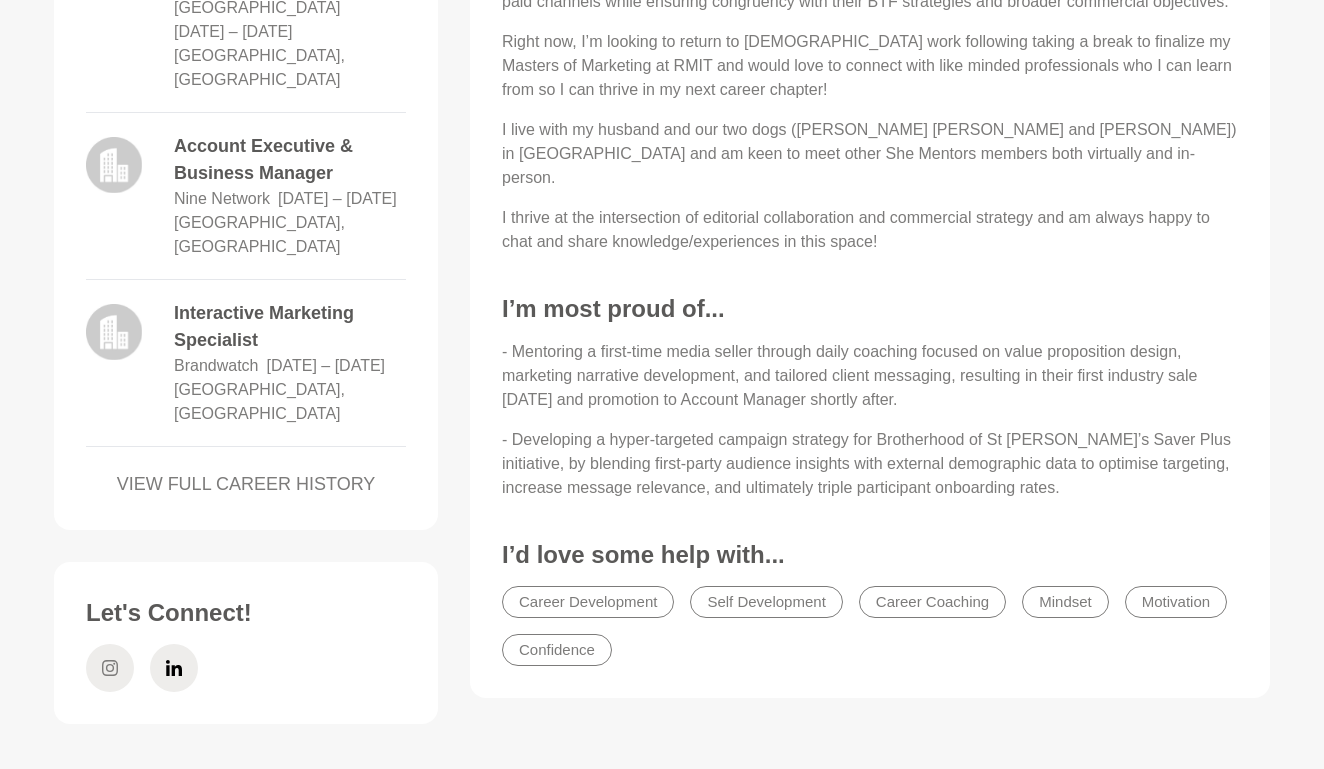 click 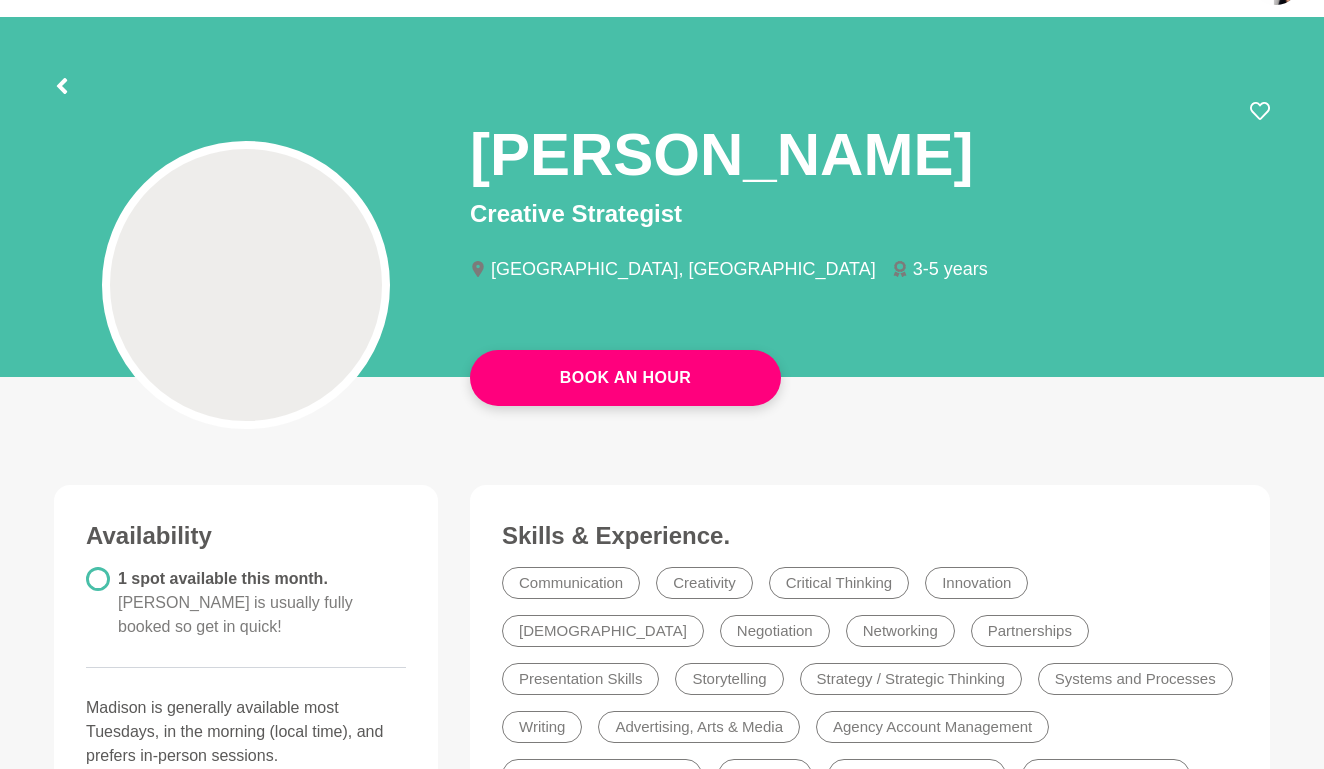 scroll, scrollTop: 70, scrollLeft: 0, axis: vertical 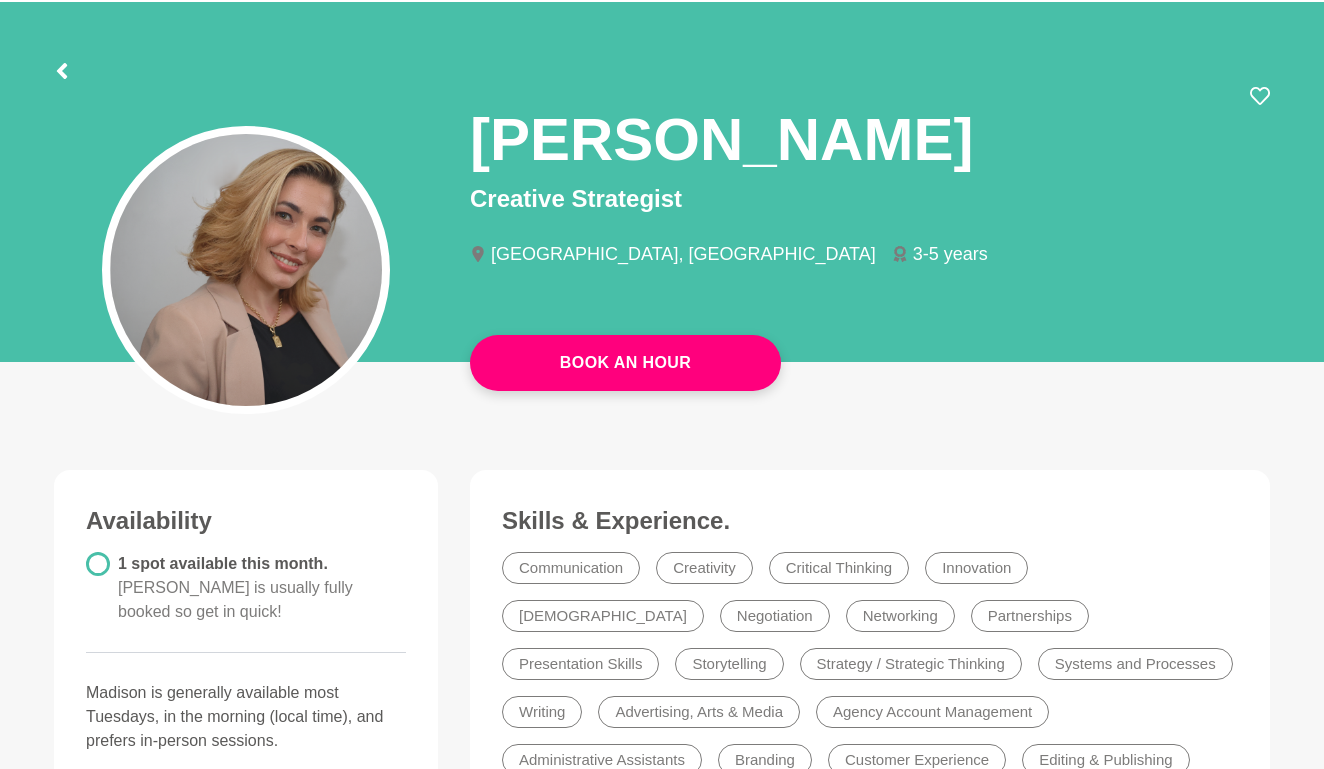 click 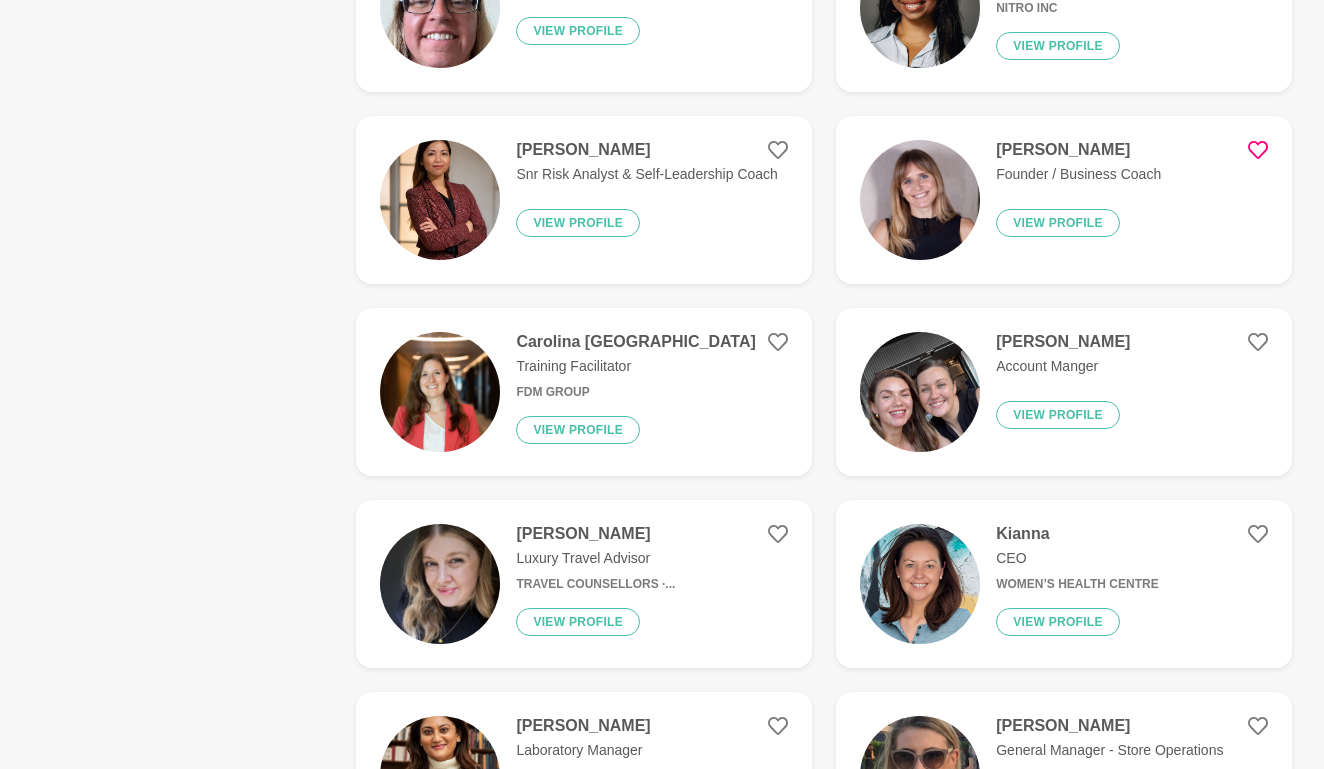 scroll, scrollTop: 1957, scrollLeft: 0, axis: vertical 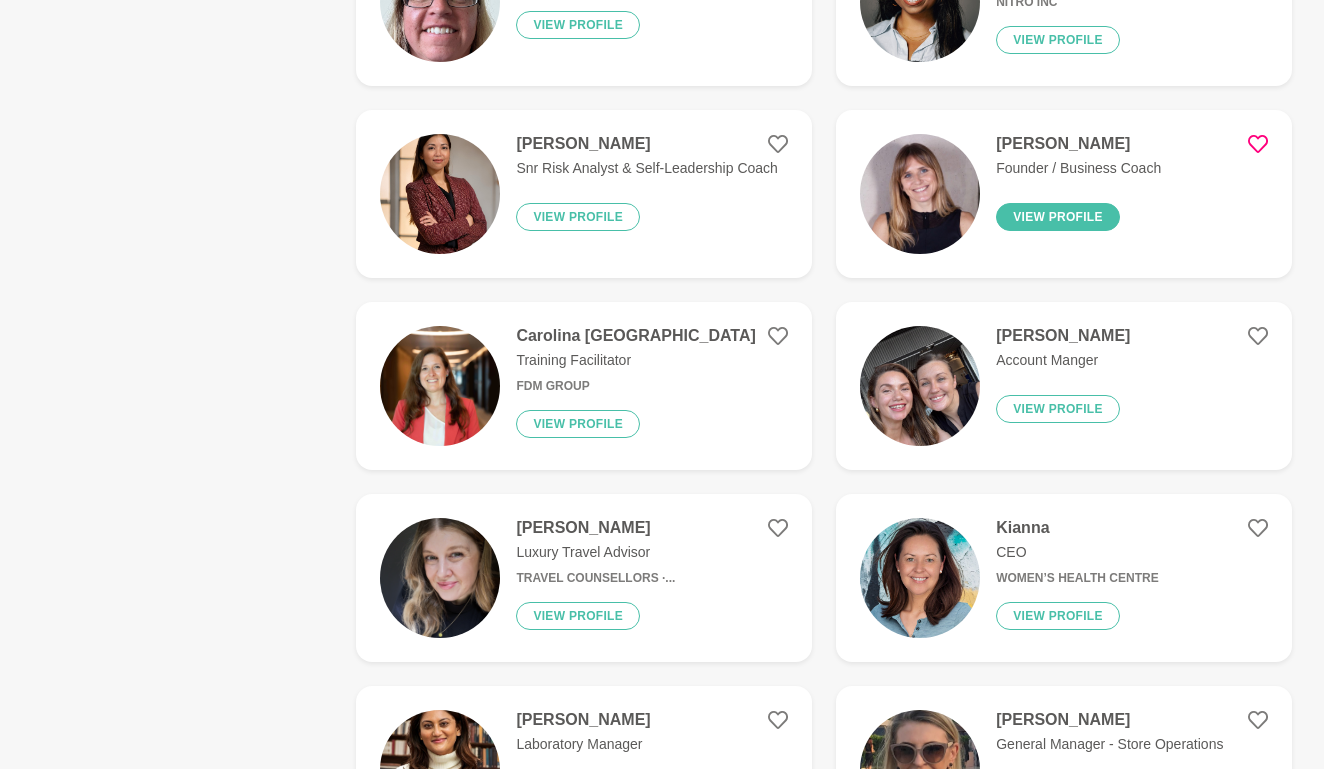 click on "View profile" at bounding box center [1058, 217] 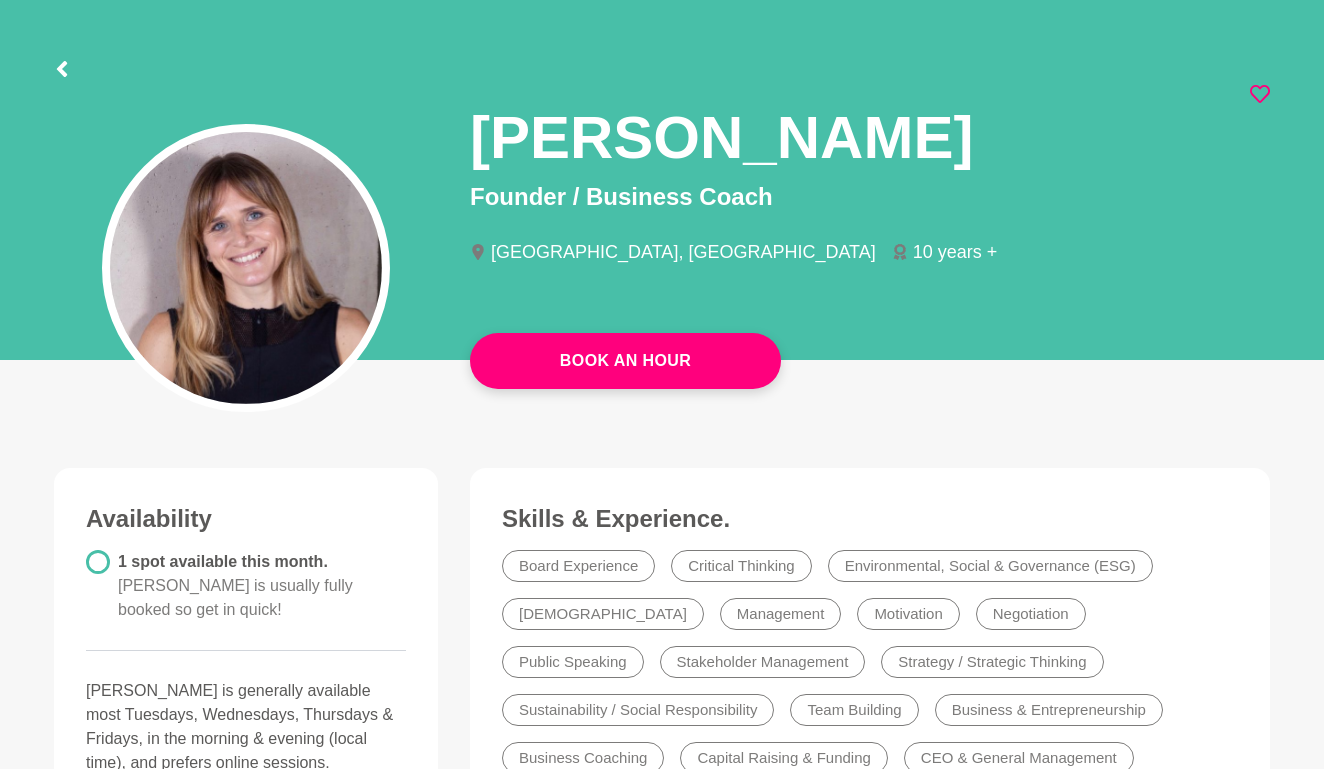 scroll, scrollTop: 67, scrollLeft: 0, axis: vertical 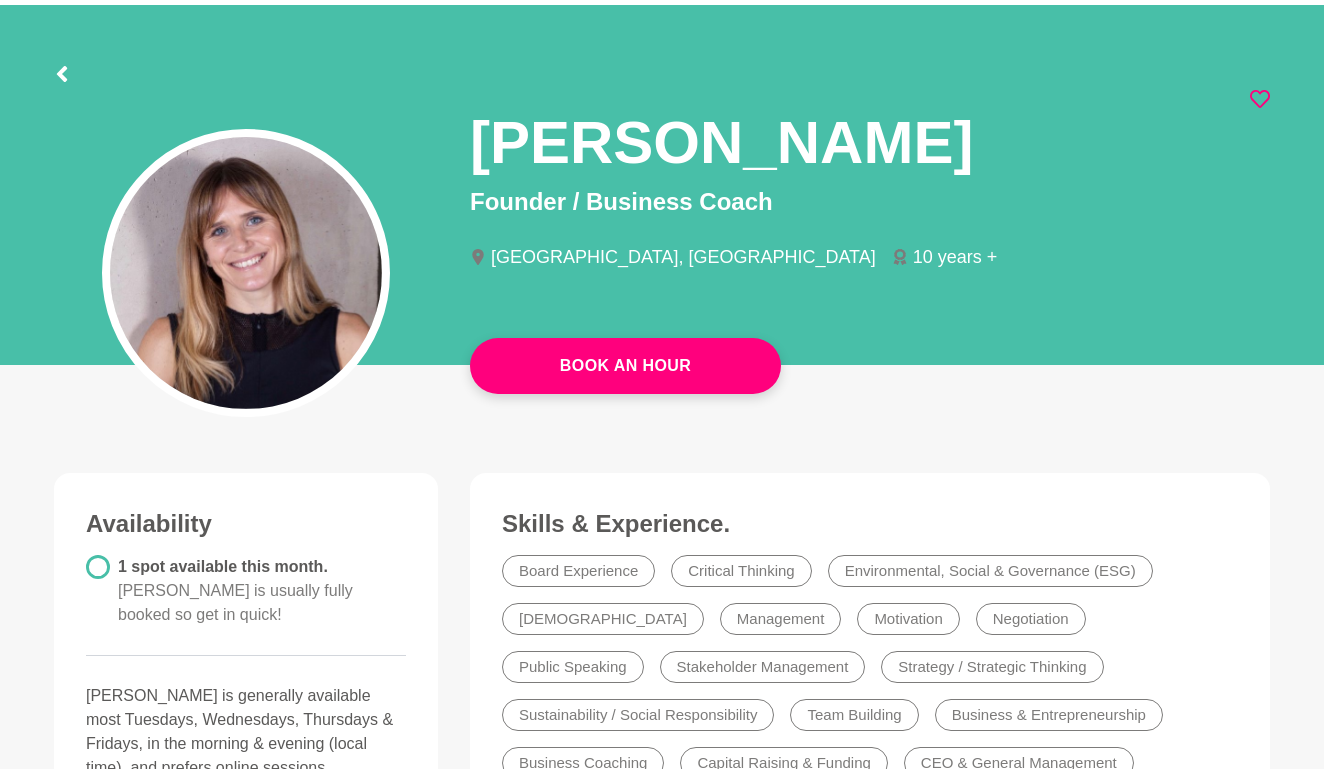click 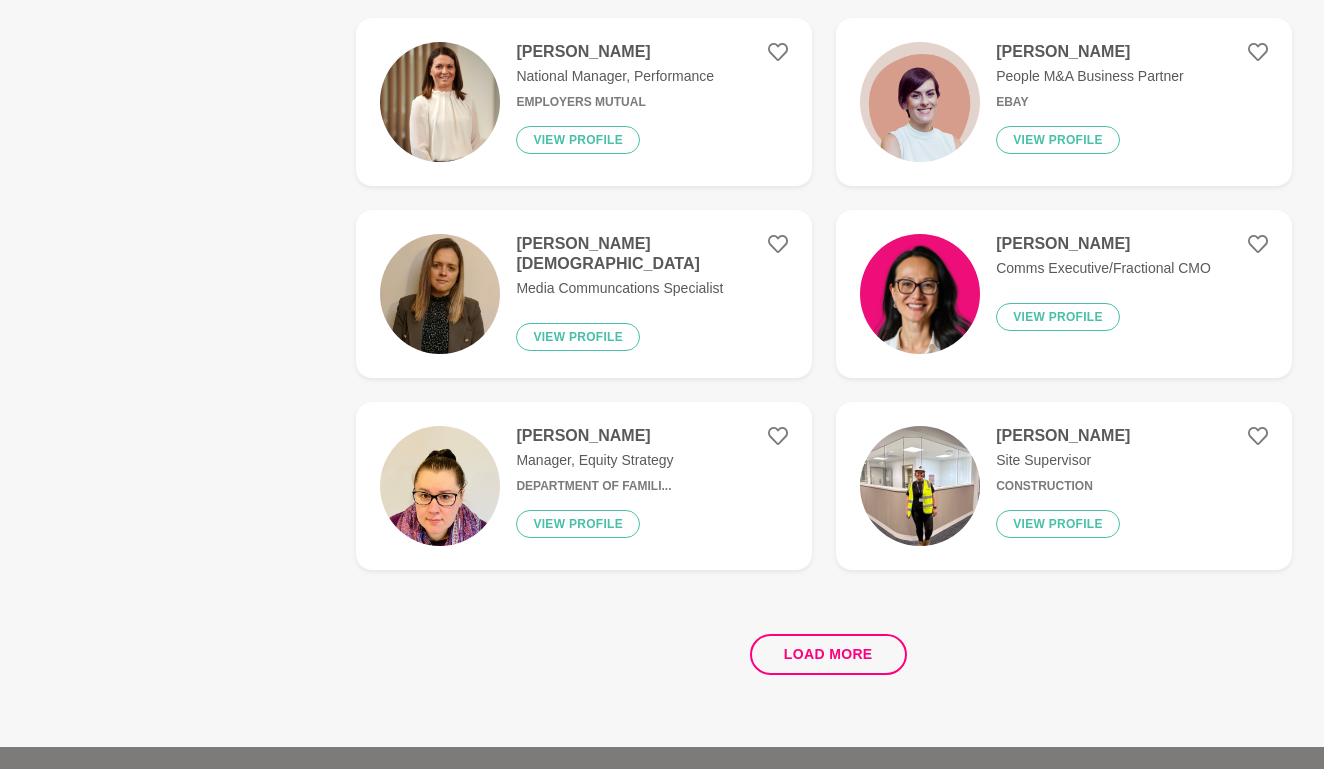 scroll, scrollTop: 3613, scrollLeft: 0, axis: vertical 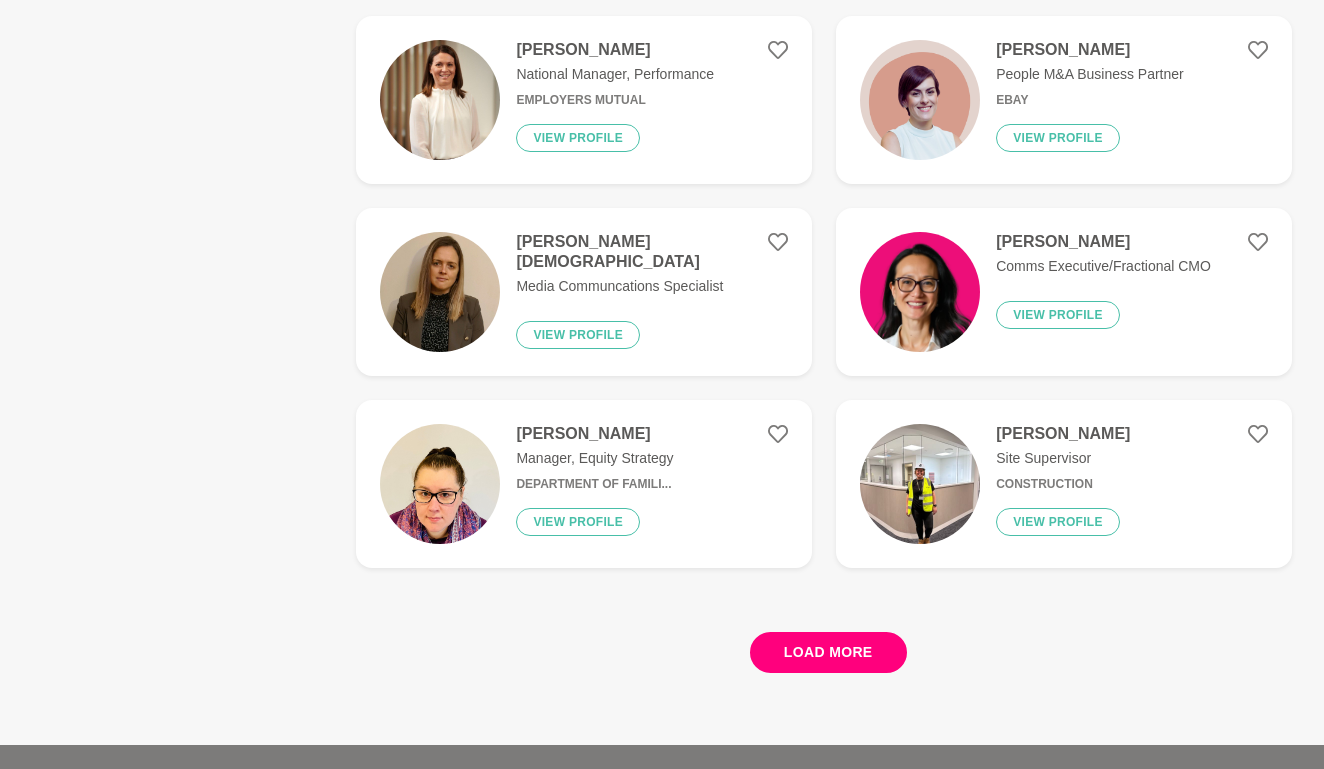 click on "Load more" at bounding box center [828, 652] 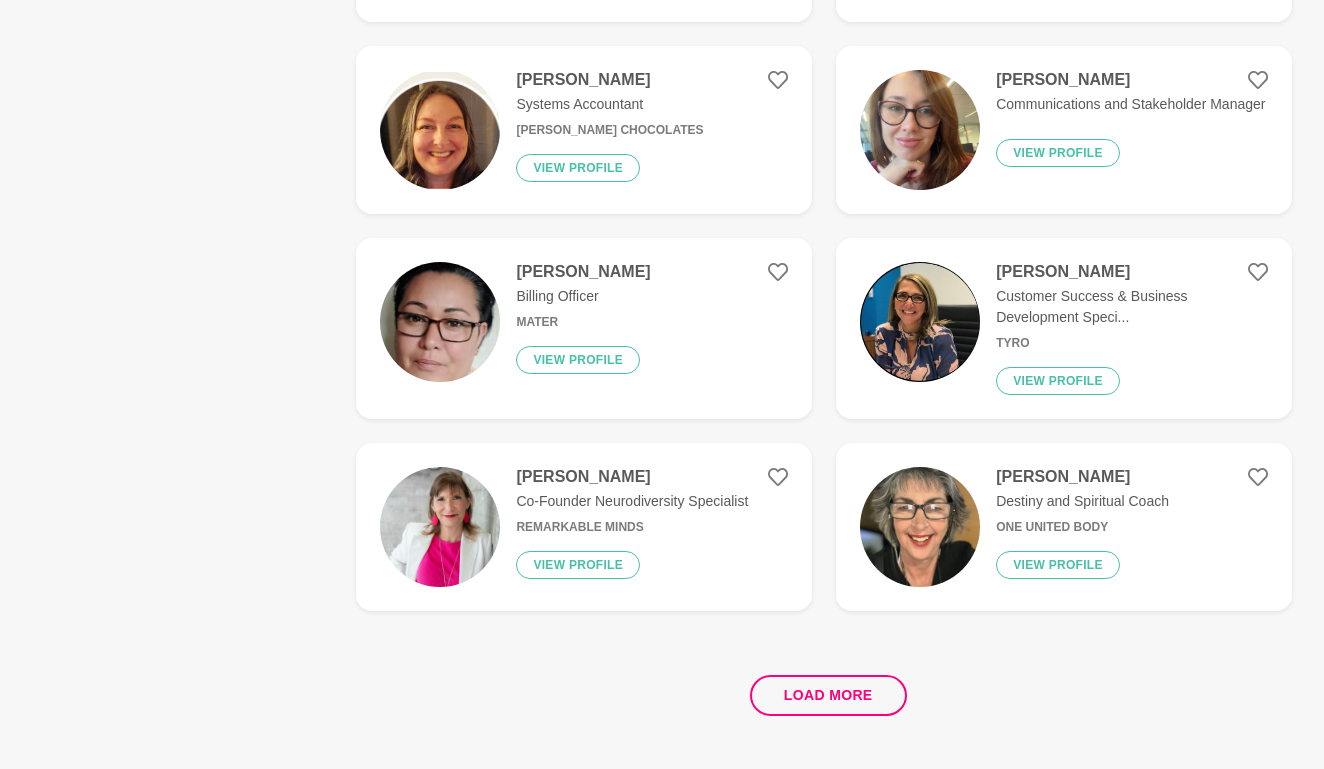 scroll, scrollTop: 3591, scrollLeft: 0, axis: vertical 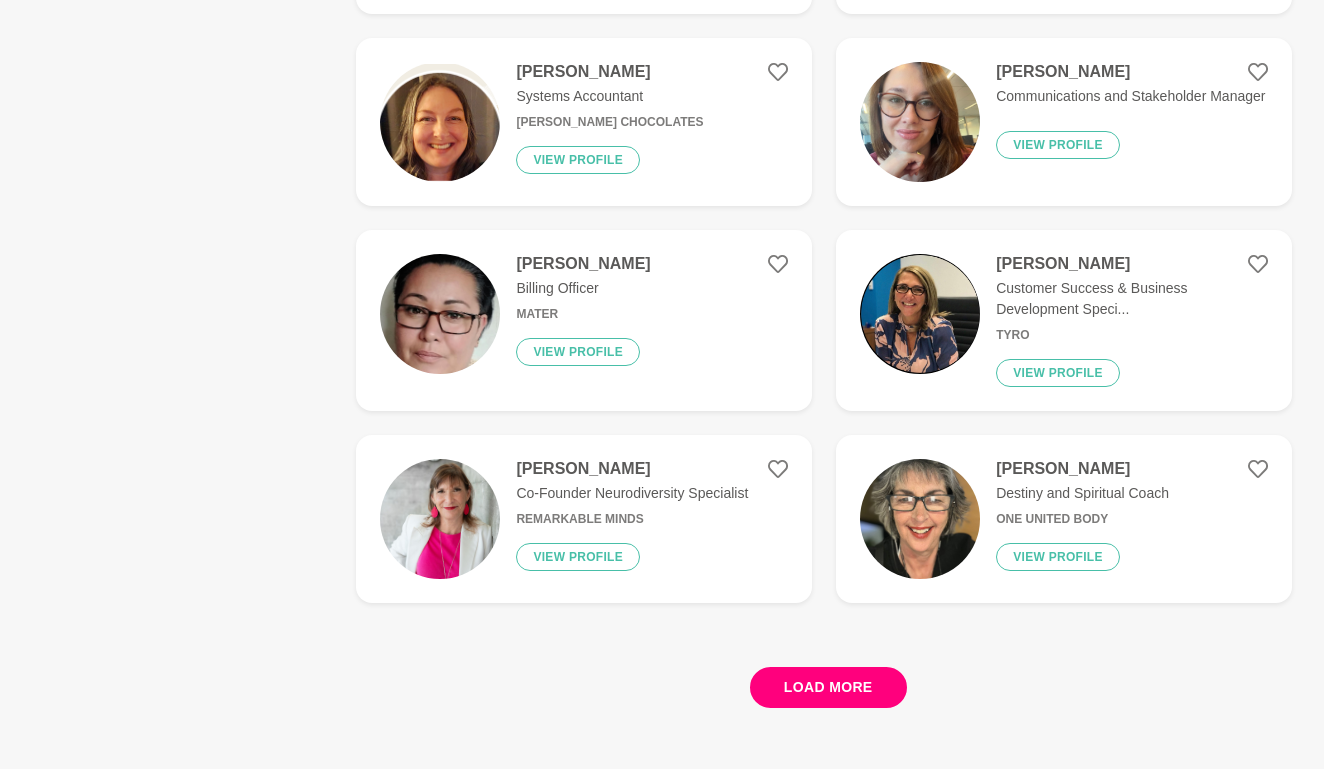click on "Load more" at bounding box center (828, 687) 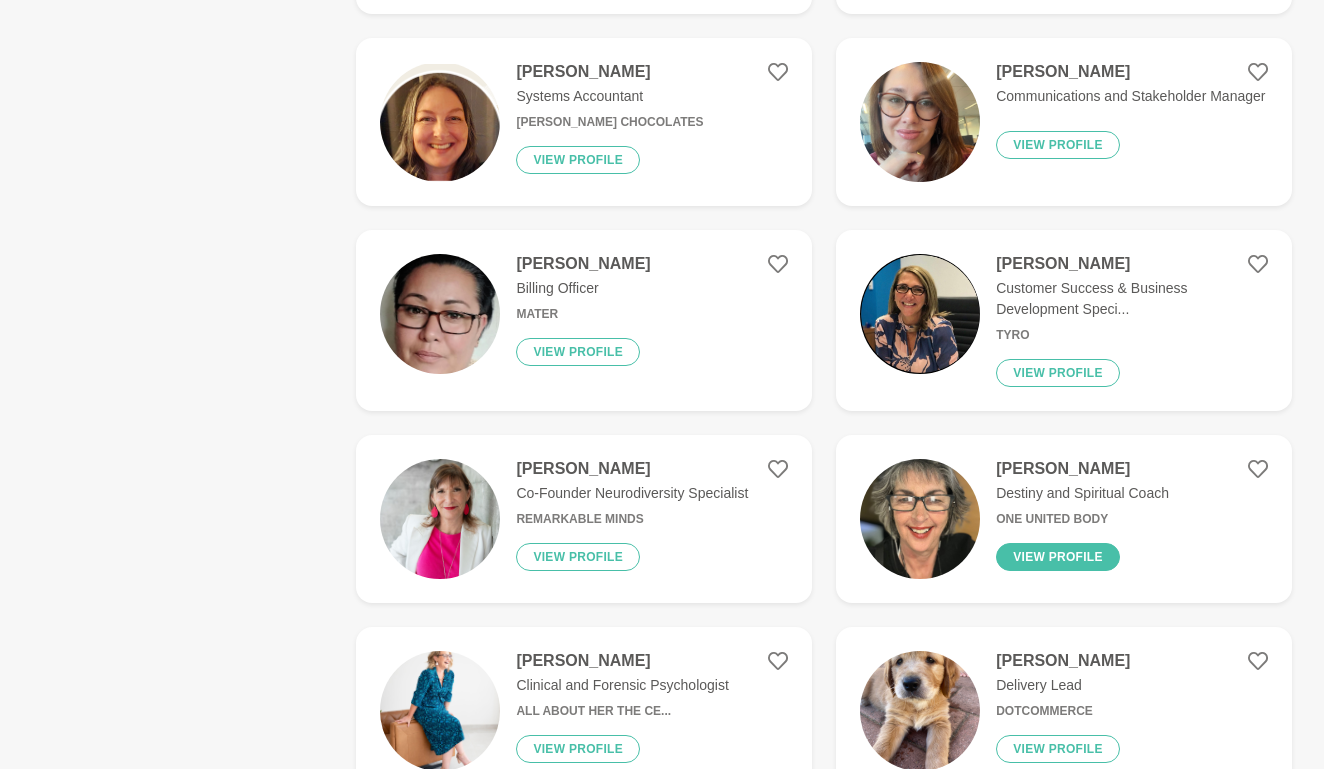 click on "View profile" at bounding box center [1058, 557] 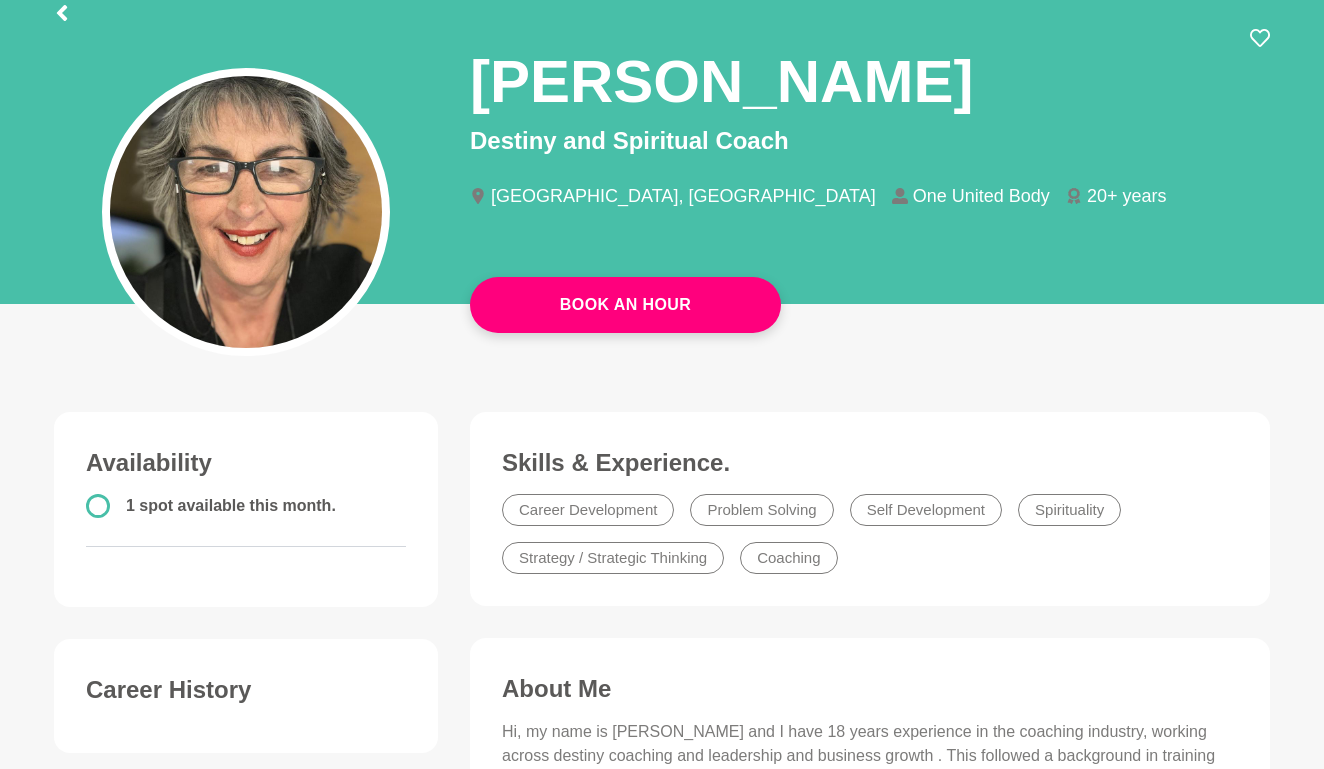 scroll, scrollTop: 87, scrollLeft: 0, axis: vertical 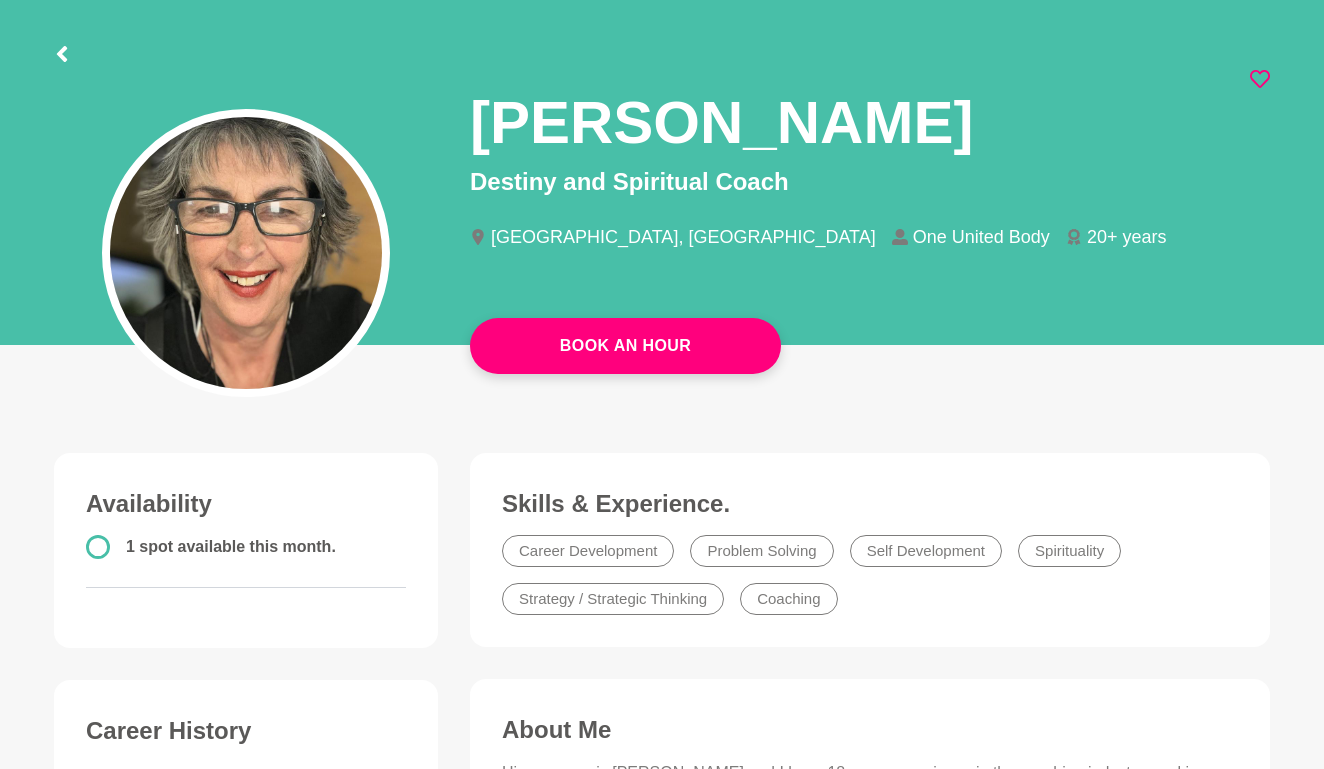 click 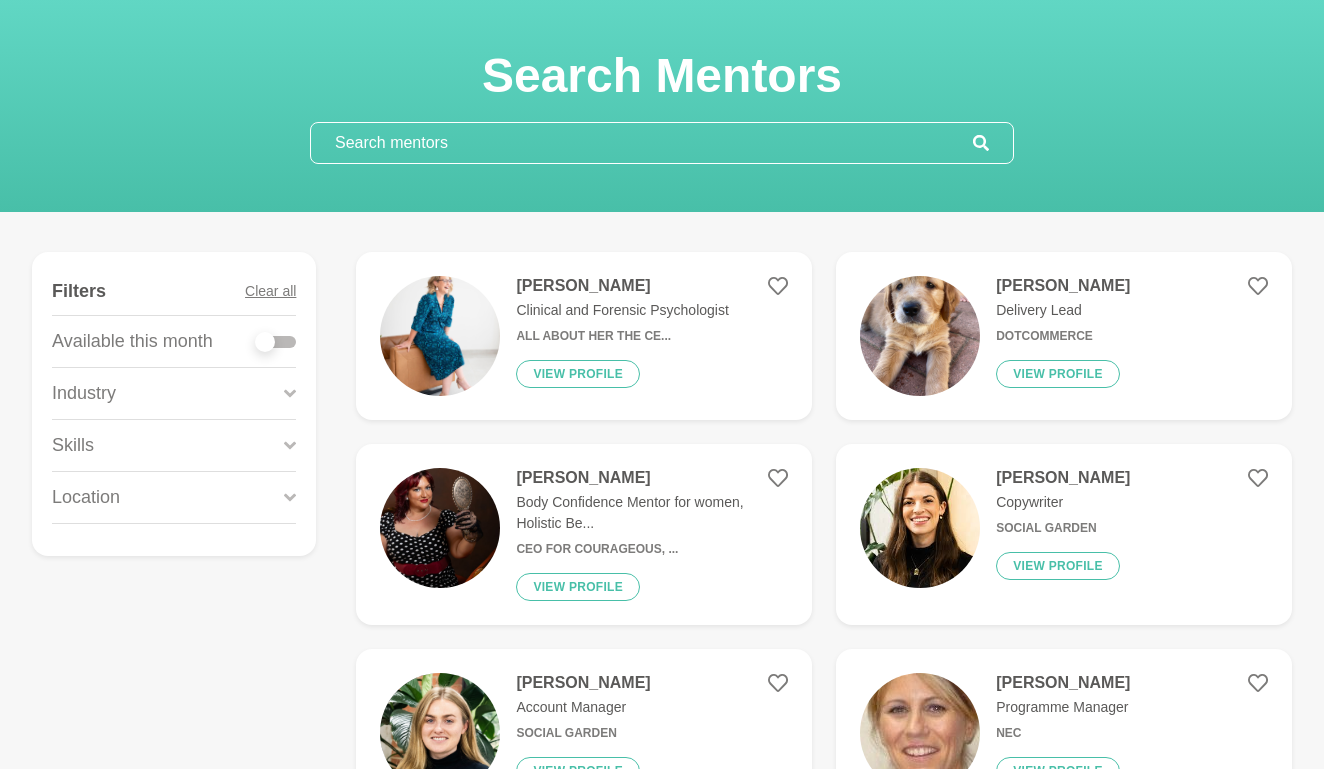 scroll, scrollTop: 78, scrollLeft: 0, axis: vertical 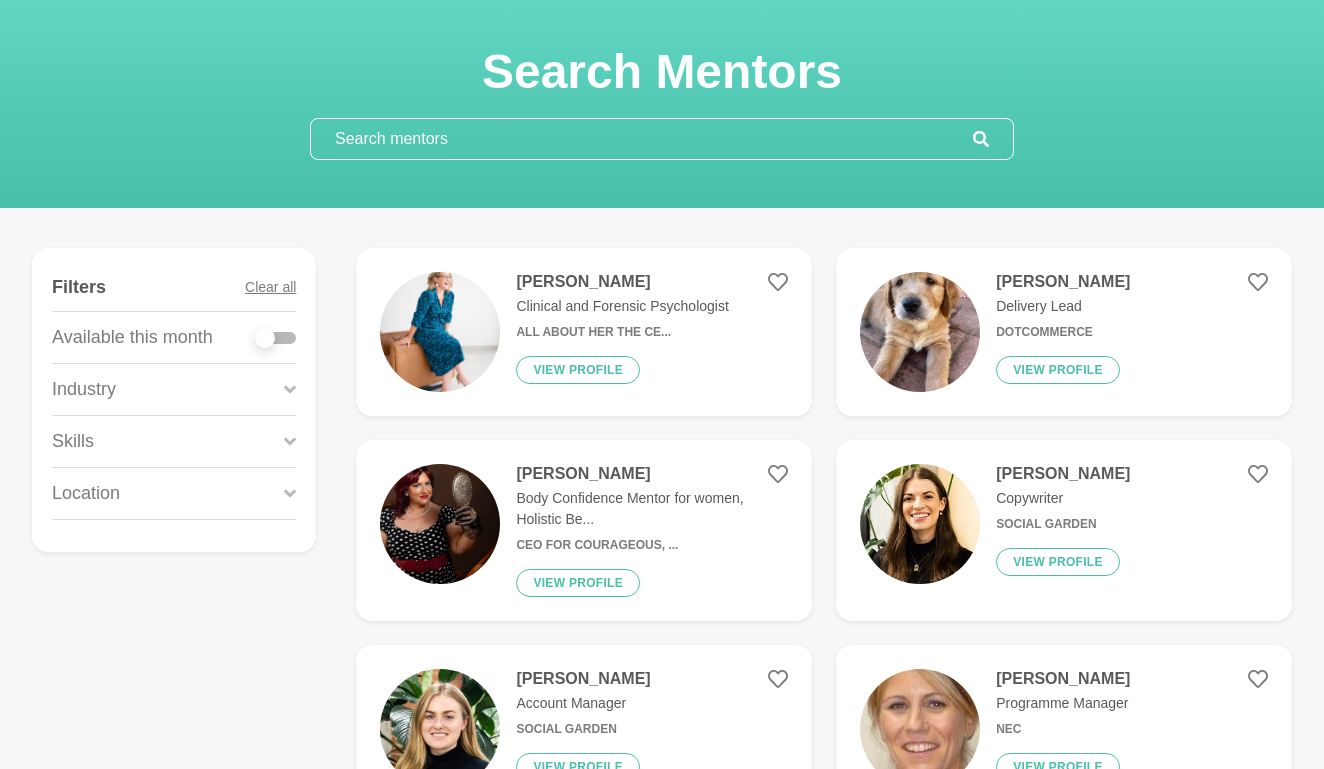 click at bounding box center [265, 338] 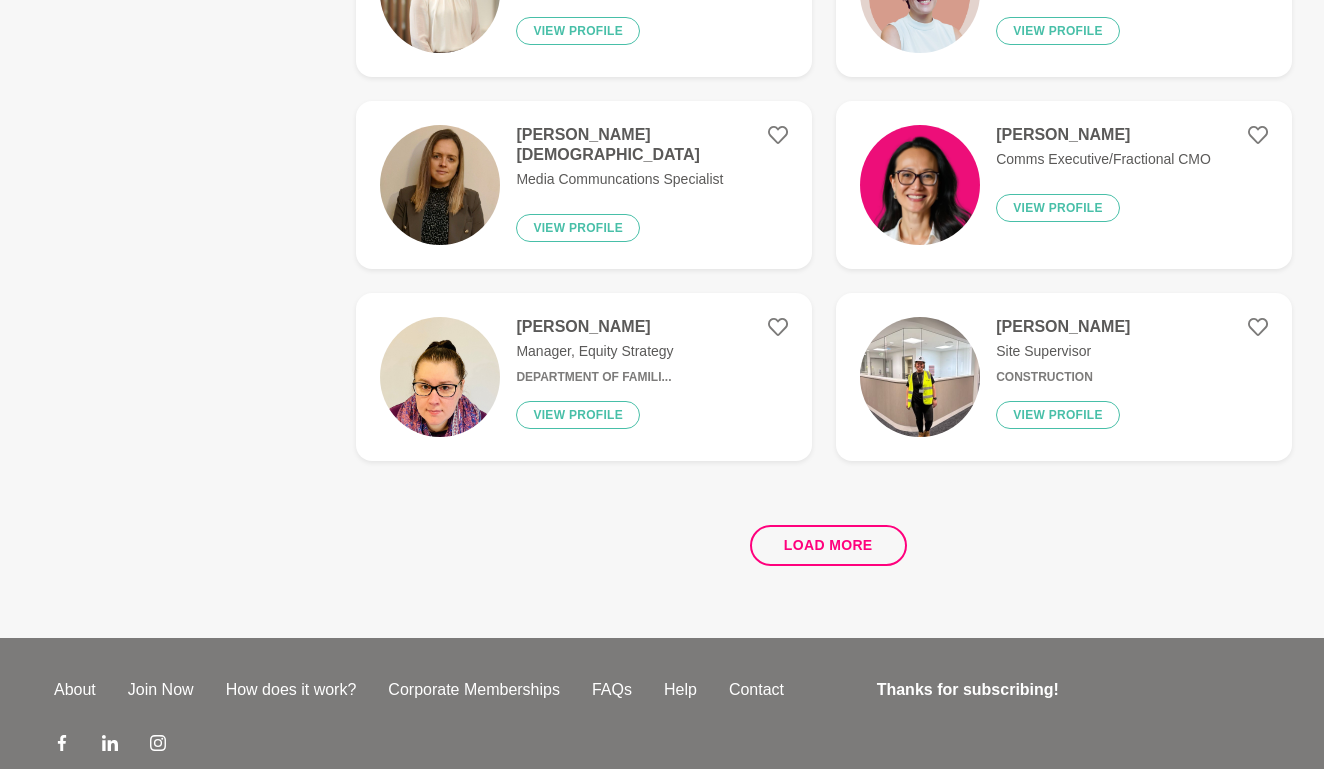 scroll, scrollTop: 3722, scrollLeft: 0, axis: vertical 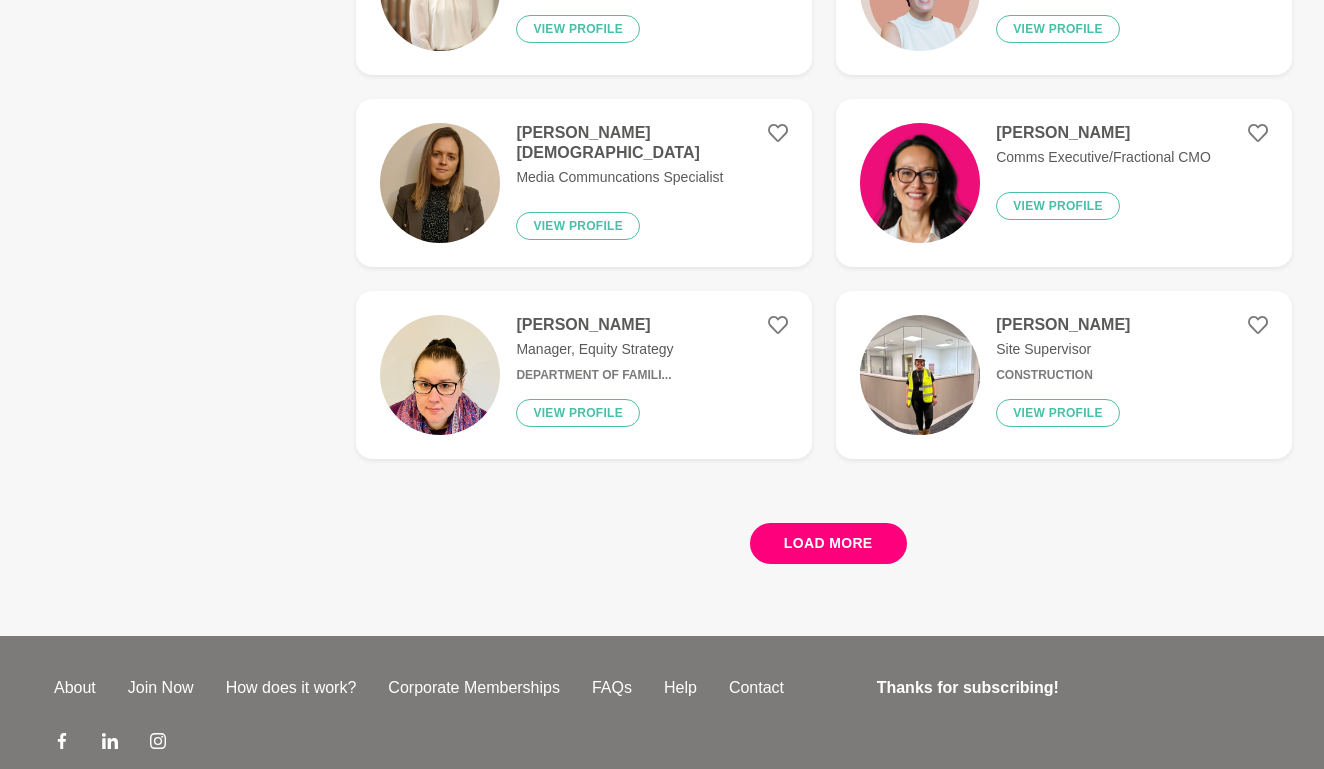 click on "Load more" at bounding box center [828, 543] 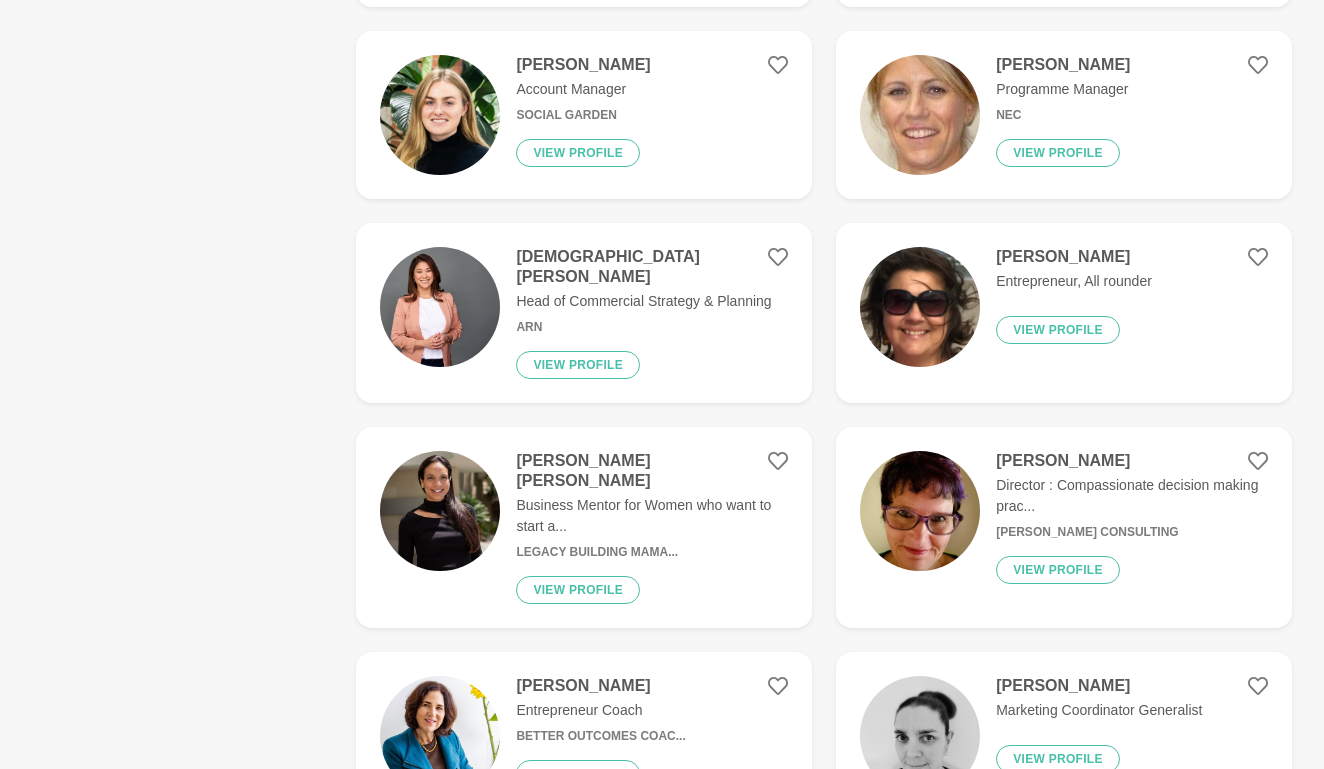 scroll, scrollTop: 4973, scrollLeft: 0, axis: vertical 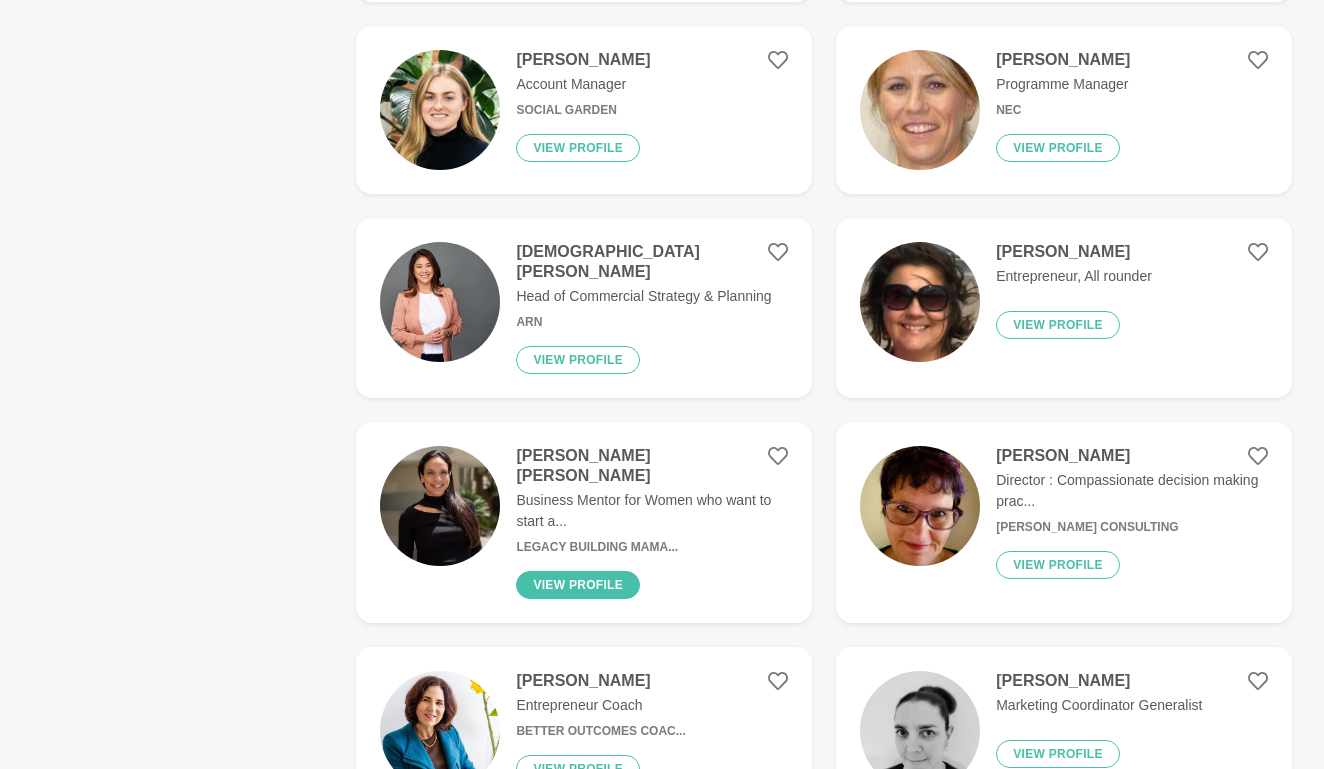 click on "View profile" at bounding box center [578, 585] 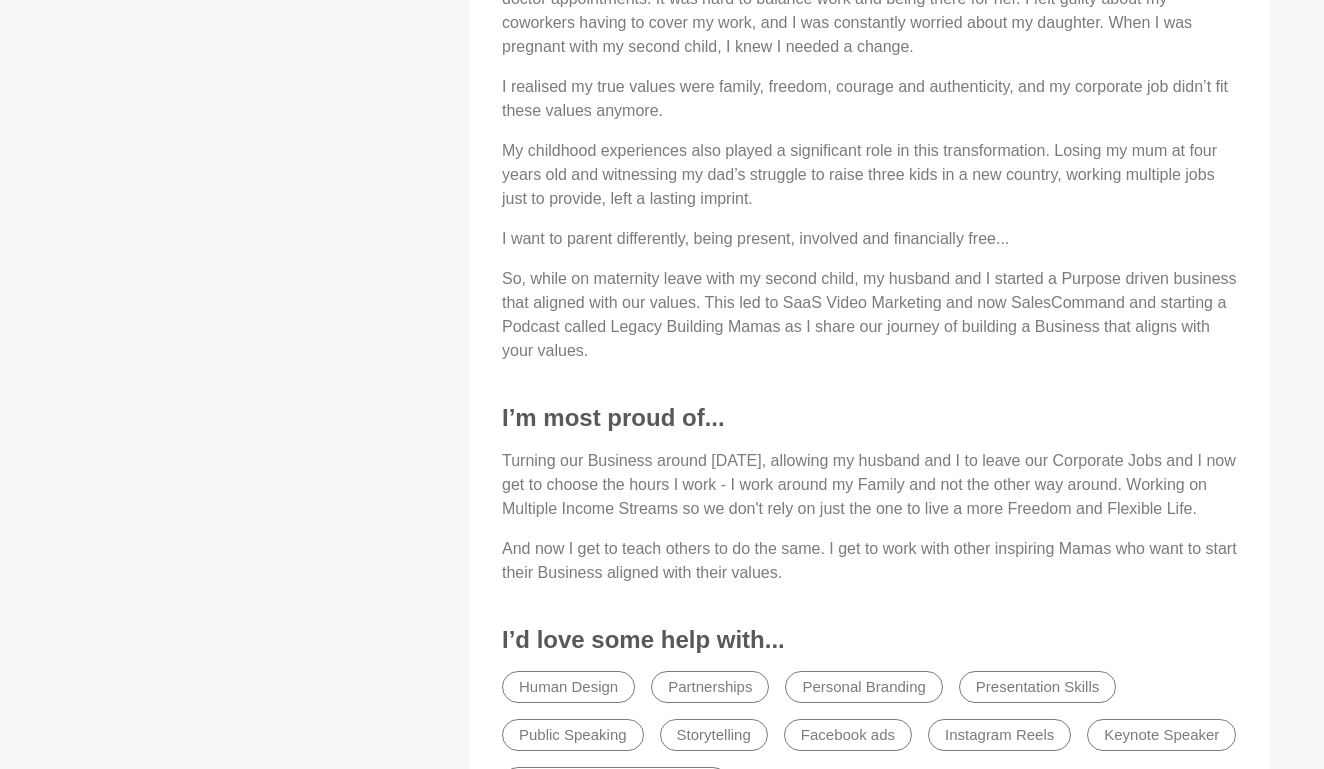 scroll, scrollTop: 1380, scrollLeft: 0, axis: vertical 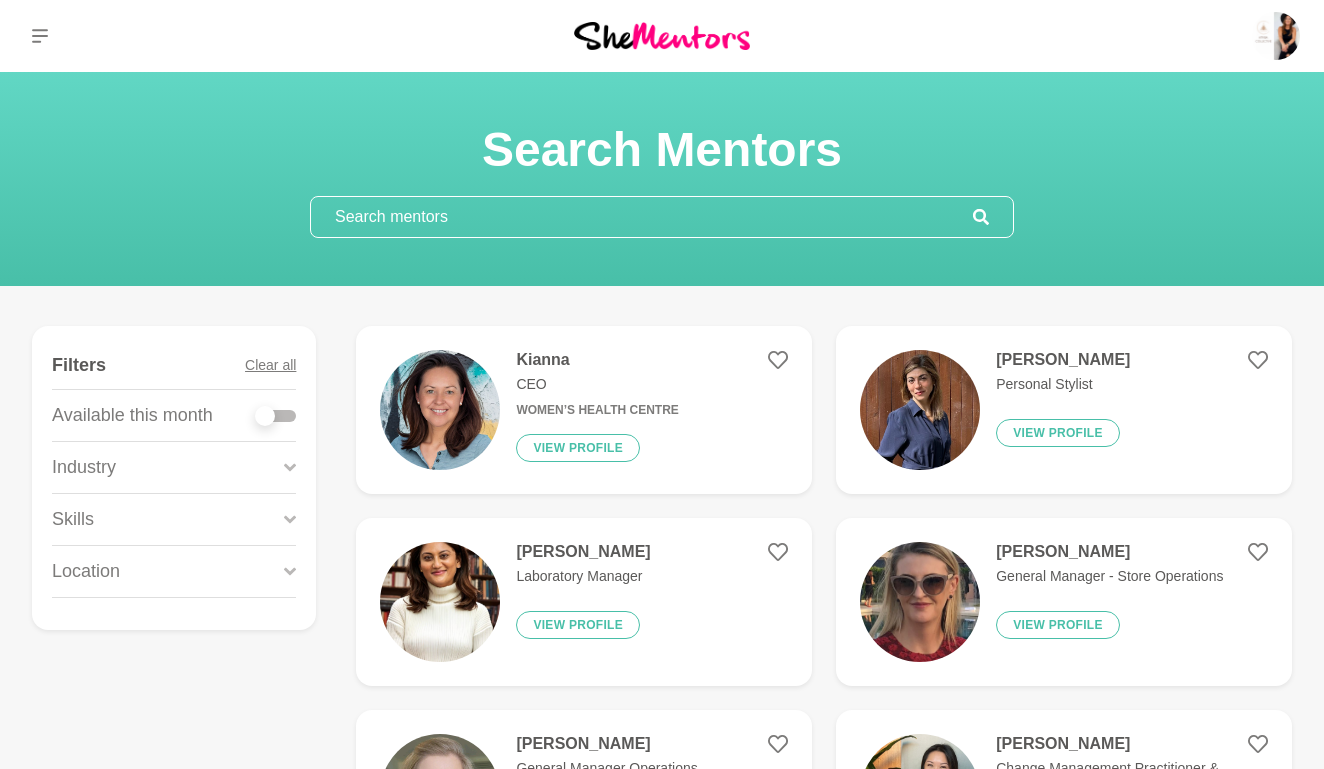 click at bounding box center [265, 416] 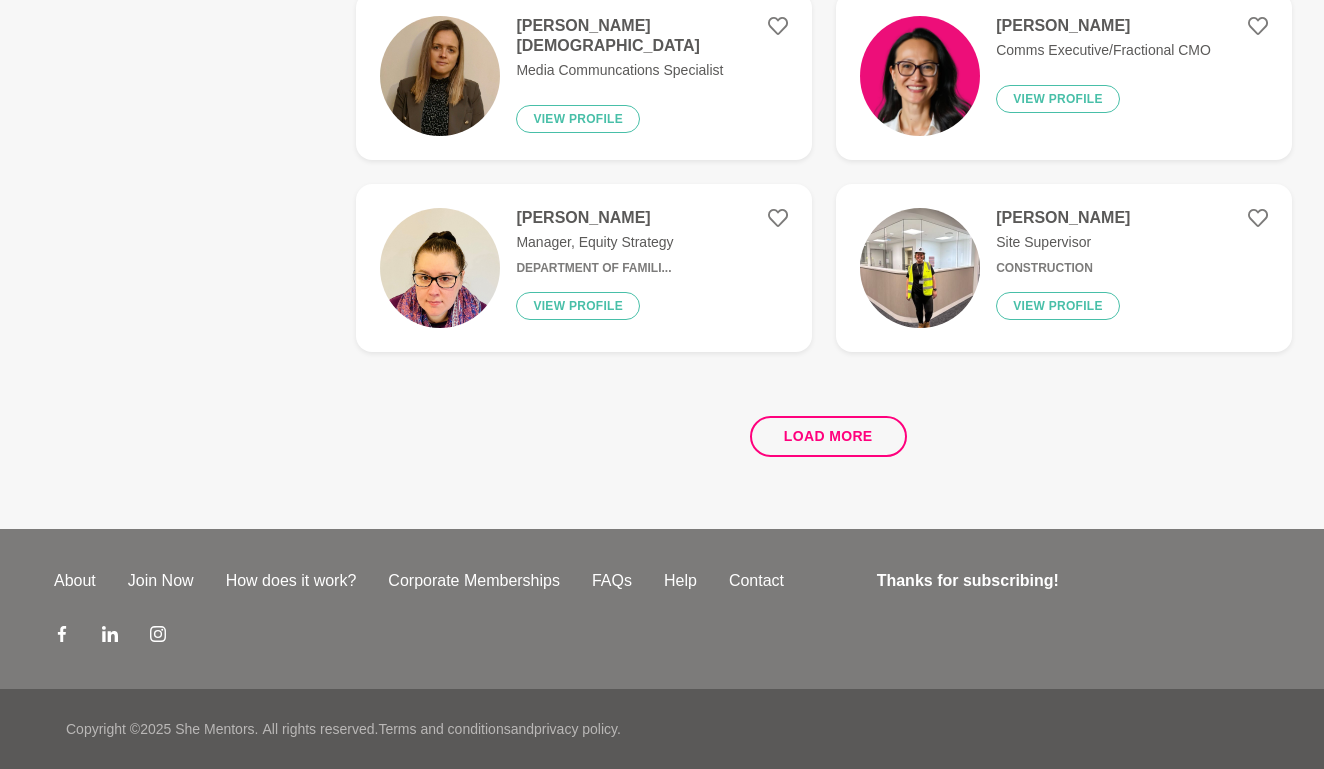 scroll, scrollTop: 3829, scrollLeft: 0, axis: vertical 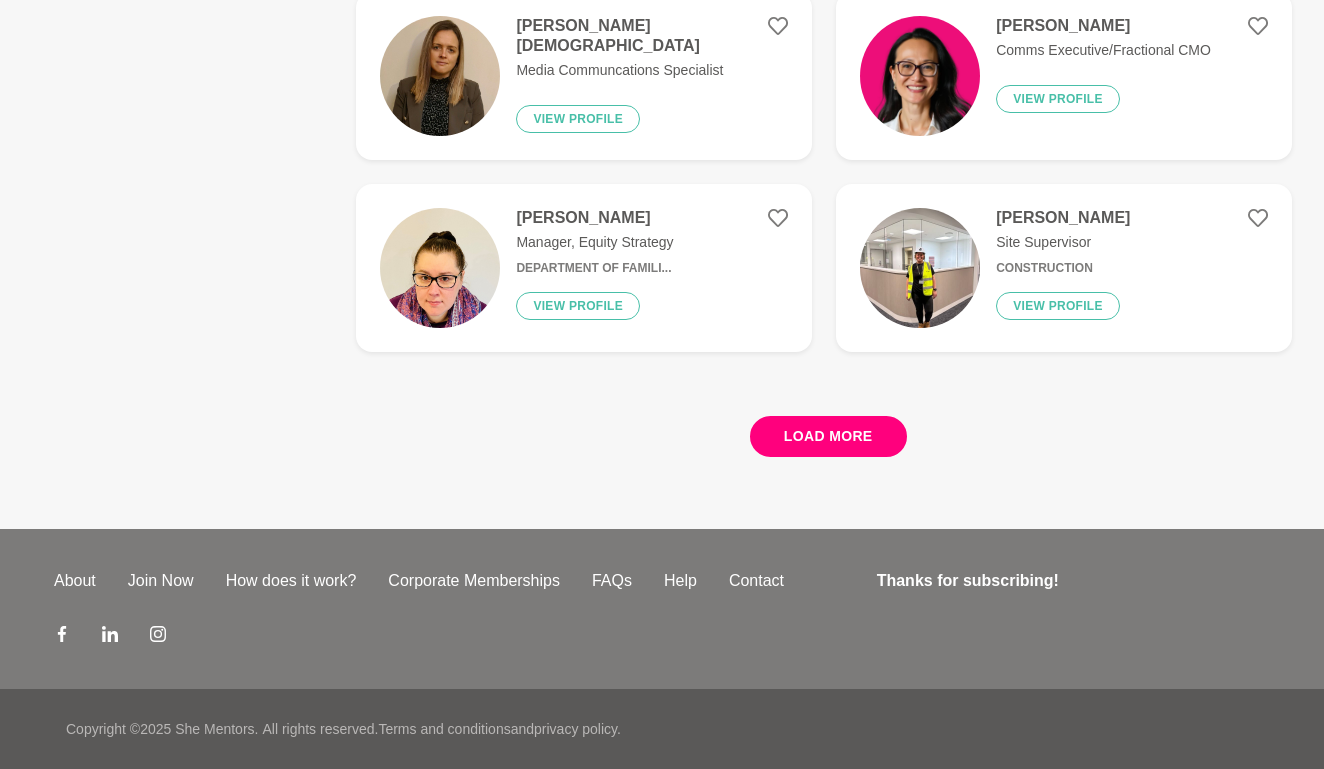 click on "Load more" at bounding box center (828, 436) 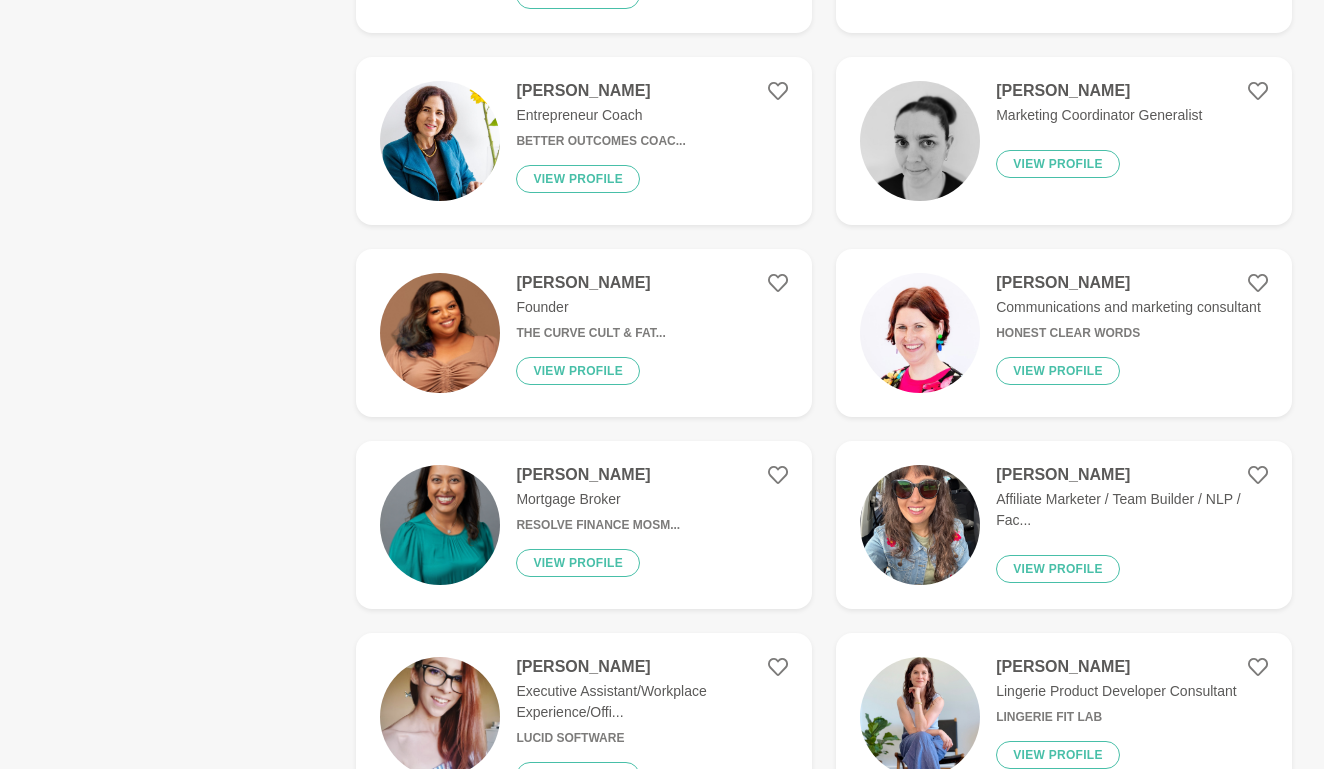 scroll, scrollTop: 5567, scrollLeft: 0, axis: vertical 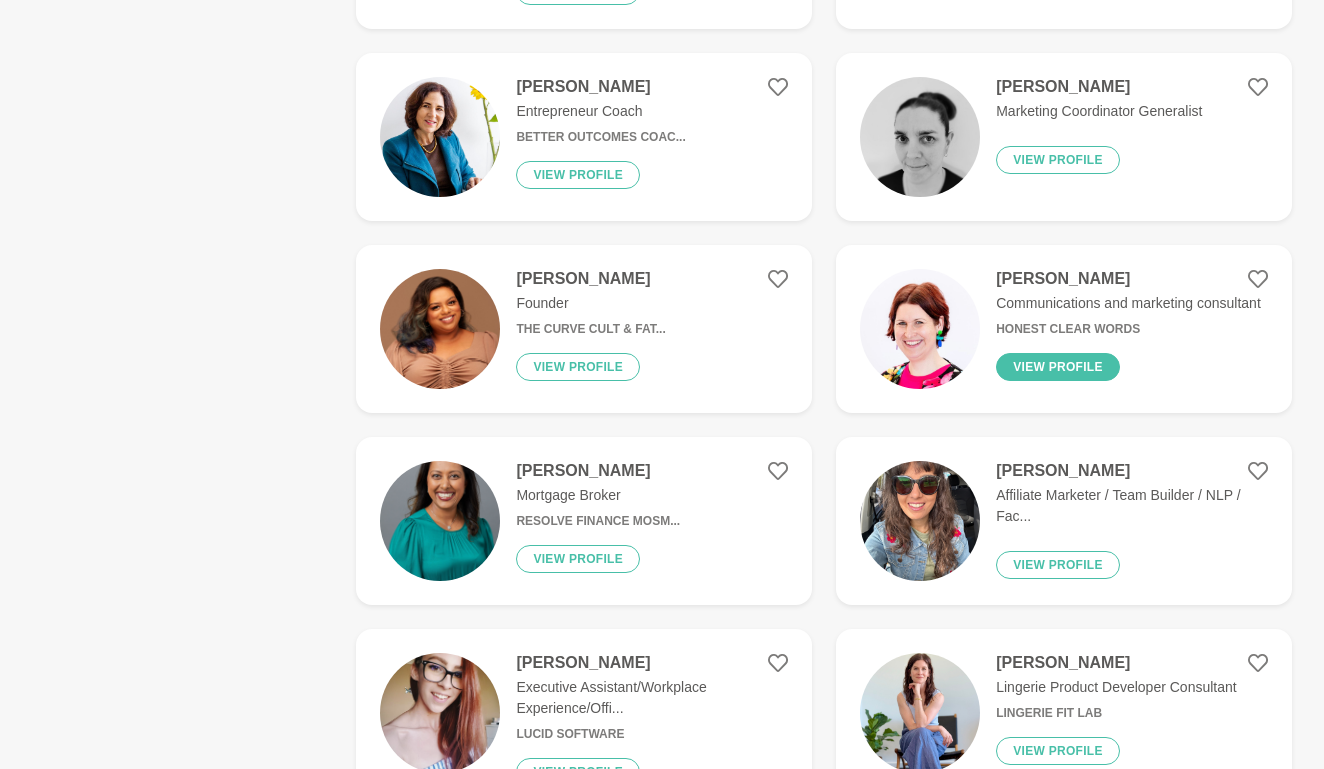 click on "View profile" at bounding box center [1058, 367] 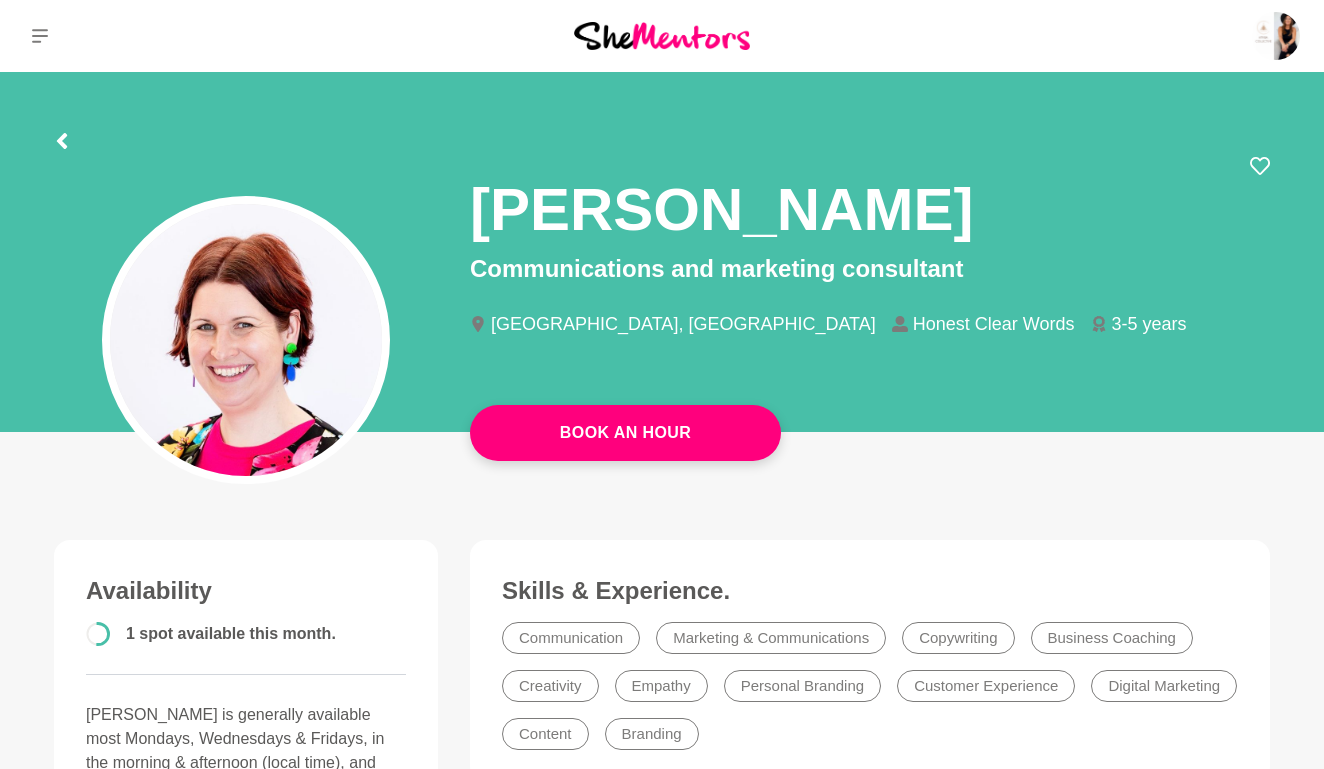 scroll, scrollTop: 0, scrollLeft: 0, axis: both 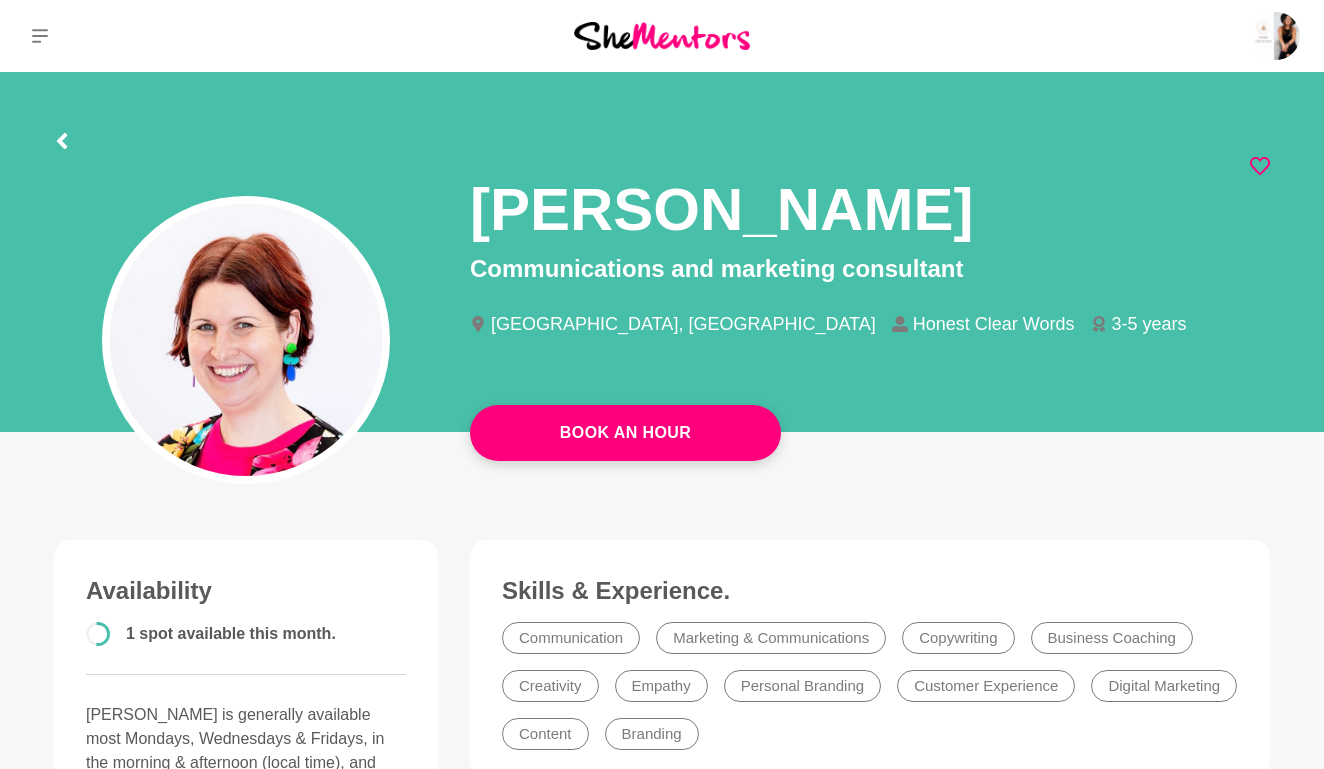 click 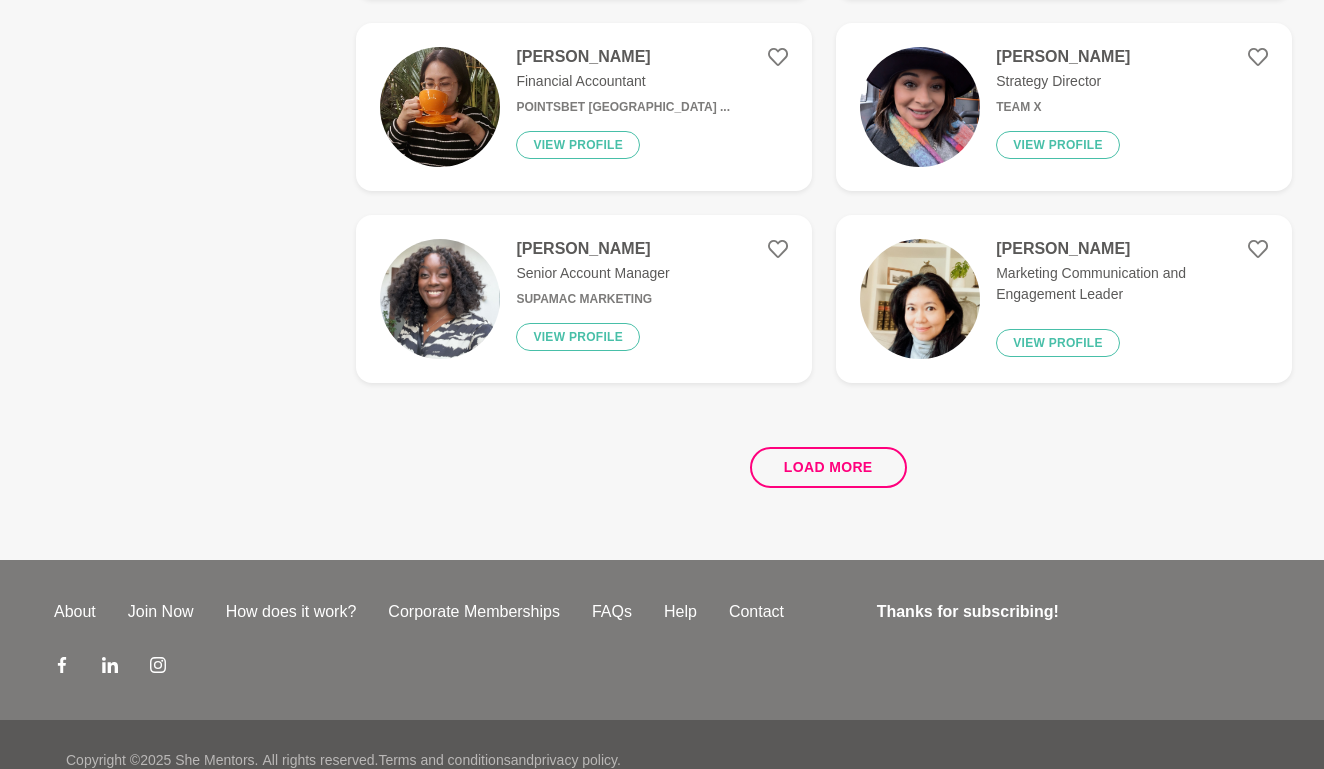 scroll, scrollTop: 3868, scrollLeft: 0, axis: vertical 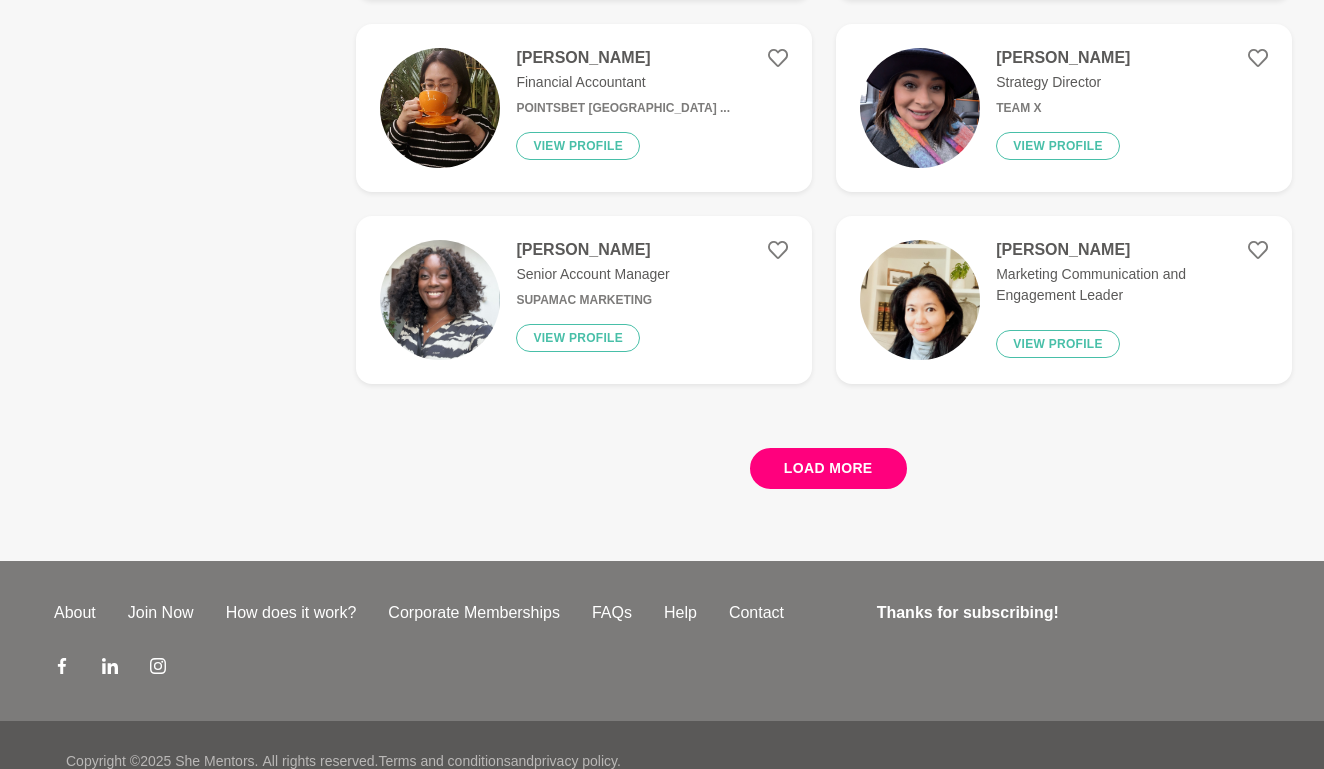 click on "Load more" at bounding box center (828, 468) 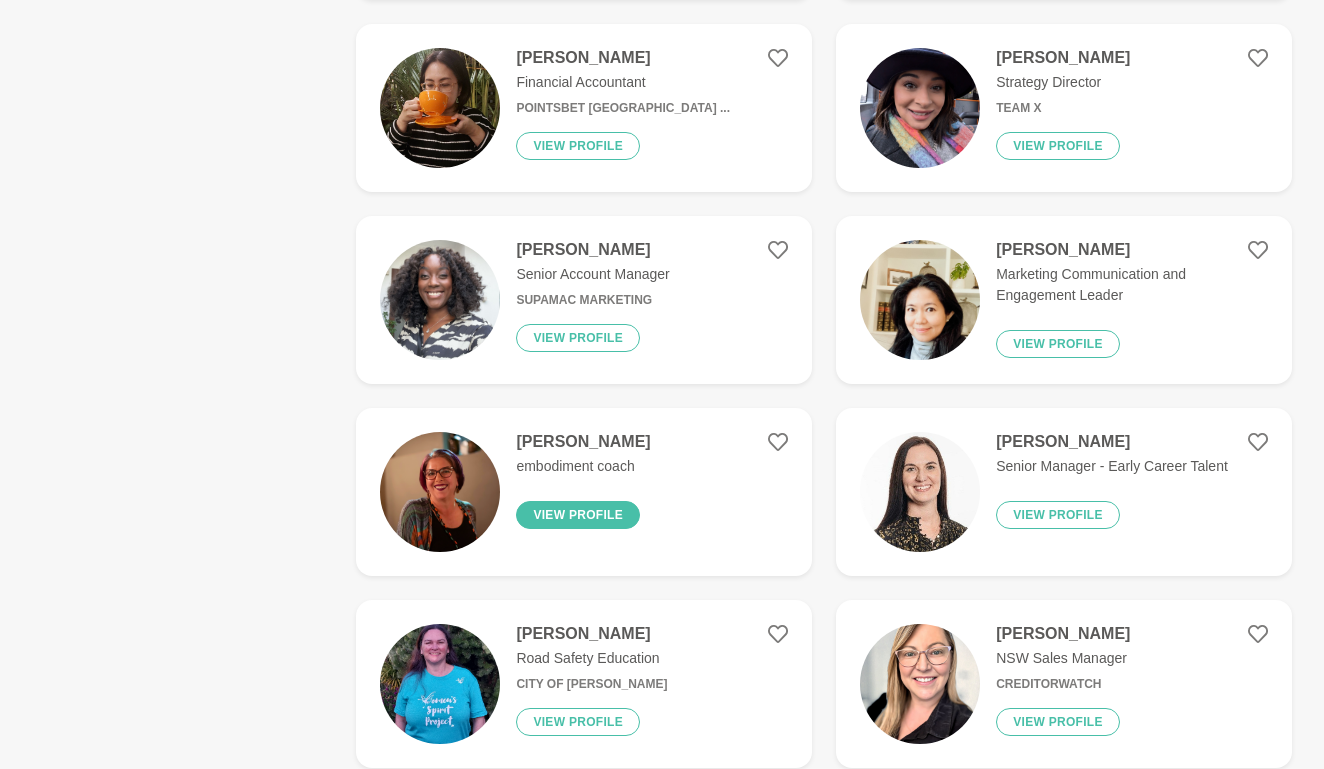click on "View profile" at bounding box center (578, 515) 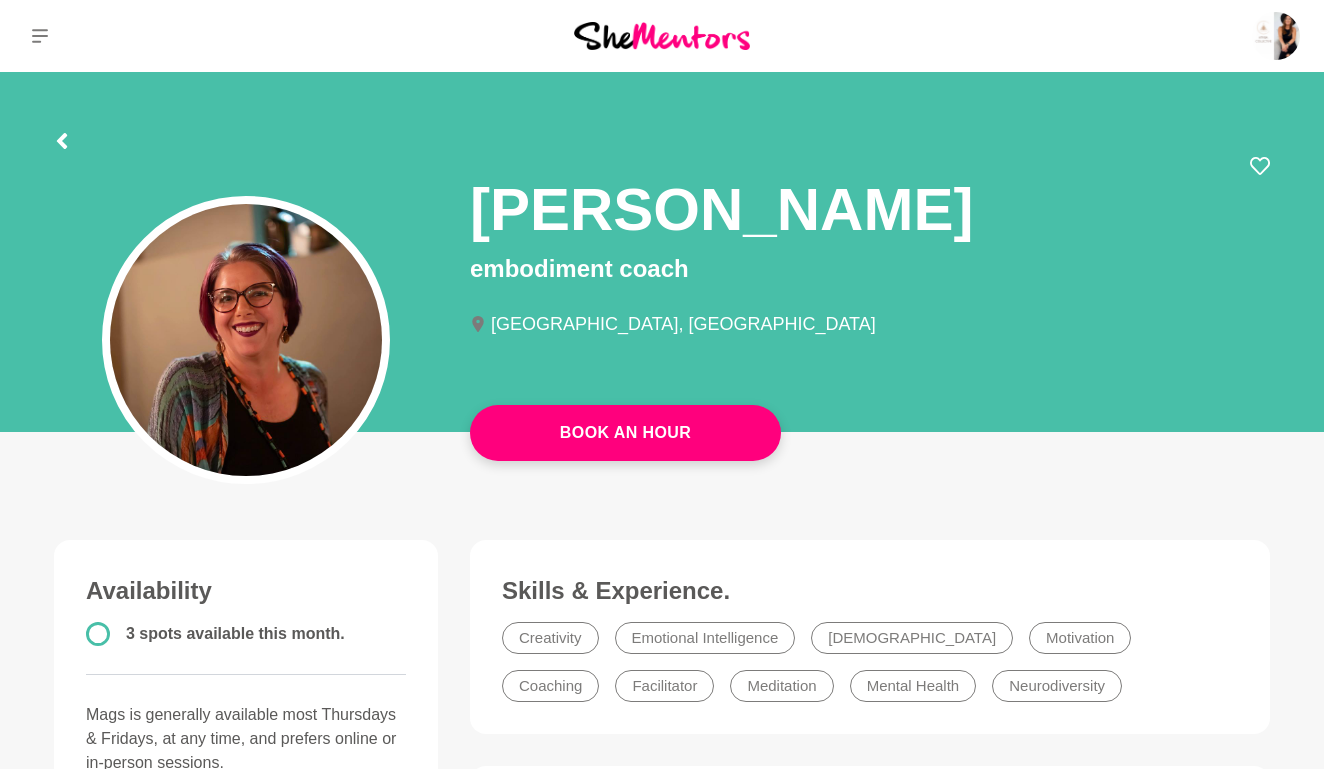 scroll, scrollTop: 0, scrollLeft: 0, axis: both 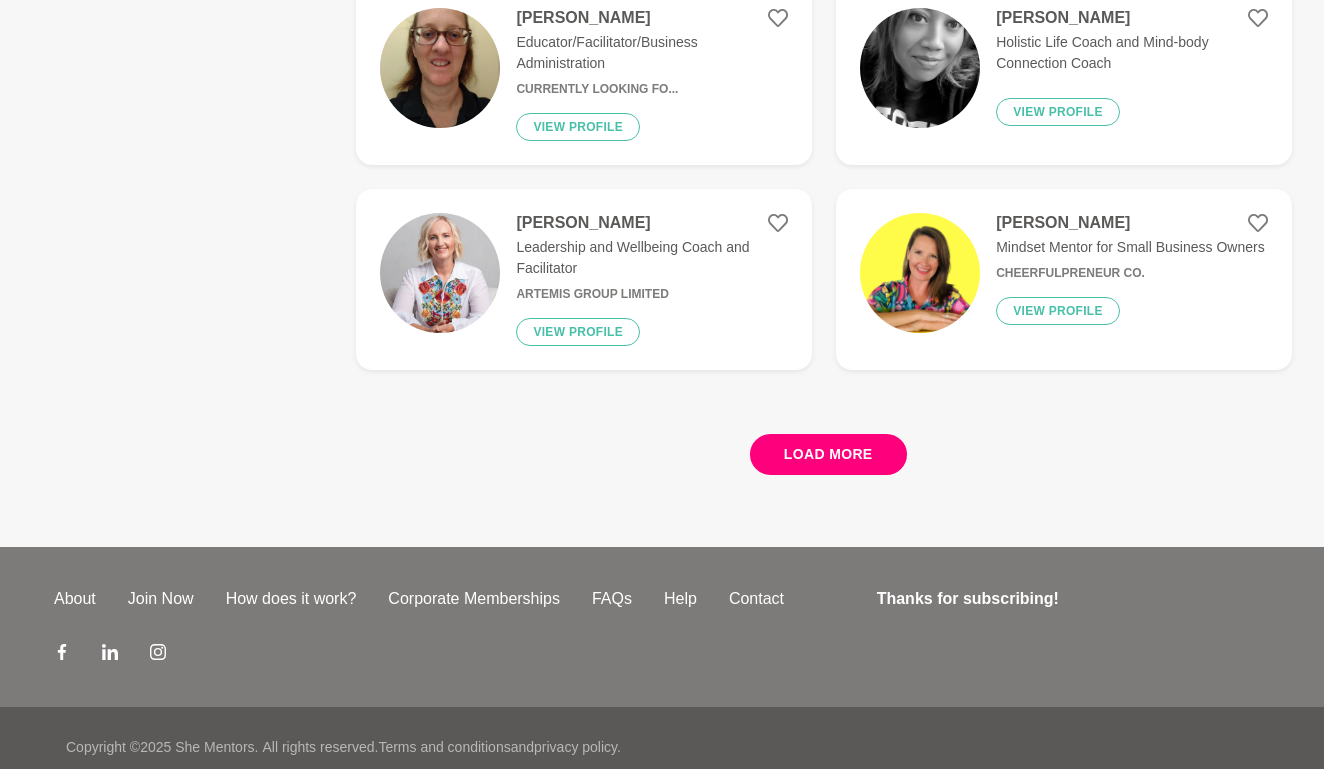 click on "Load more" at bounding box center [828, 454] 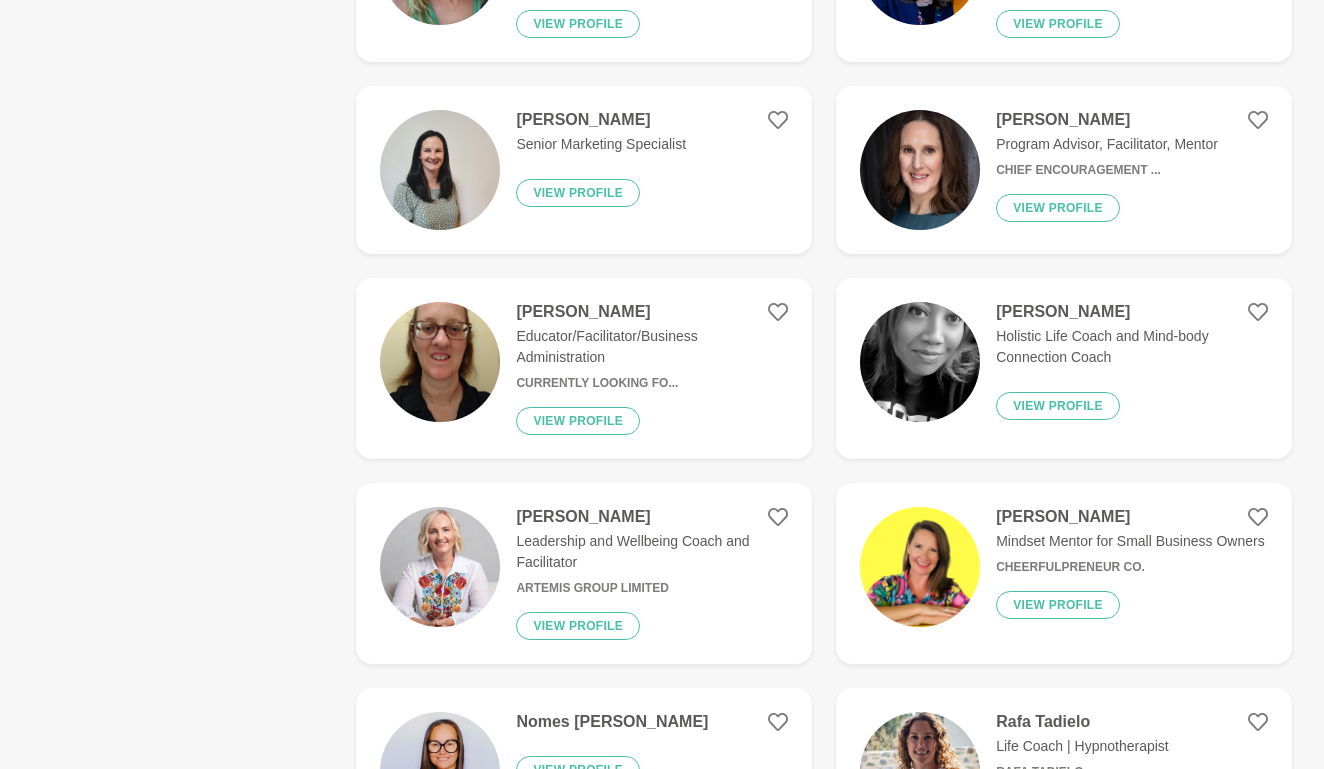 scroll, scrollTop: 3574, scrollLeft: 0, axis: vertical 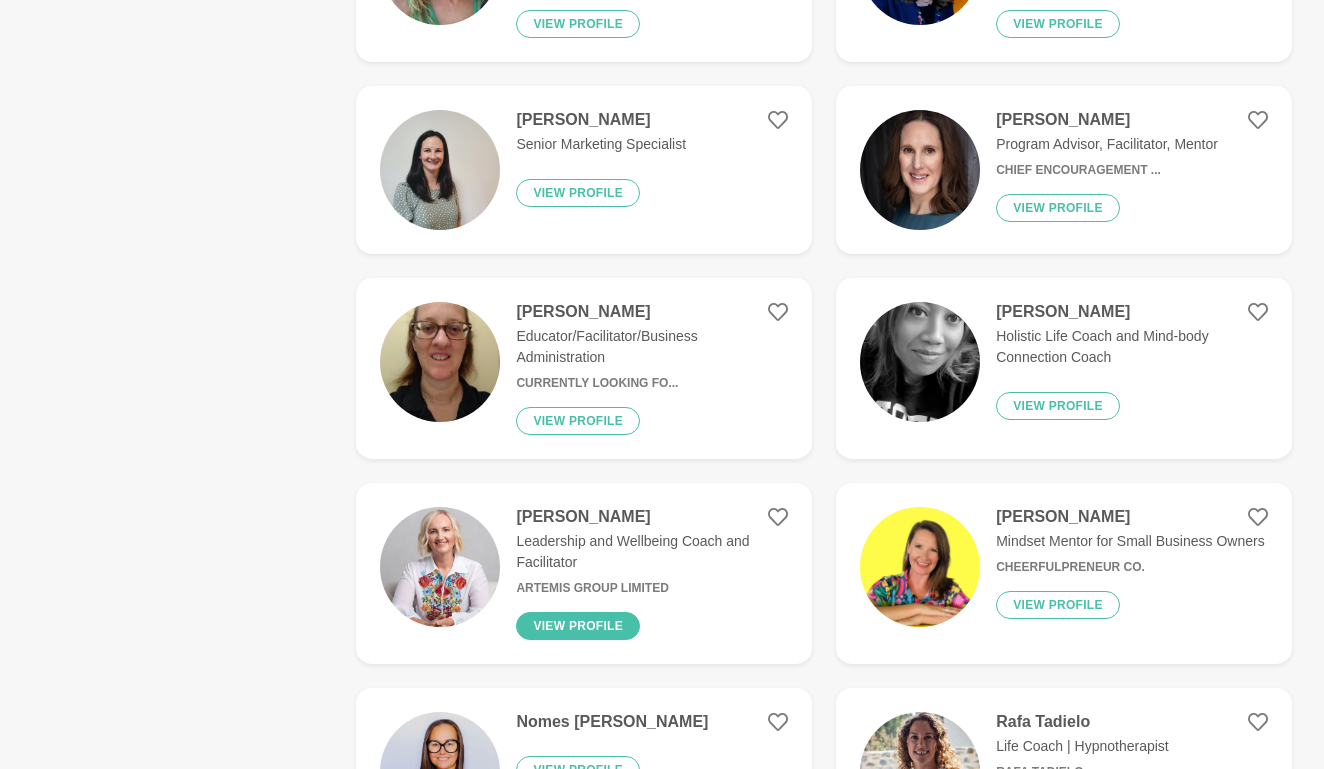 click on "View profile" at bounding box center (578, 626) 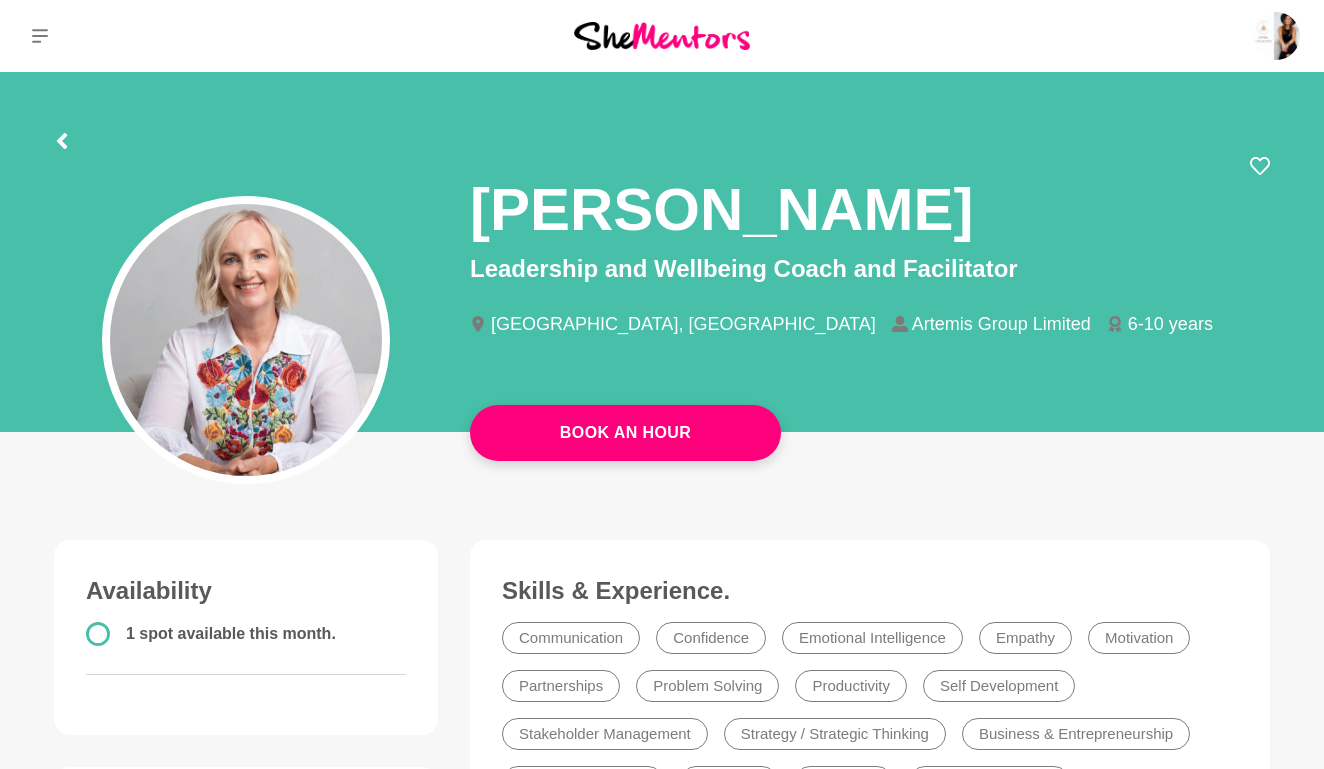 scroll, scrollTop: 0, scrollLeft: 0, axis: both 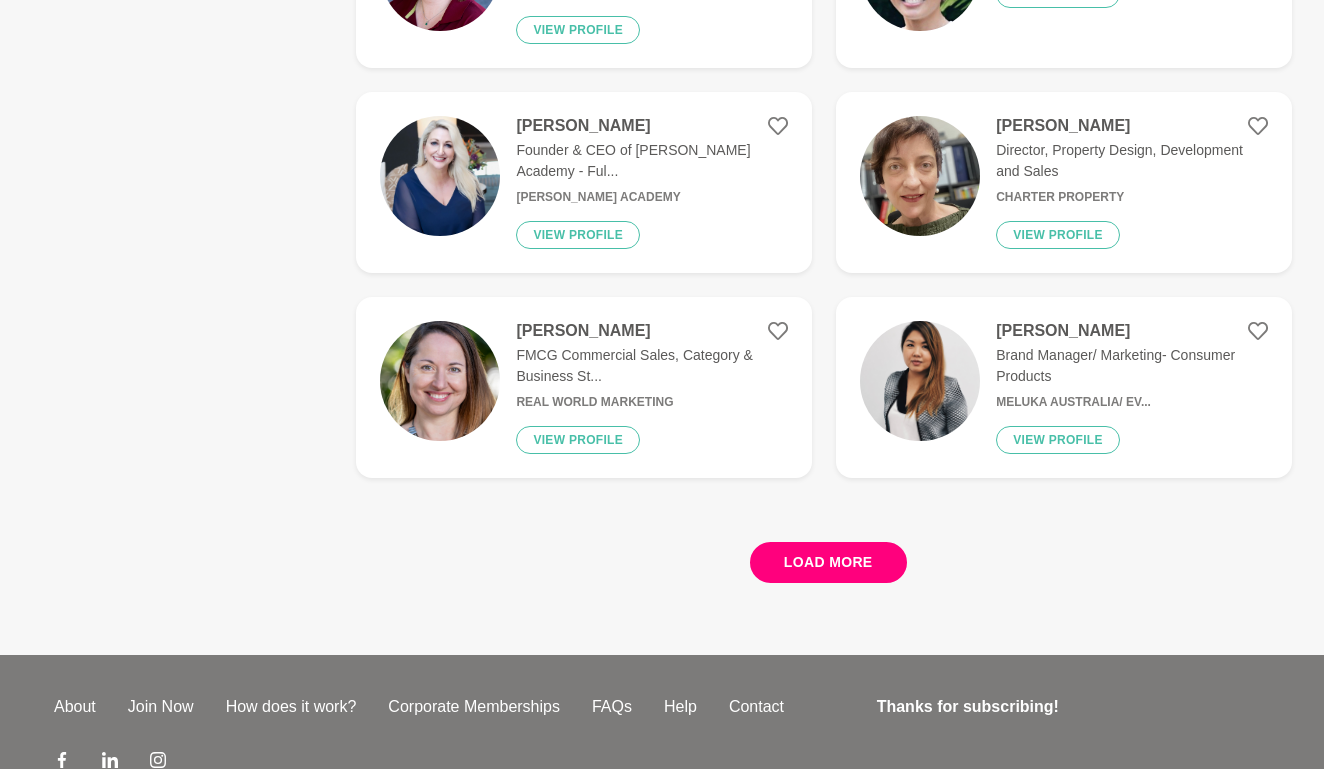 click on "Load more" at bounding box center (828, 562) 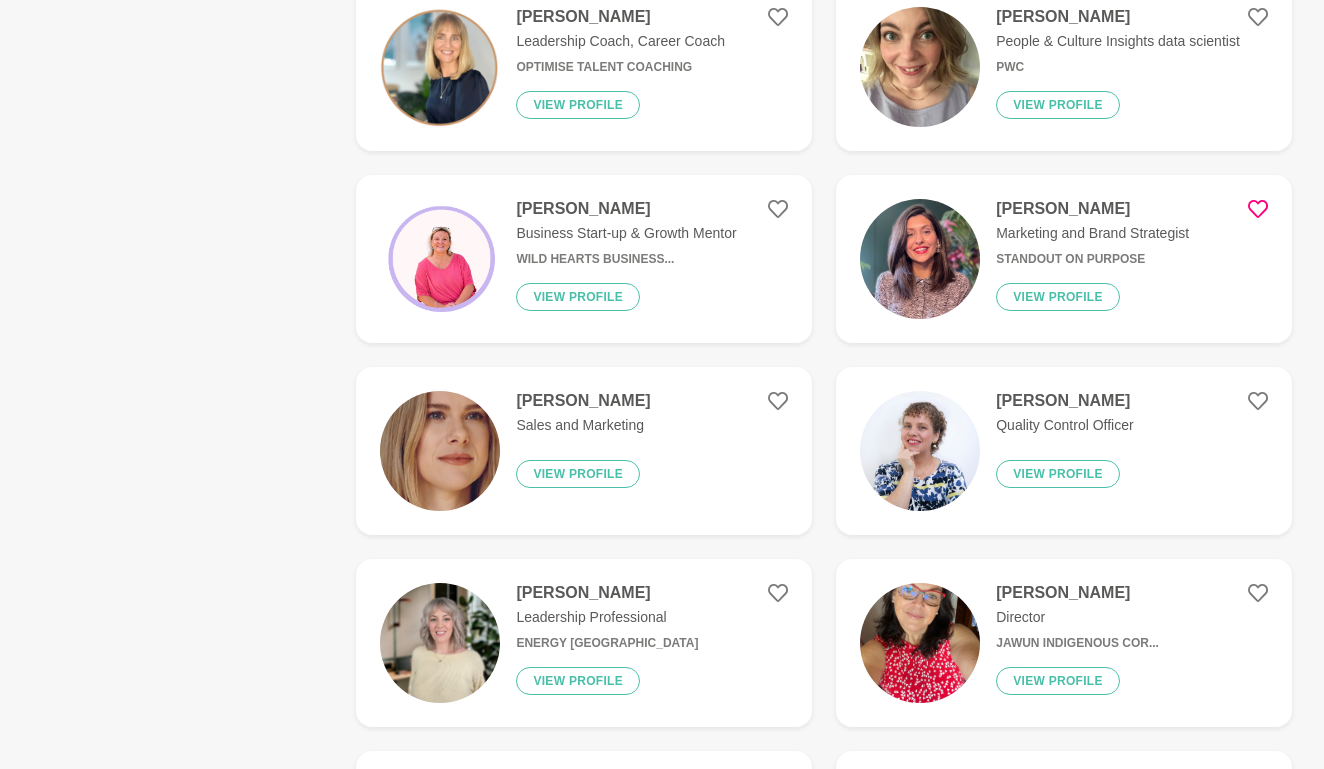 scroll, scrollTop: 4626, scrollLeft: 0, axis: vertical 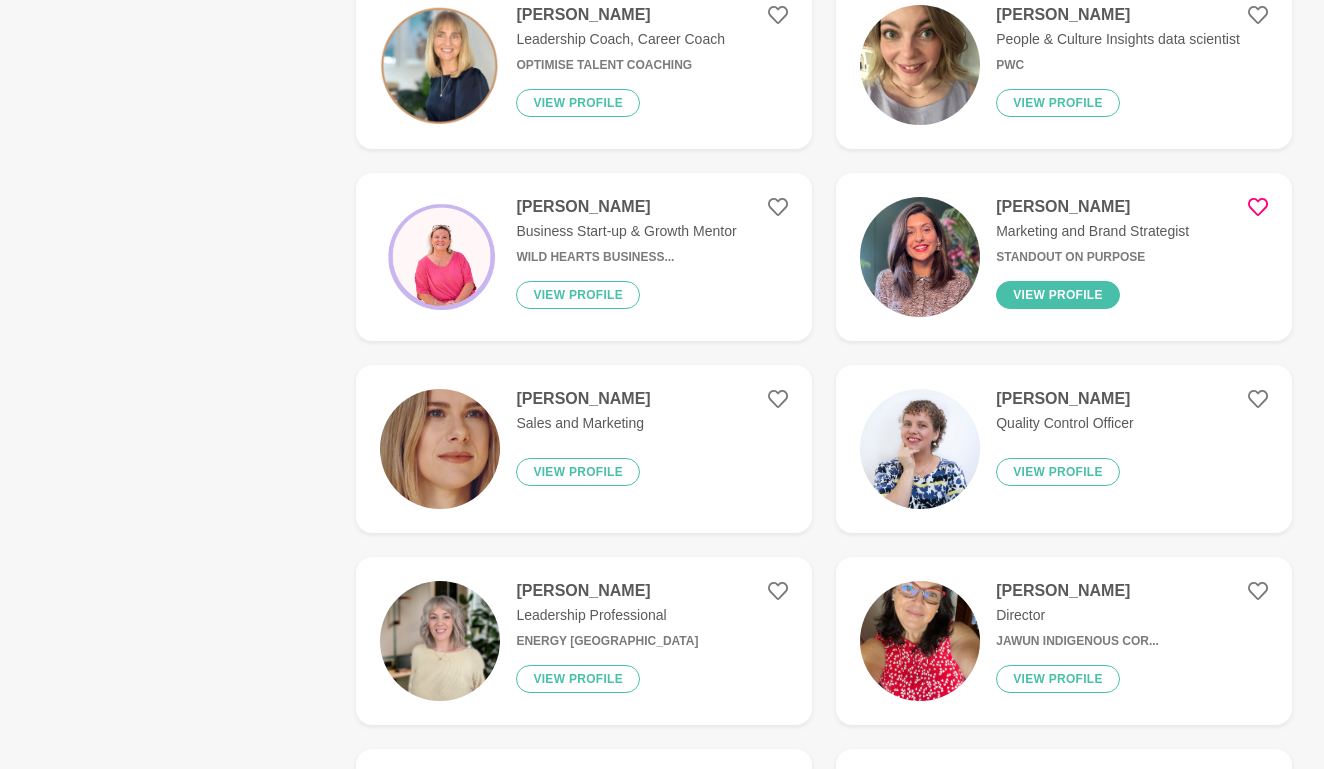 click on "View profile" at bounding box center [1058, 295] 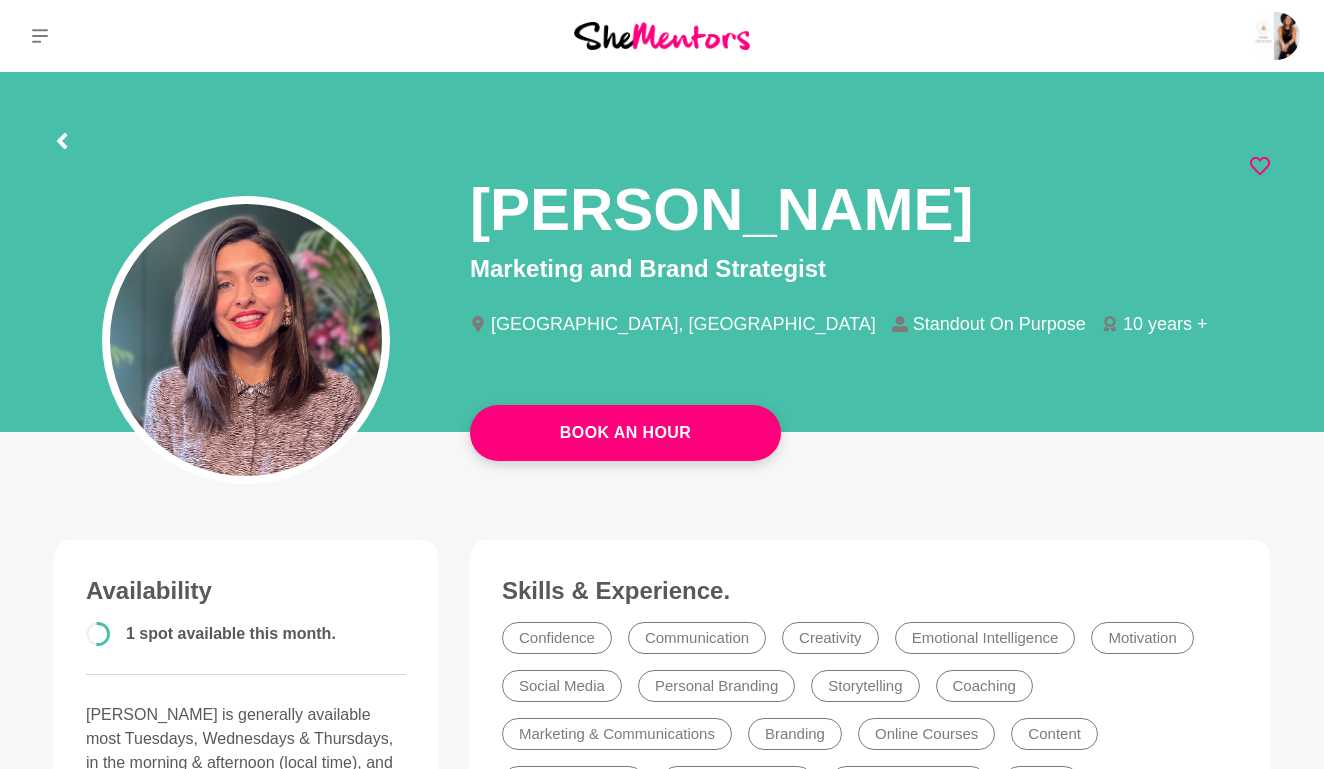 scroll, scrollTop: 0, scrollLeft: 0, axis: both 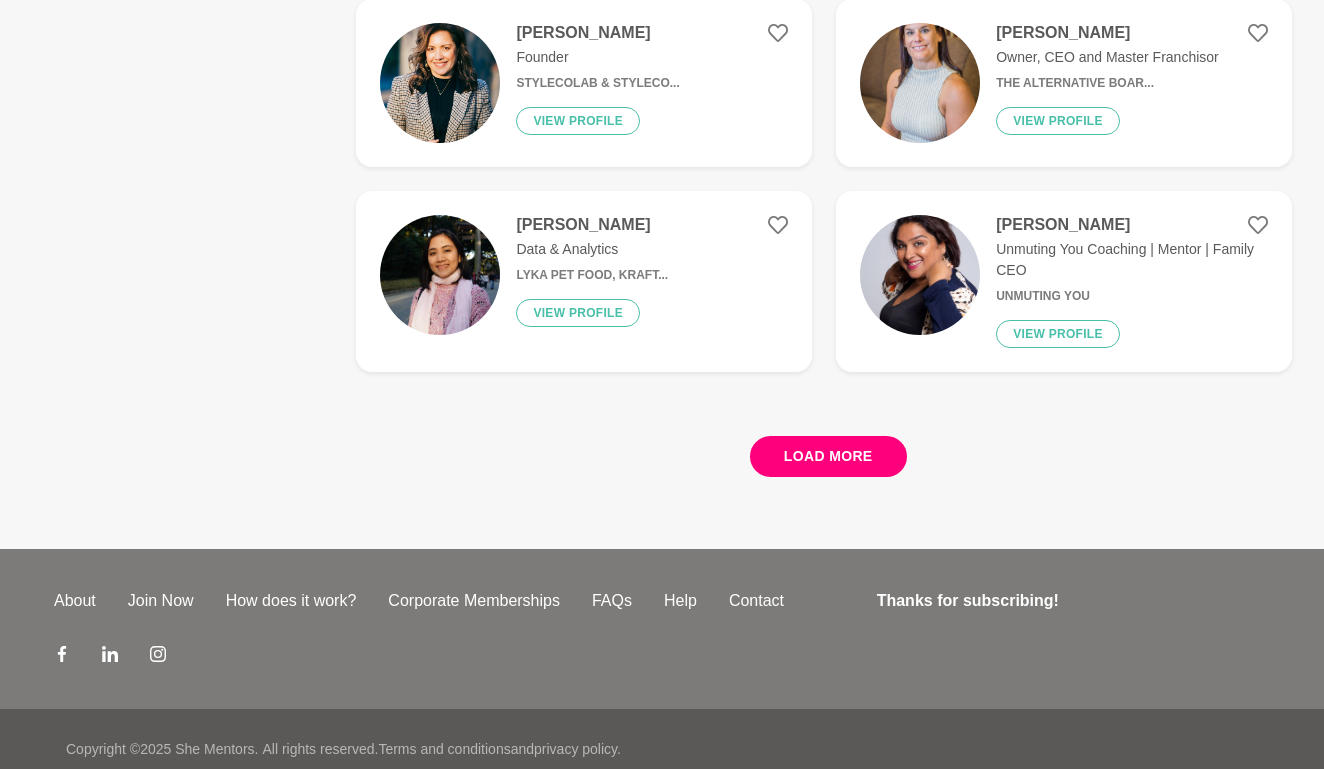 click on "Load more" at bounding box center [828, 456] 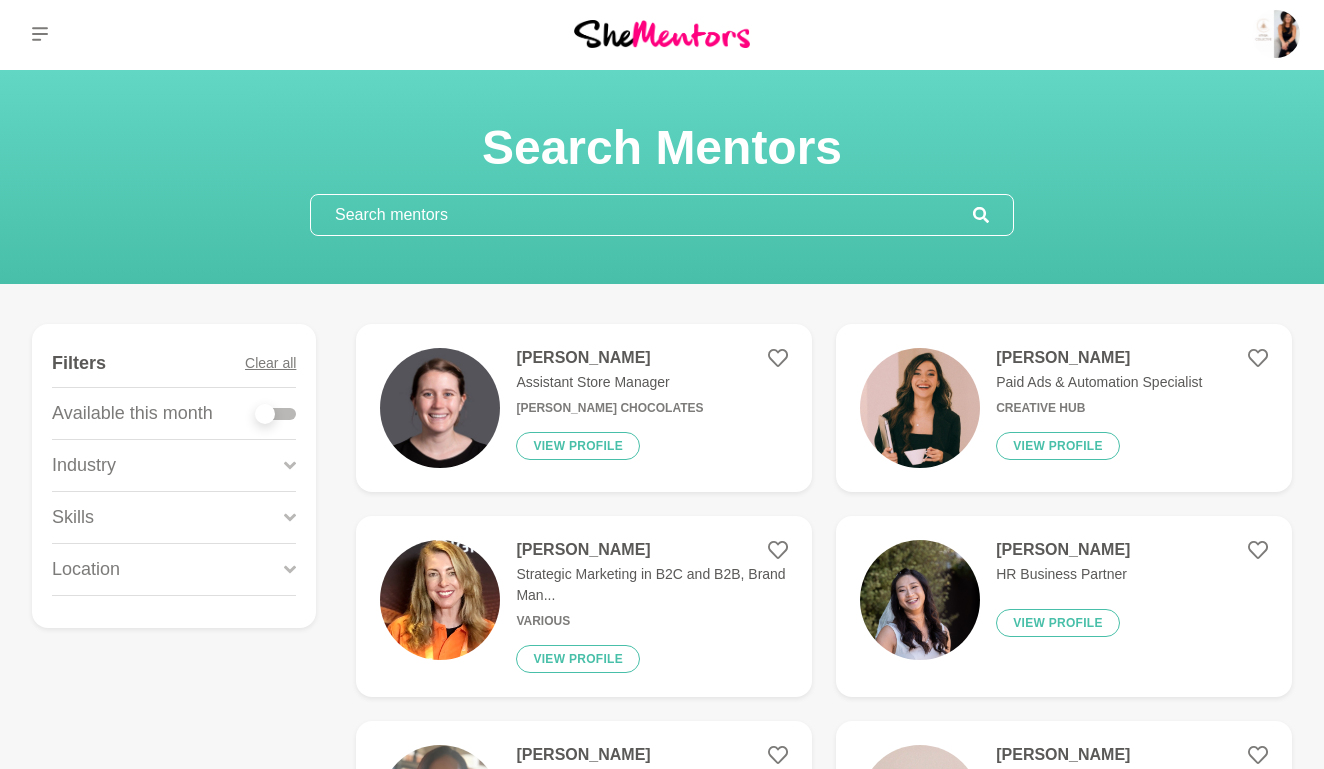 scroll, scrollTop: 0, scrollLeft: 0, axis: both 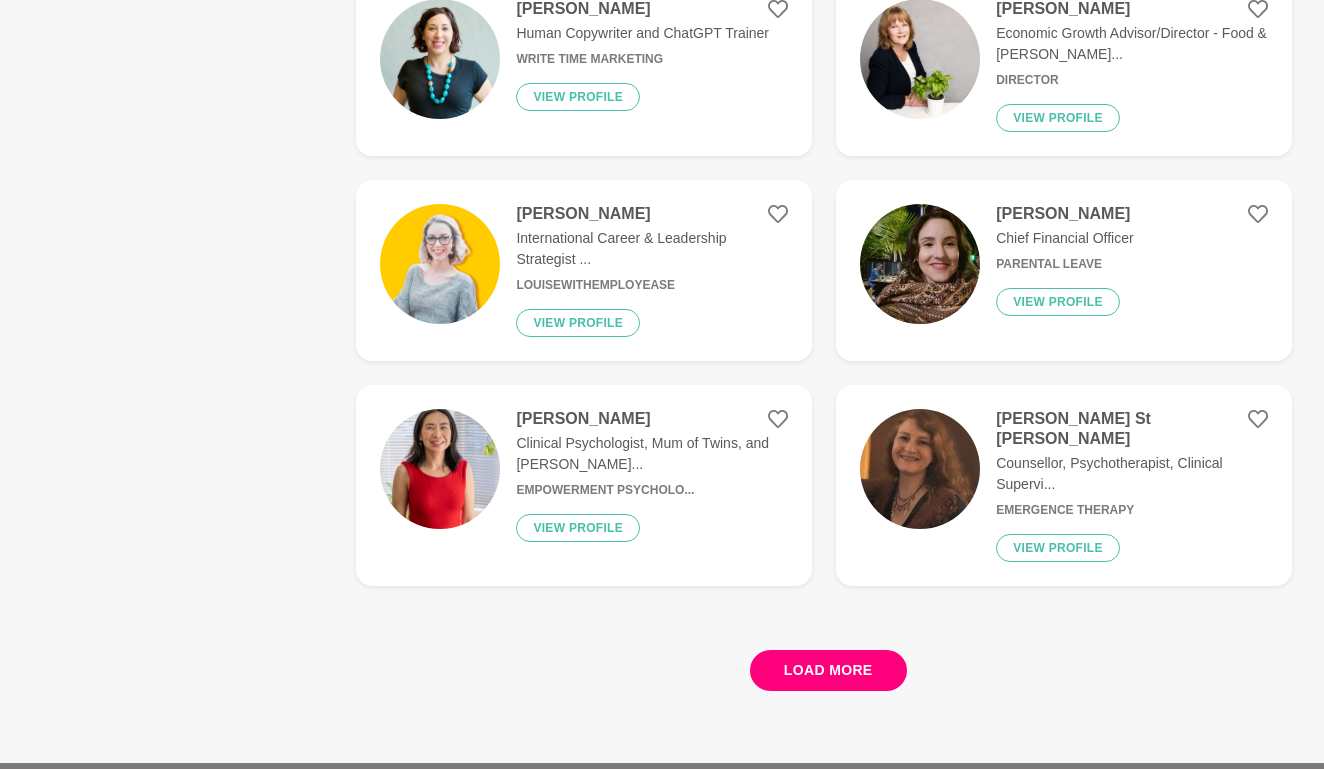 click on "Load more" at bounding box center (828, 670) 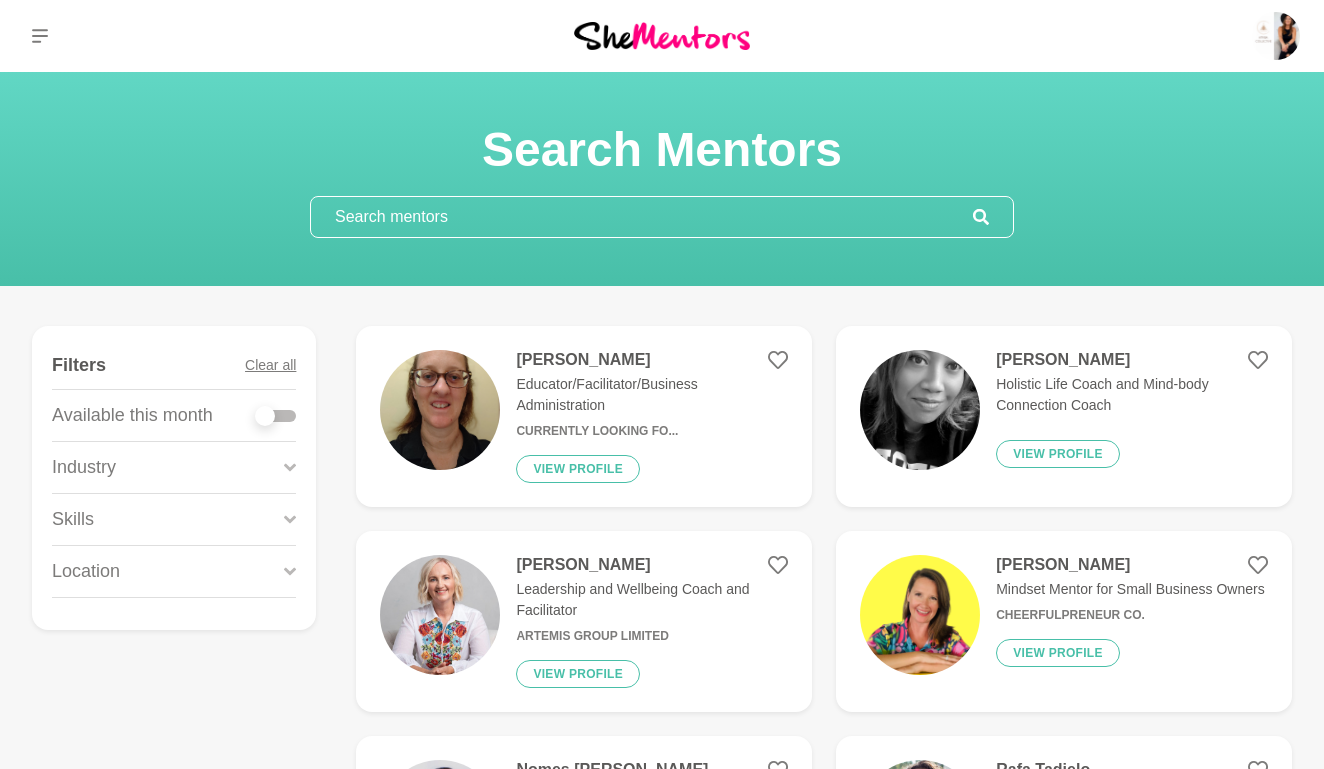 scroll, scrollTop: 0, scrollLeft: 0, axis: both 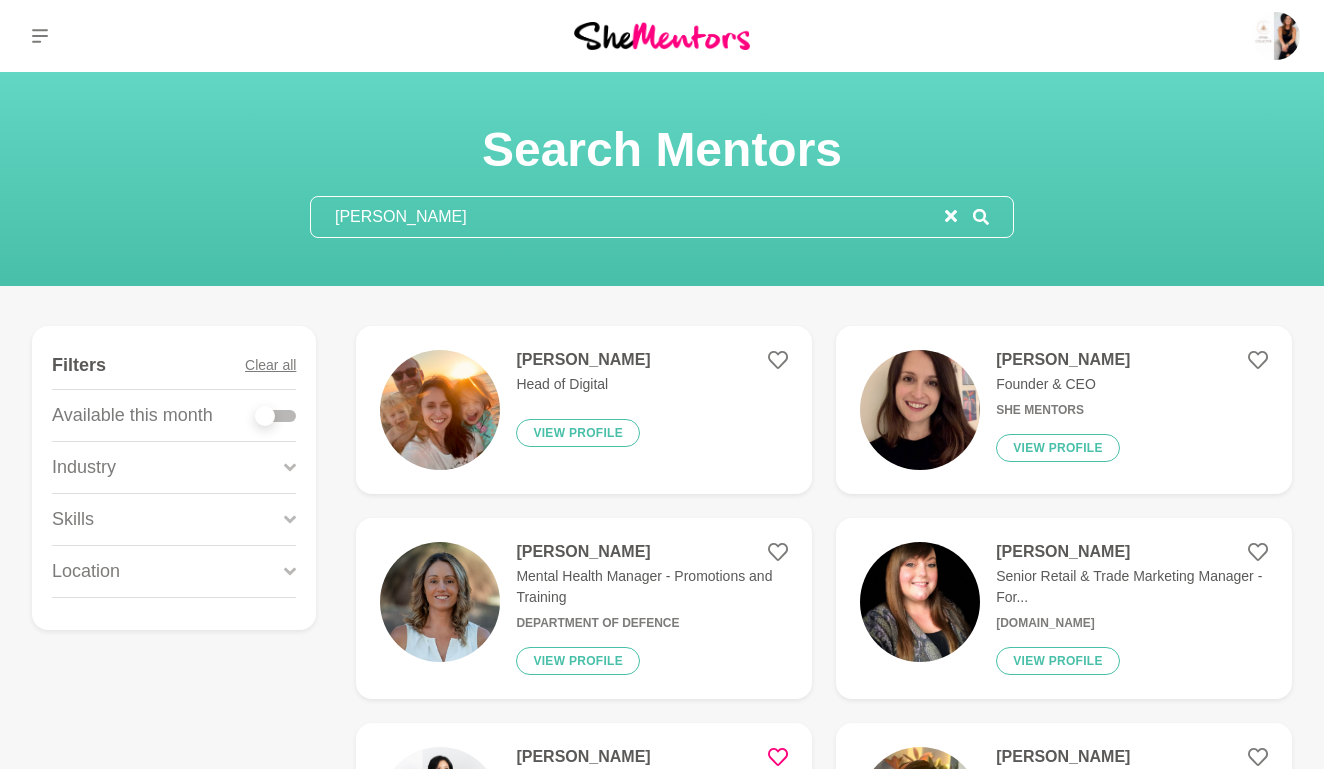 type on "[PERSON_NAME]" 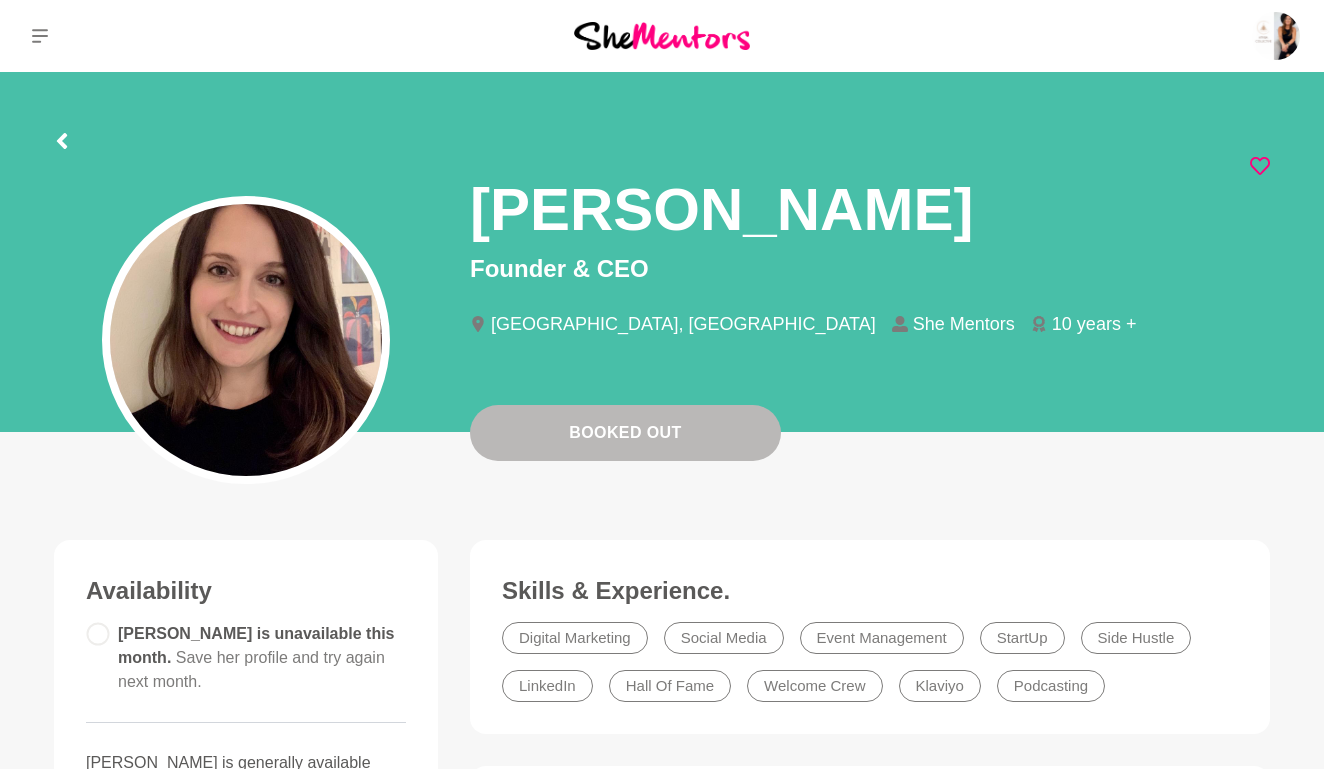 click 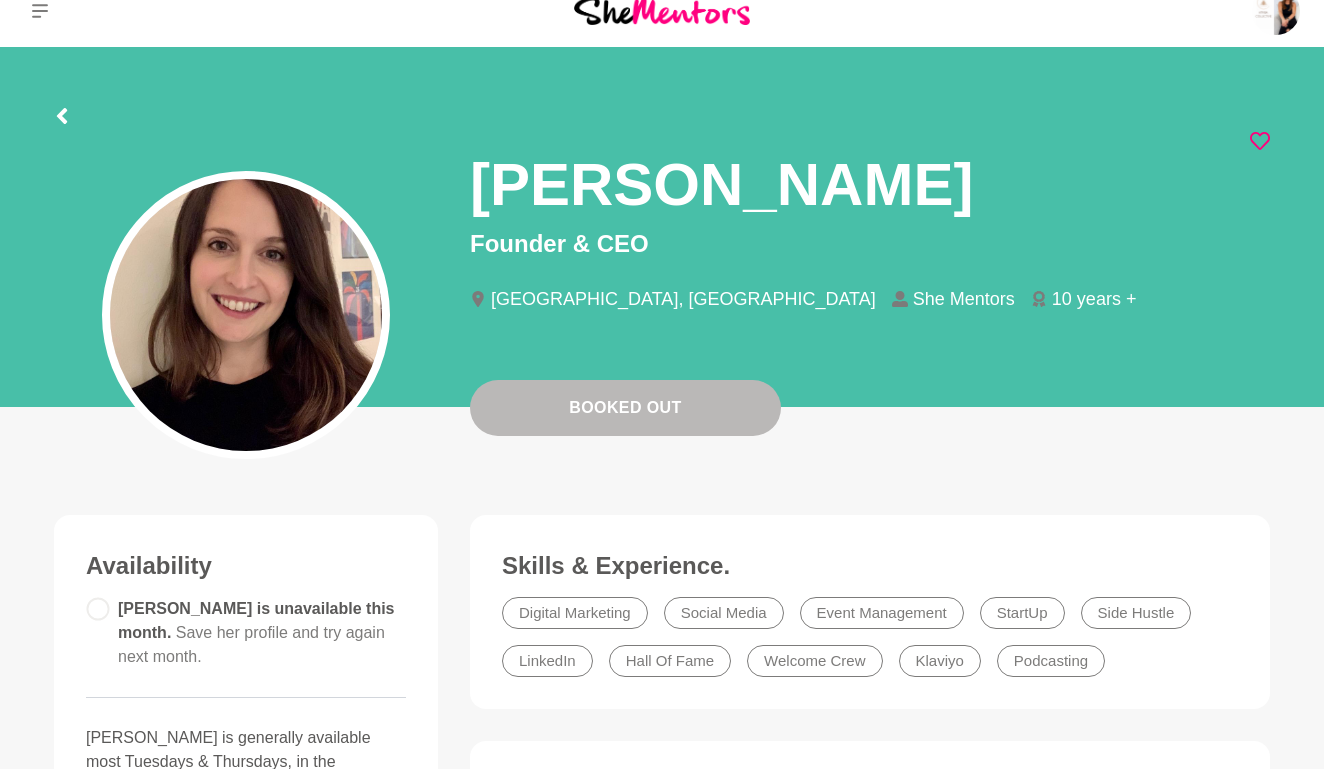 scroll, scrollTop: 32, scrollLeft: 0, axis: vertical 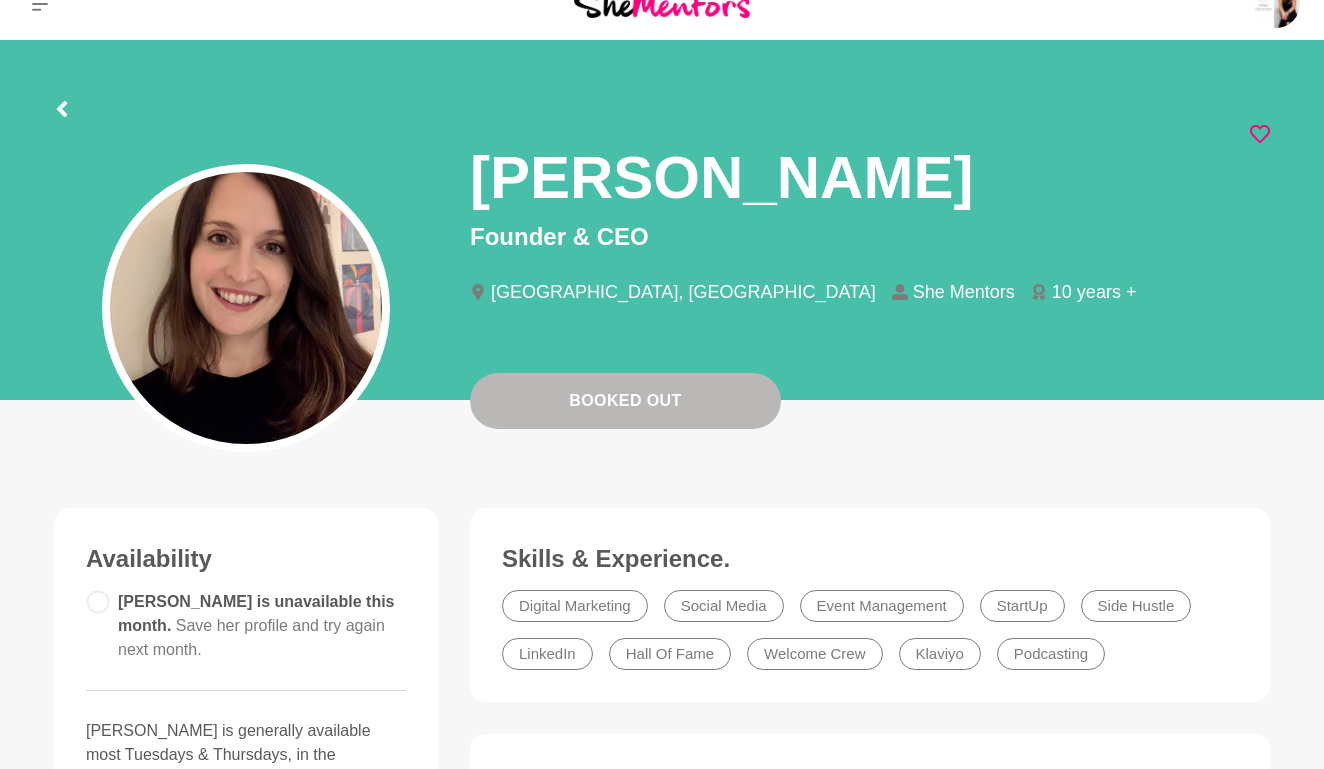 click 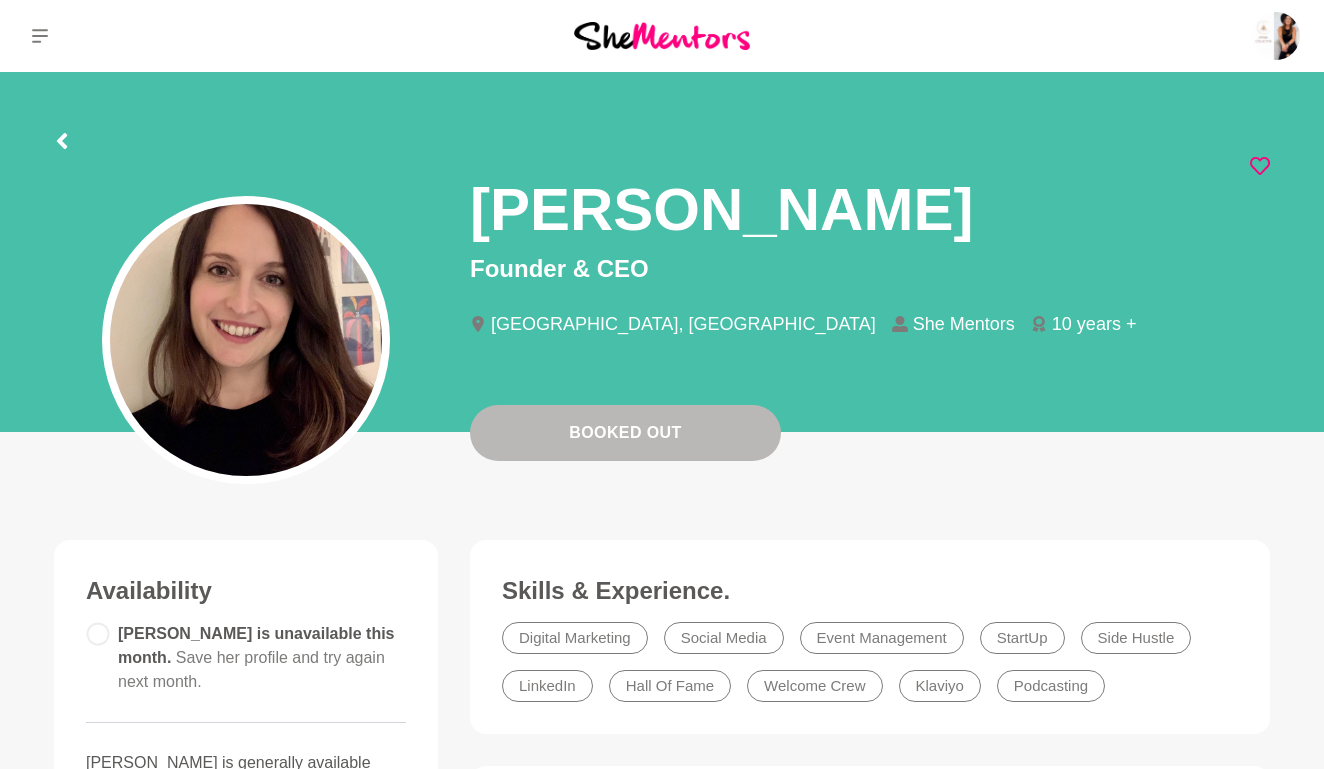 click 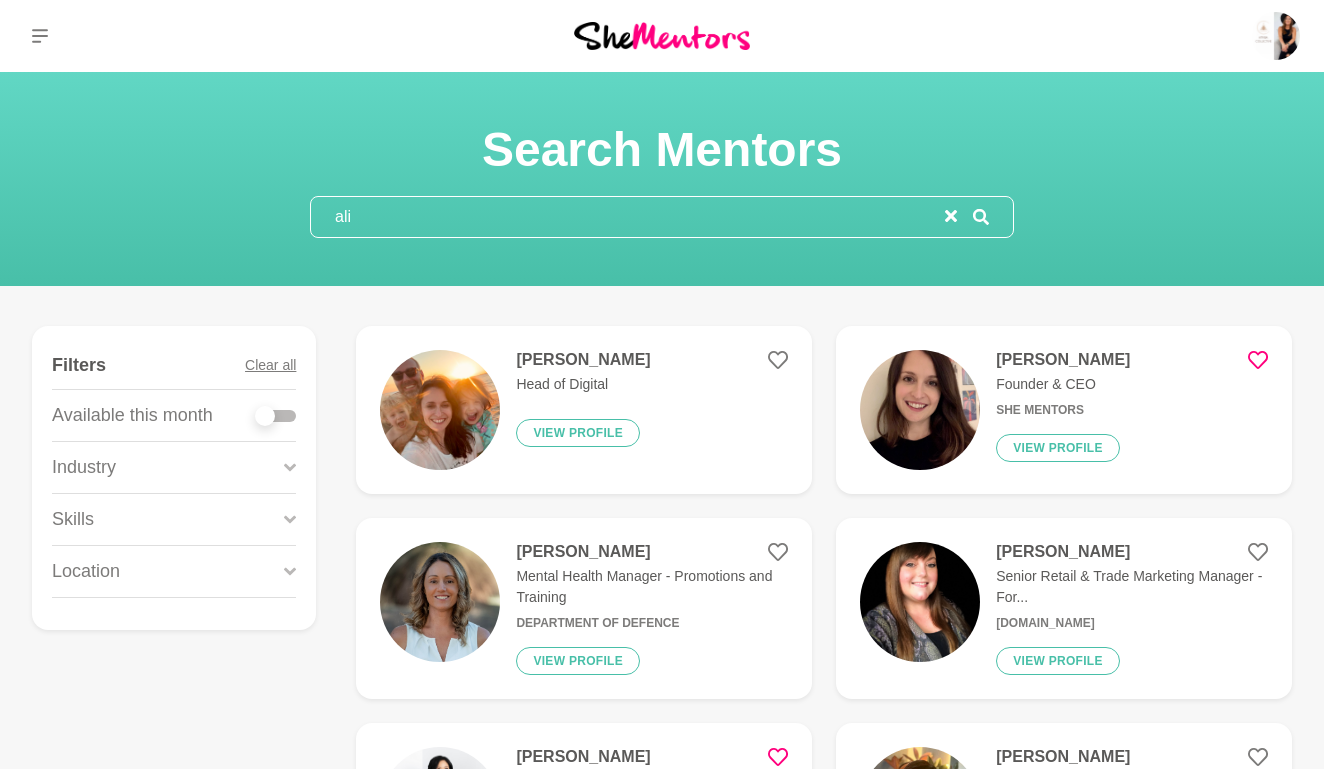 click at bounding box center (276, 416) 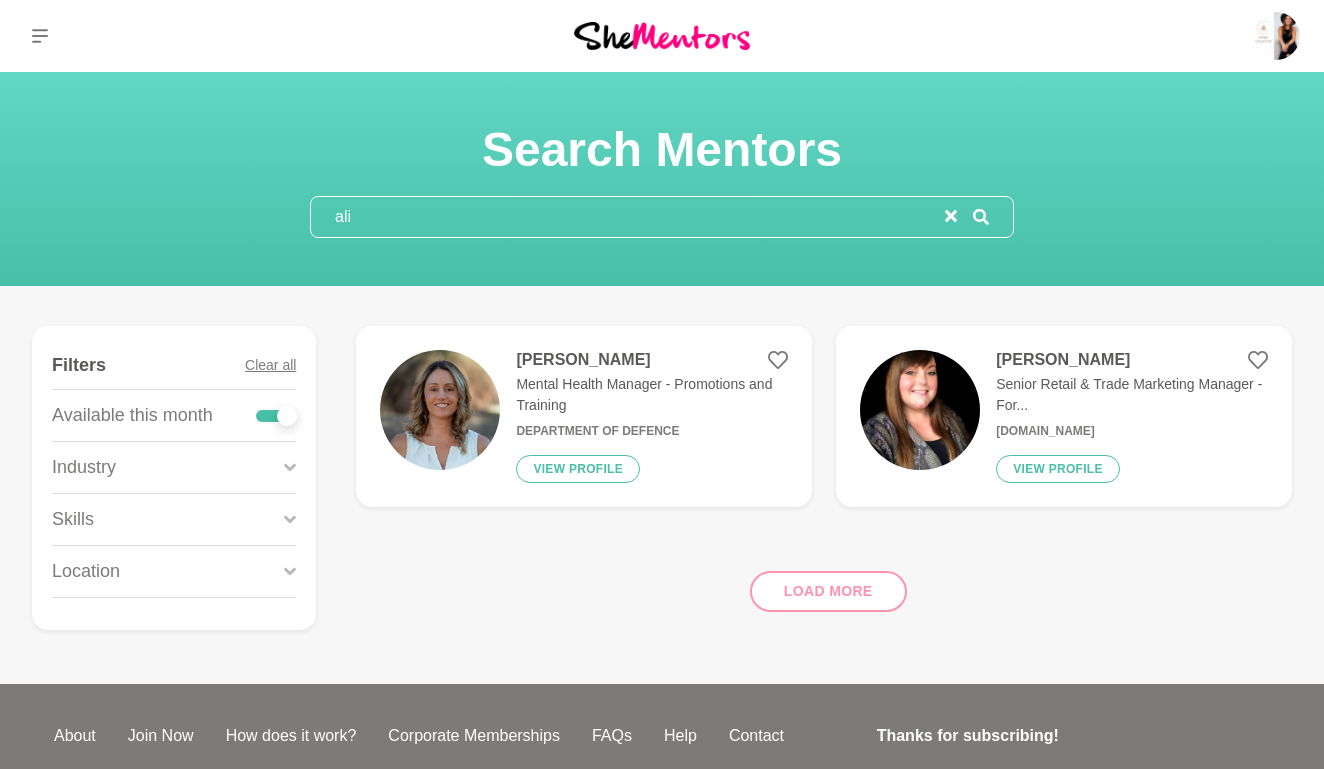 click 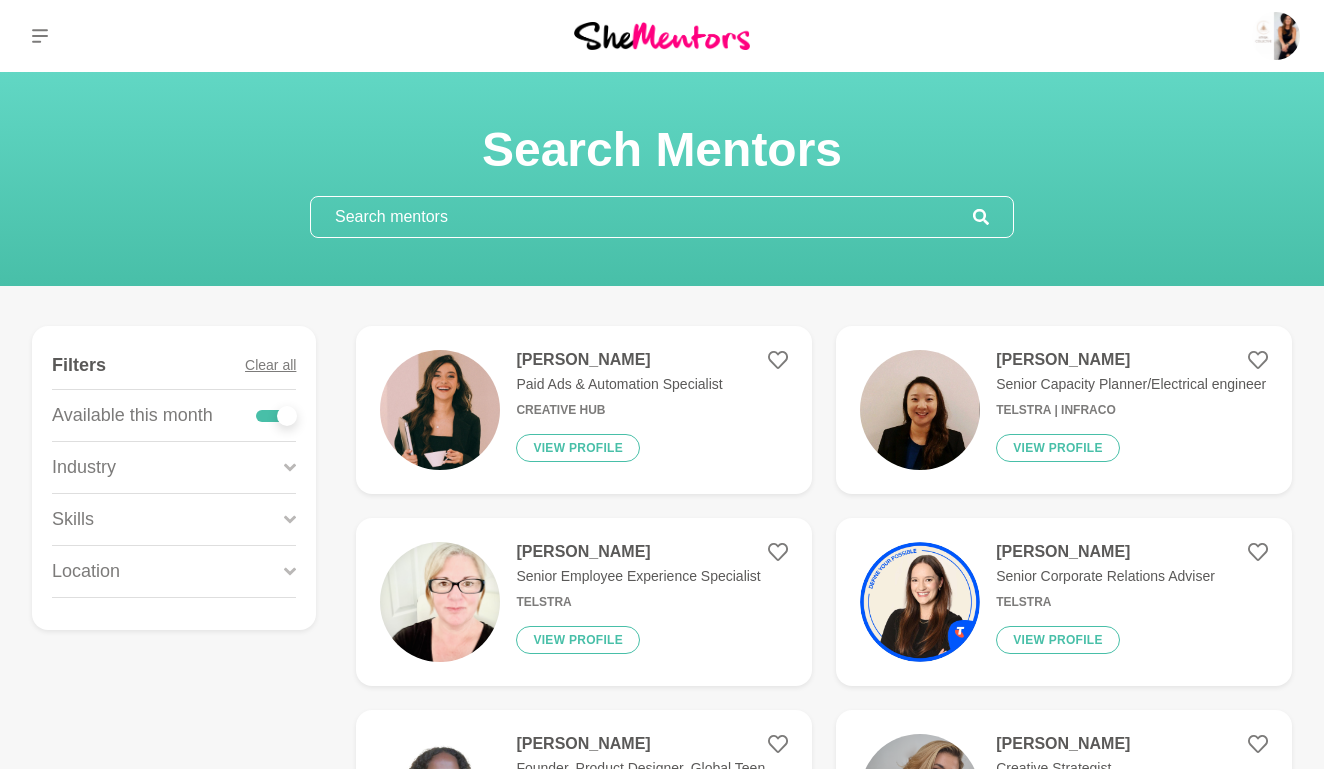 click 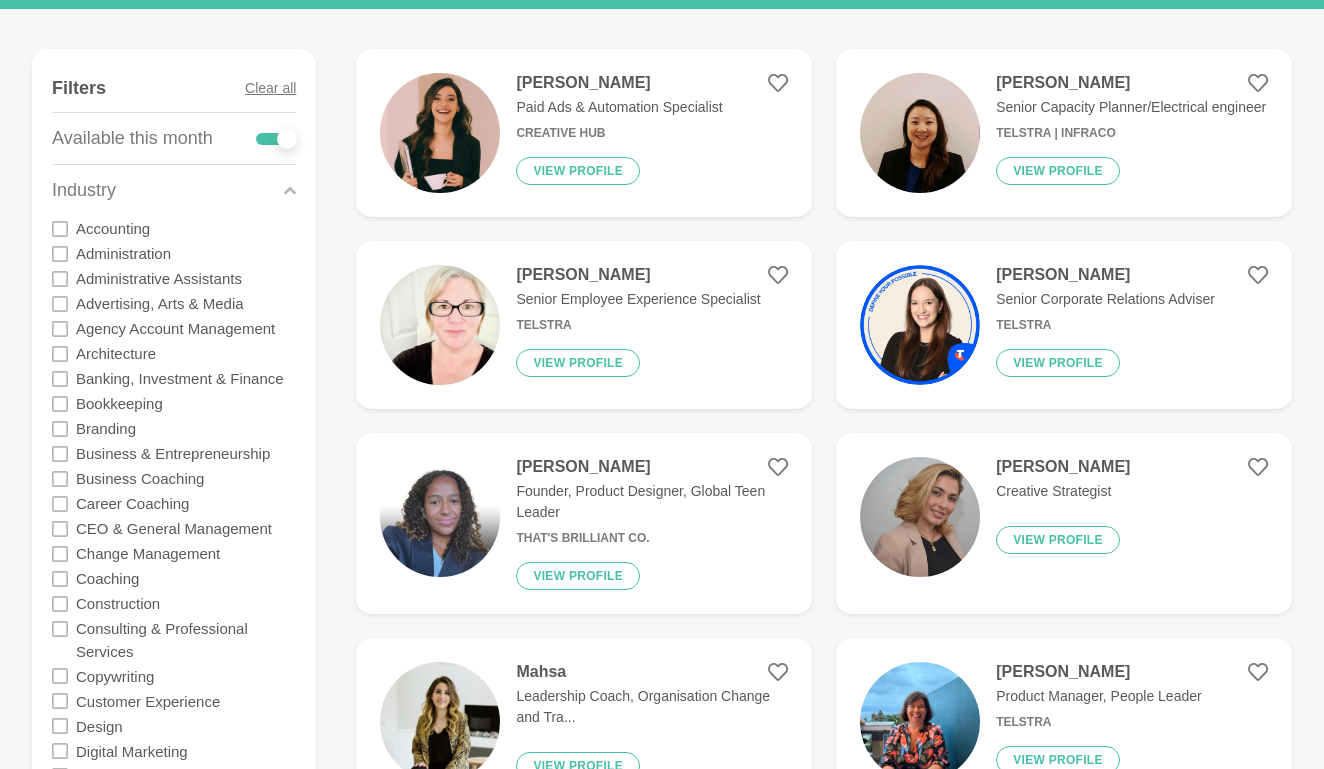scroll, scrollTop: 290, scrollLeft: 0, axis: vertical 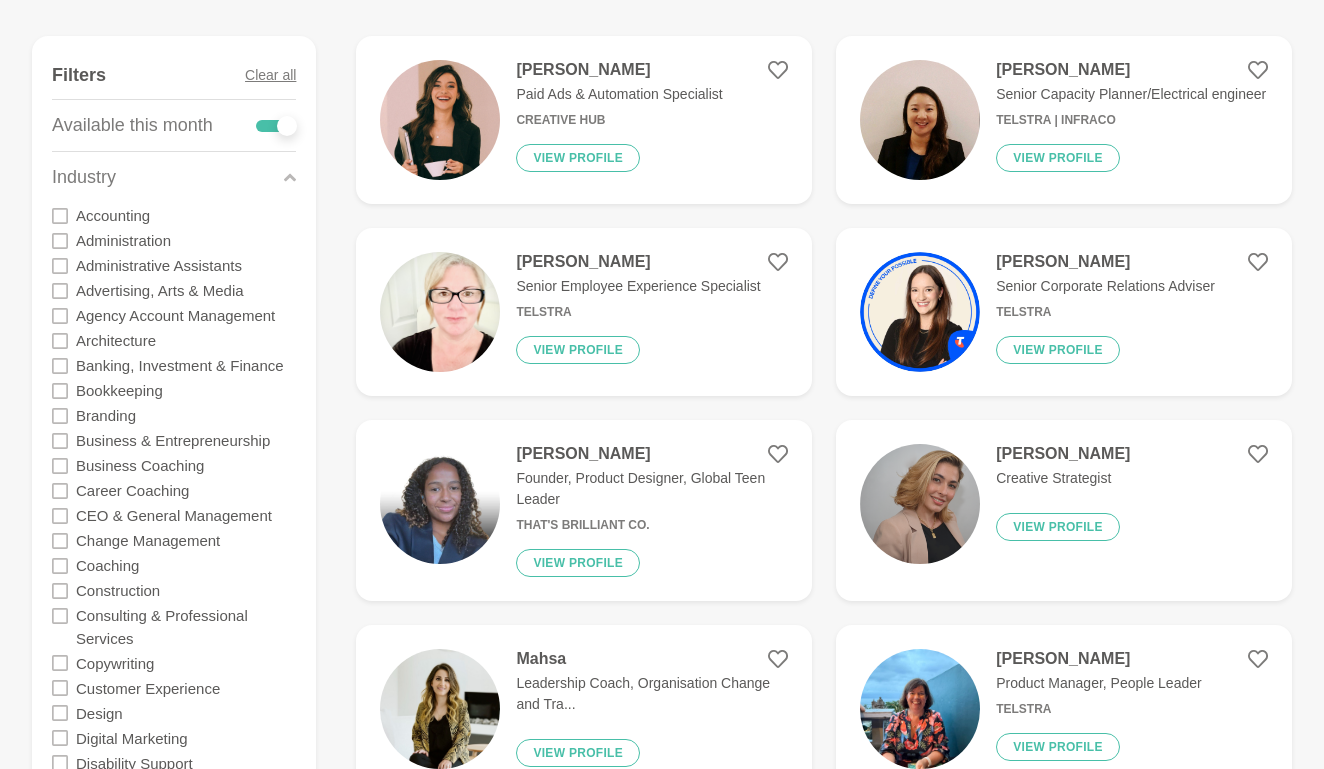 click 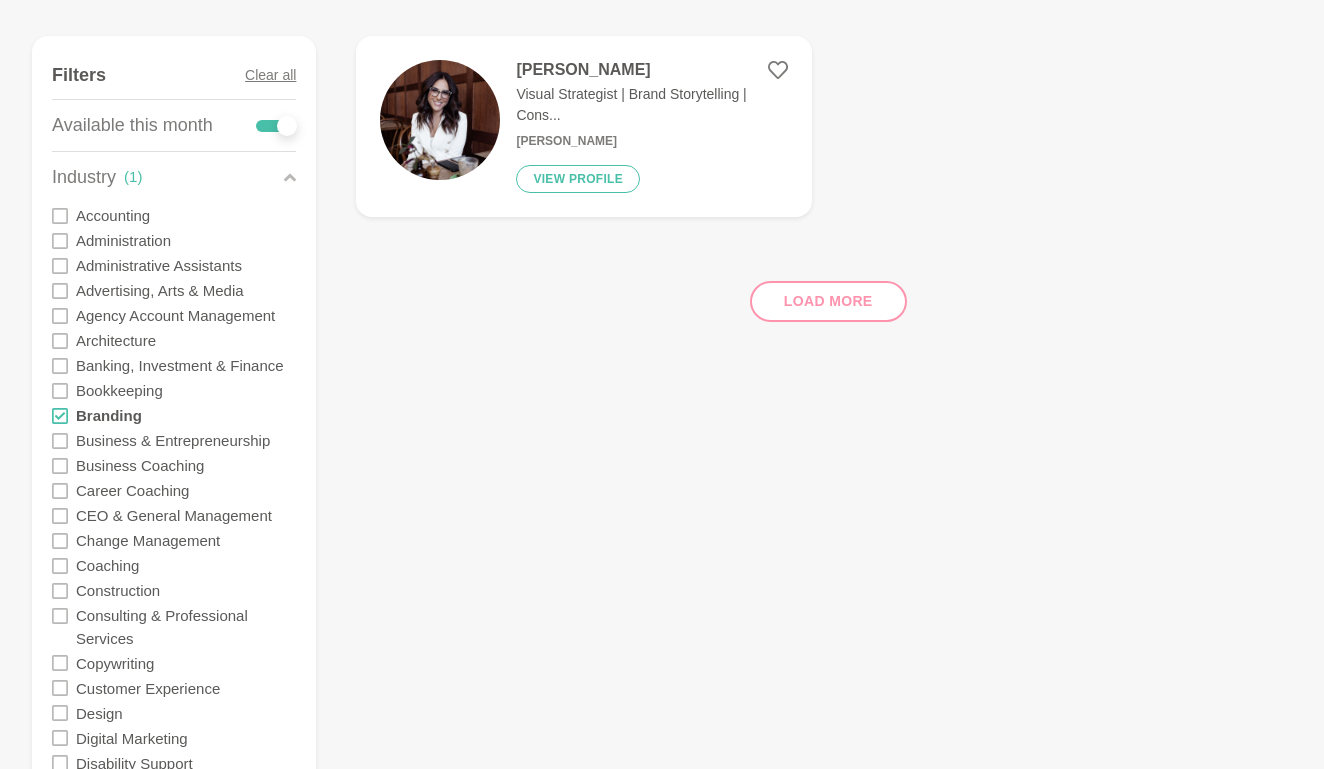 click 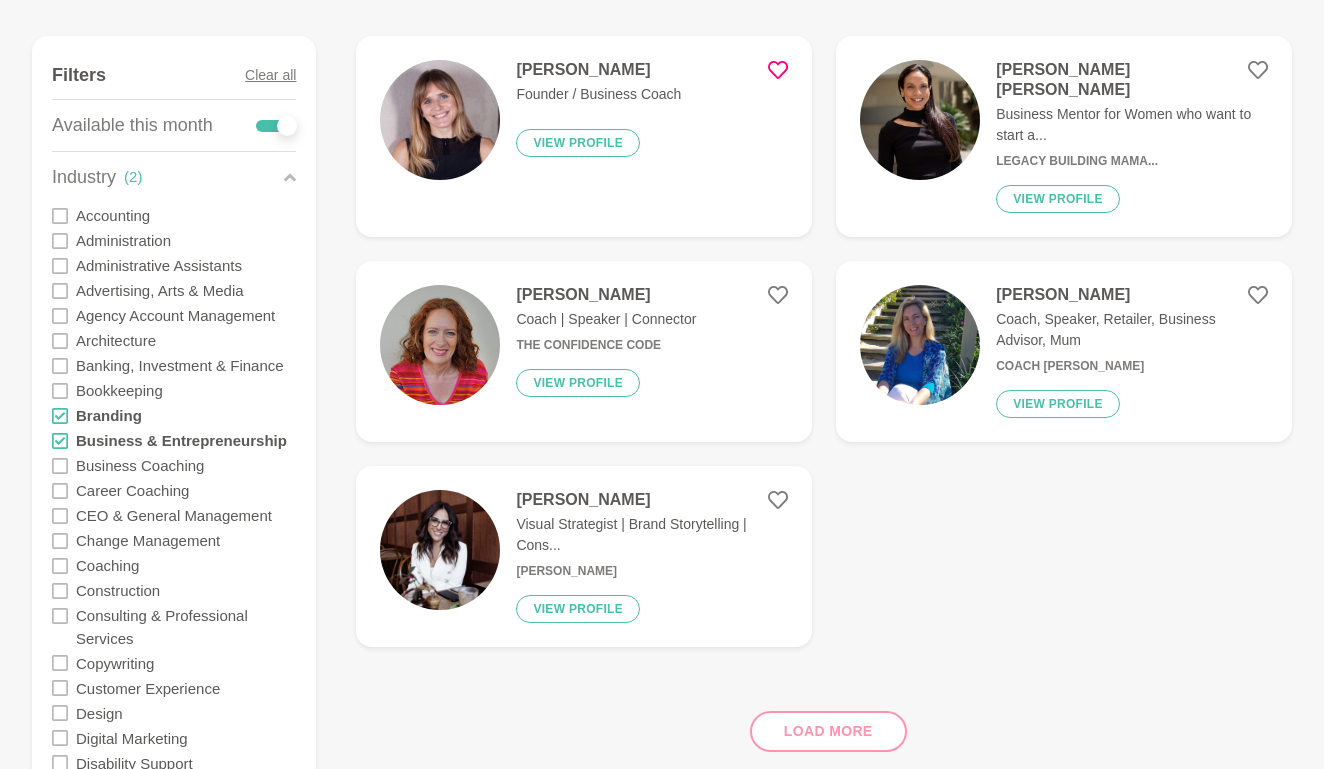 click 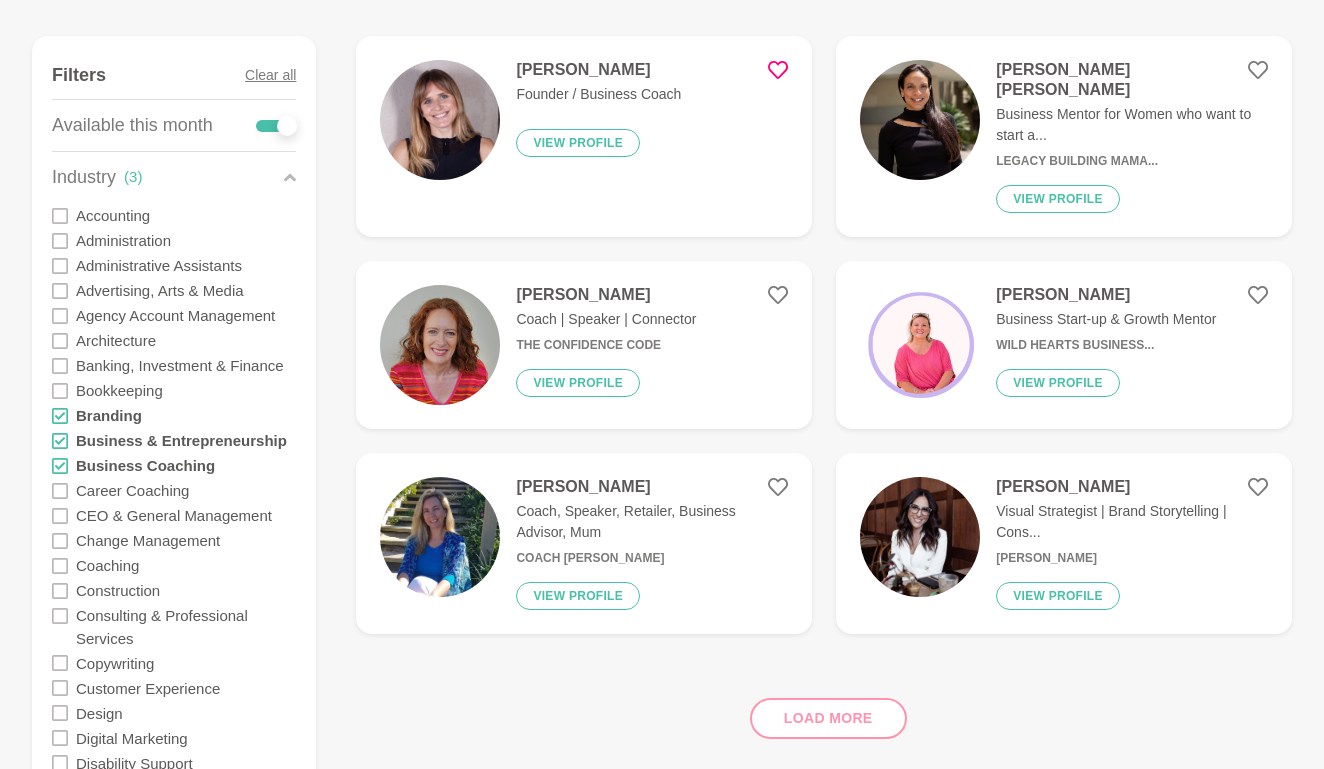 click 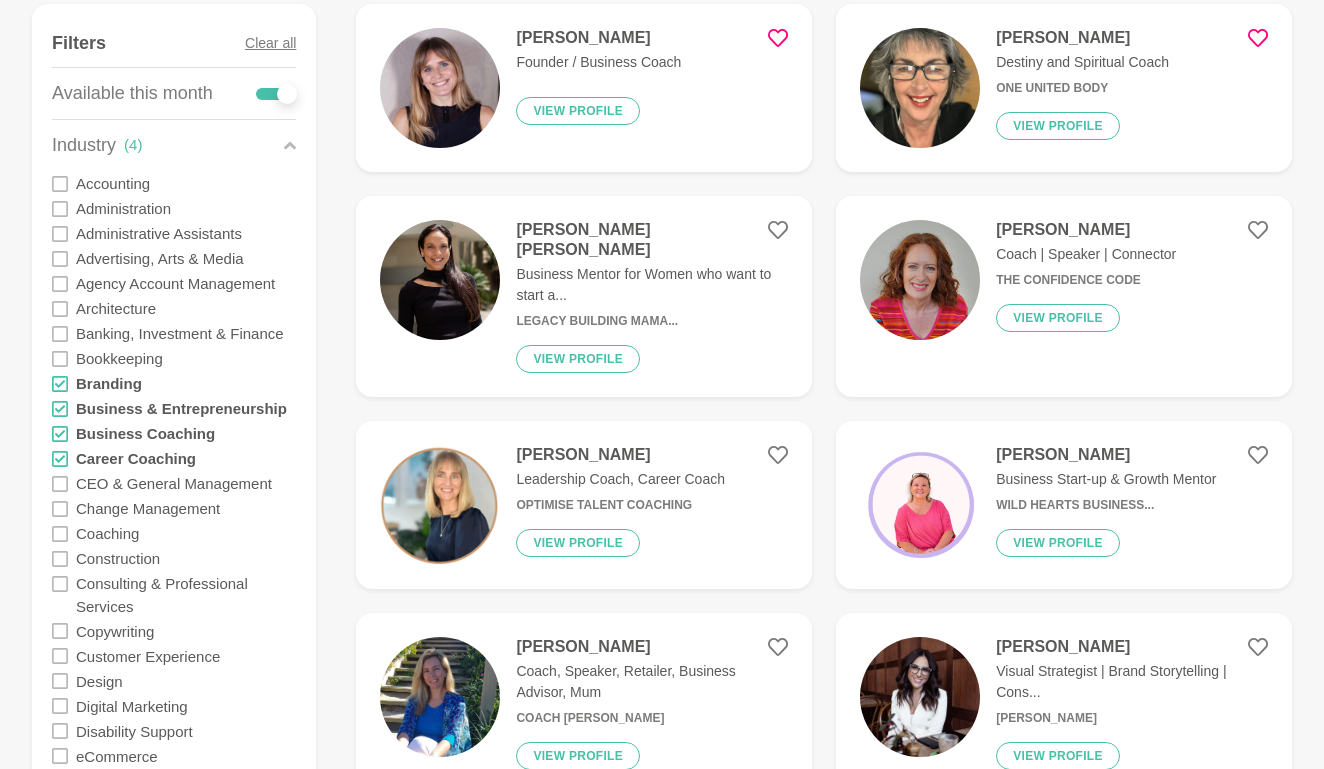 scroll, scrollTop: 323, scrollLeft: 0, axis: vertical 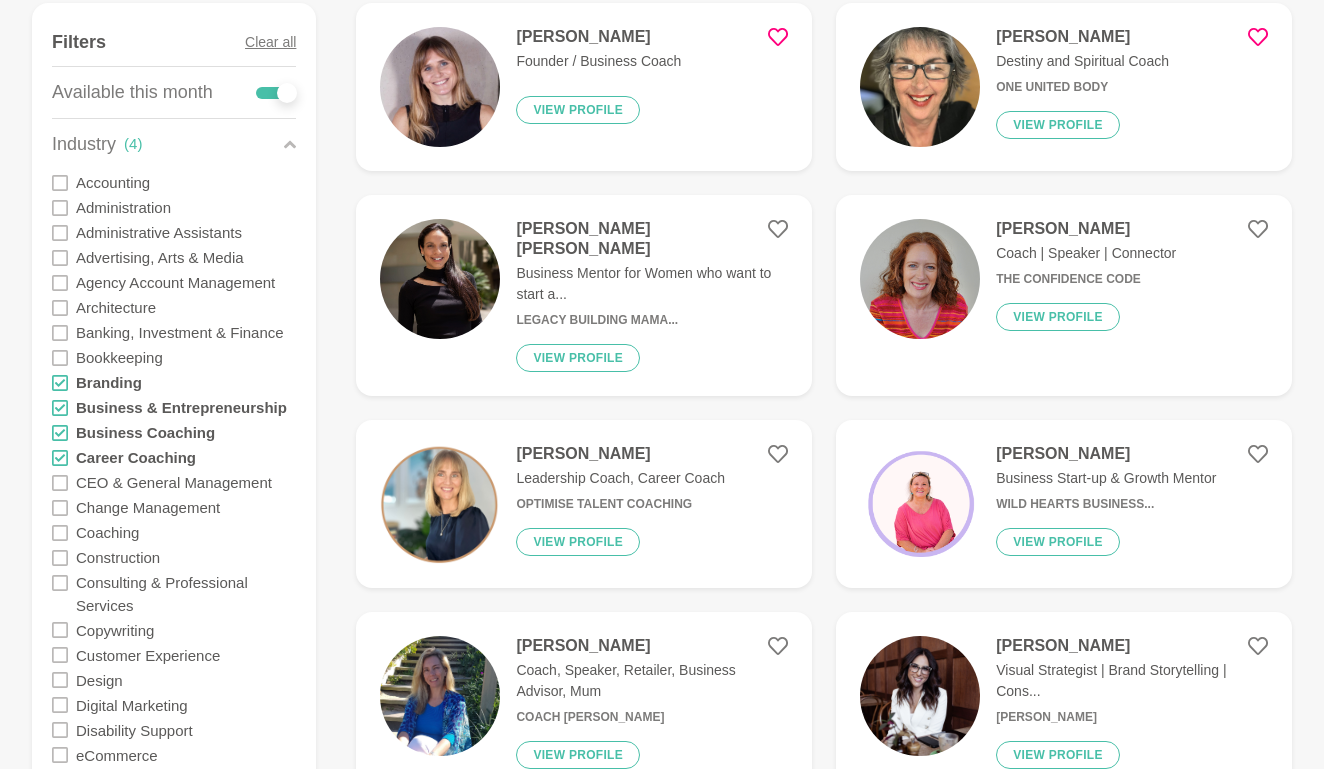 click 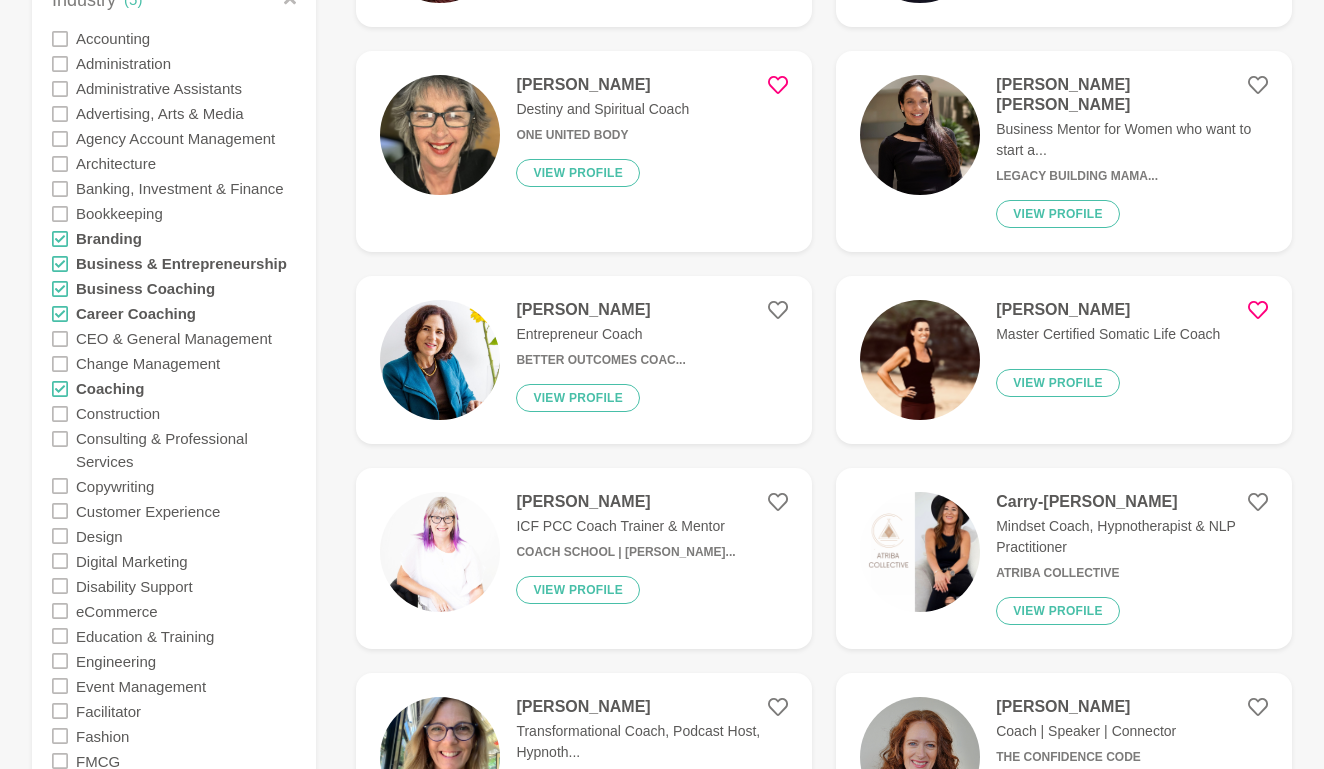 scroll, scrollTop: 474, scrollLeft: 0, axis: vertical 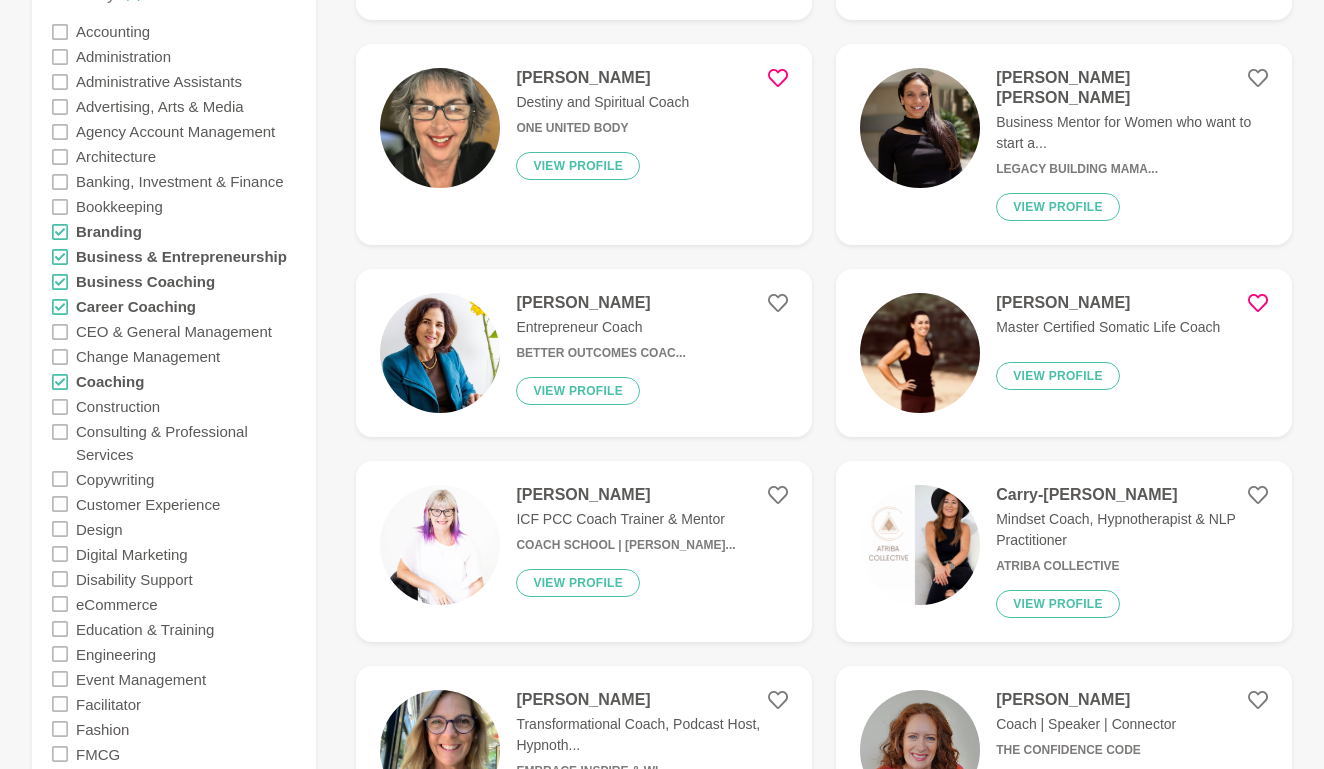 click 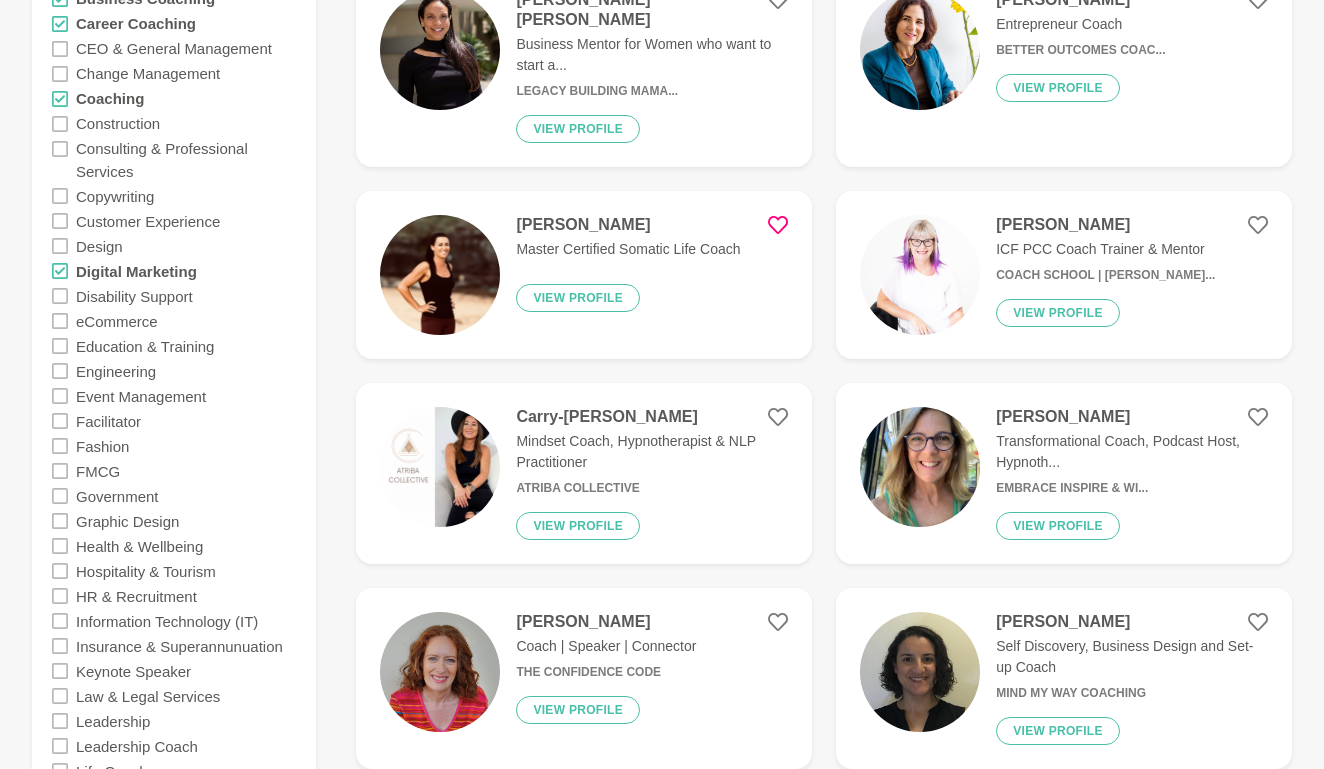 scroll, scrollTop: 759, scrollLeft: 0, axis: vertical 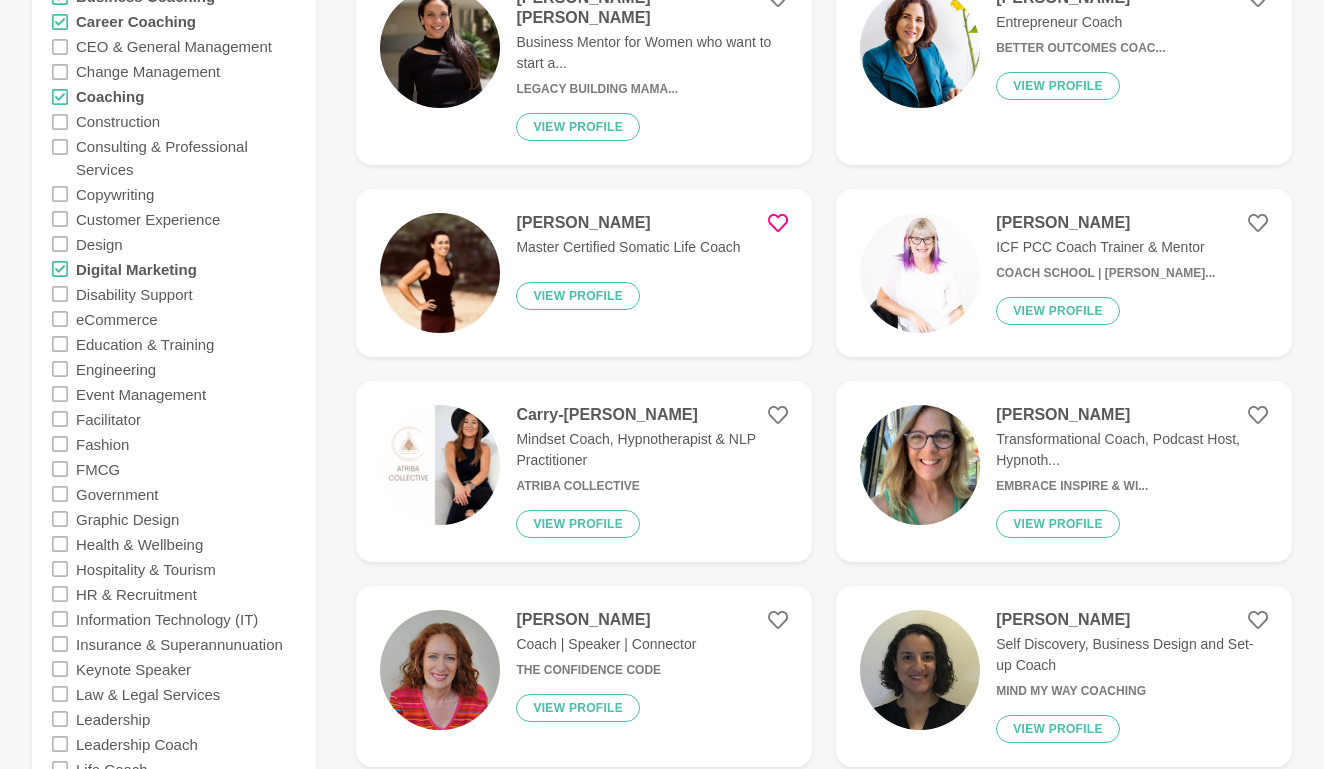 click 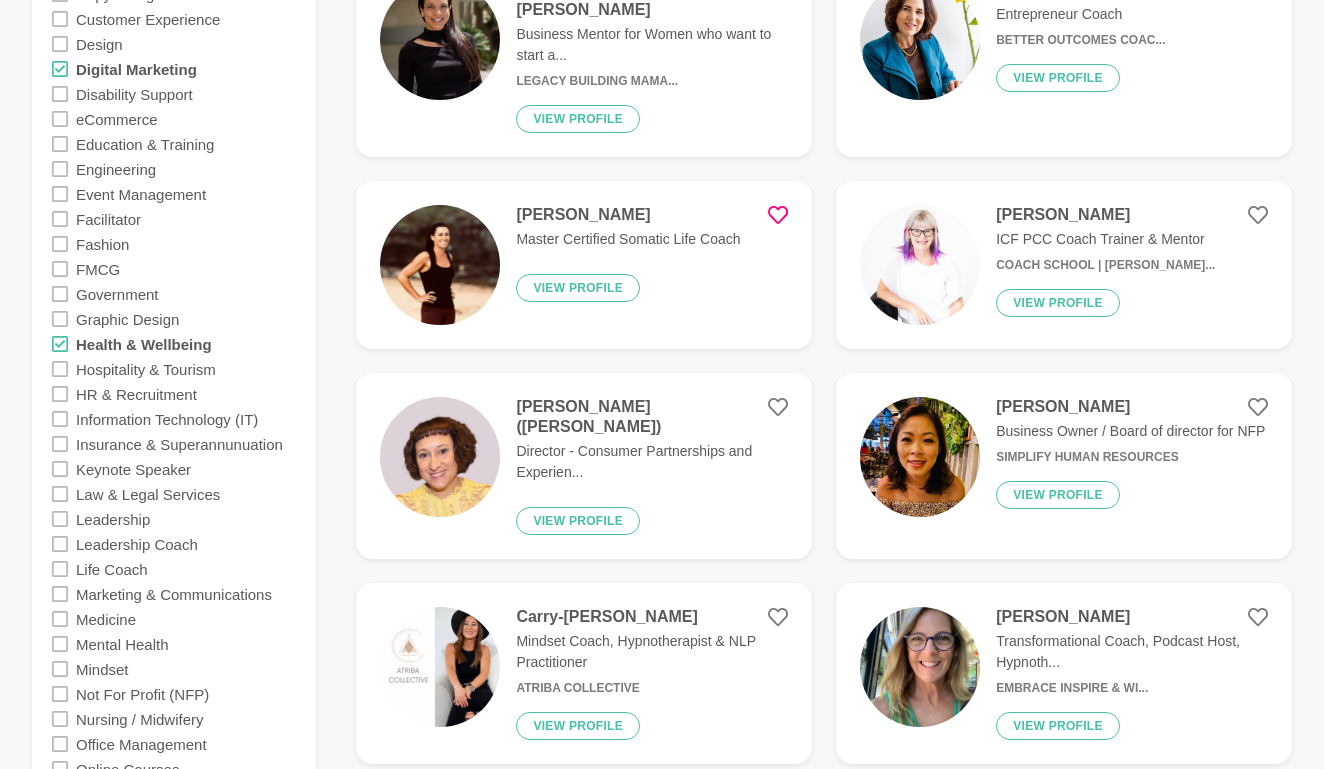 scroll, scrollTop: 972, scrollLeft: 0, axis: vertical 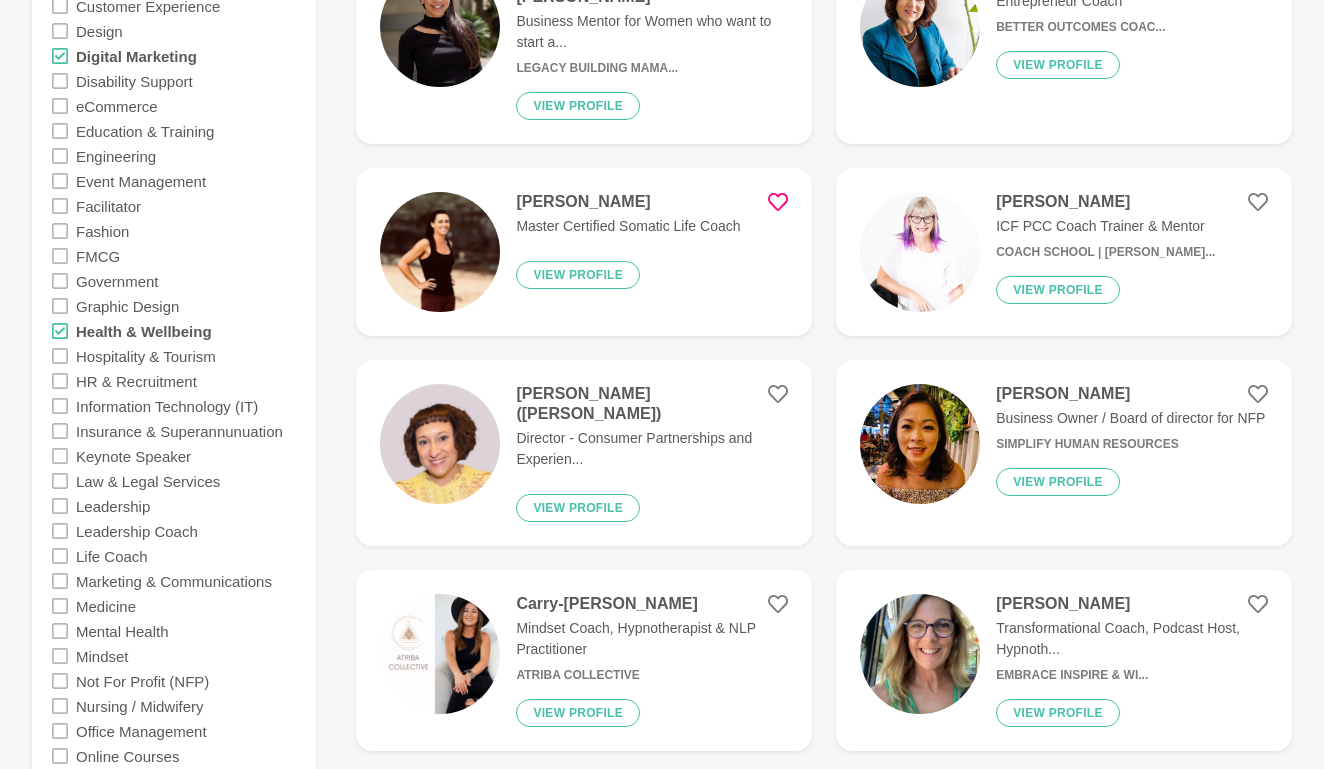 click 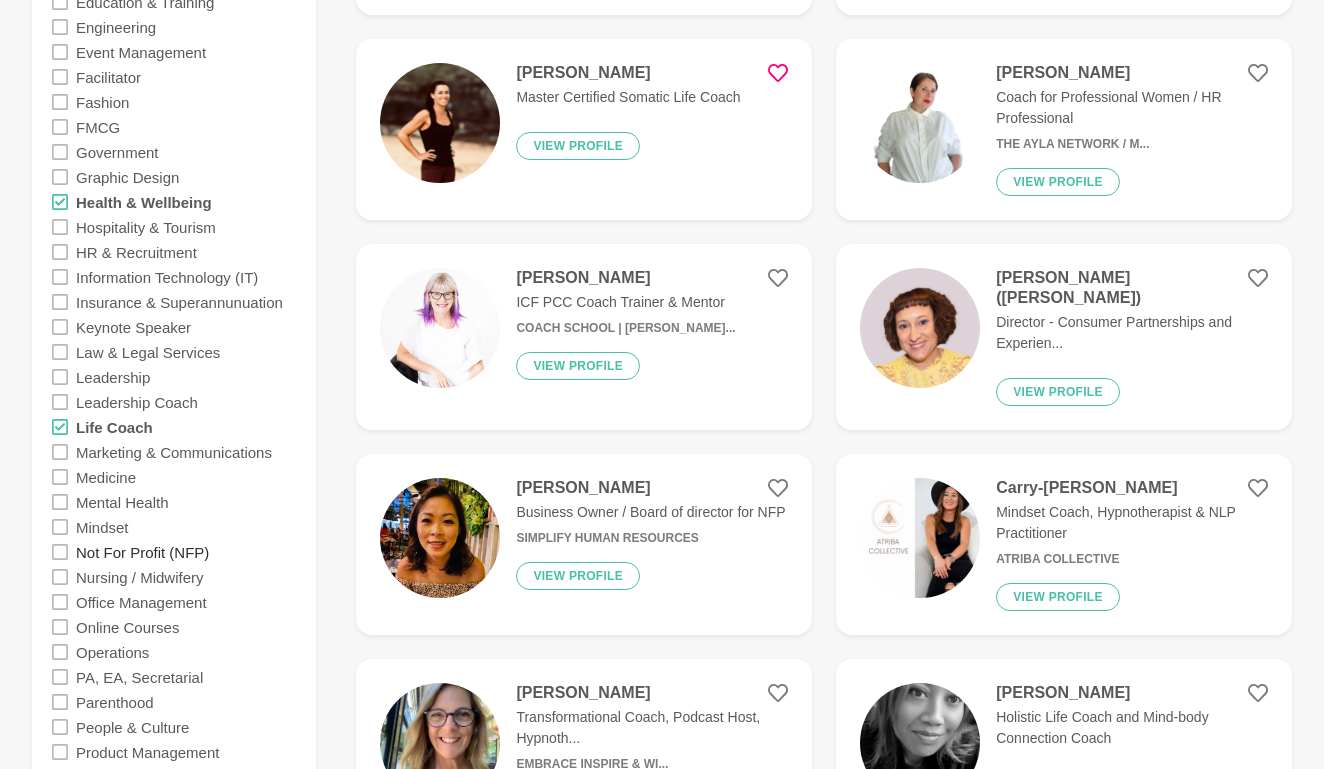 scroll, scrollTop: 1127, scrollLeft: 0, axis: vertical 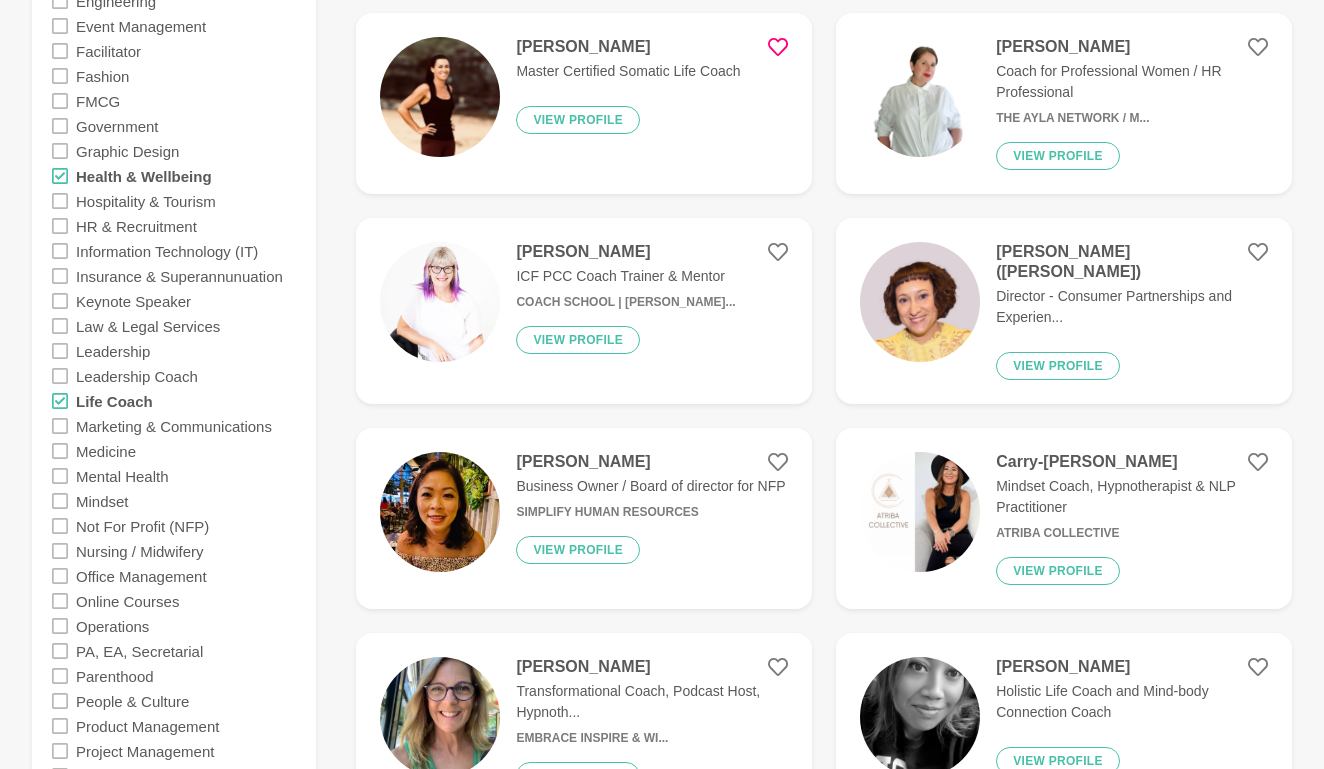 click 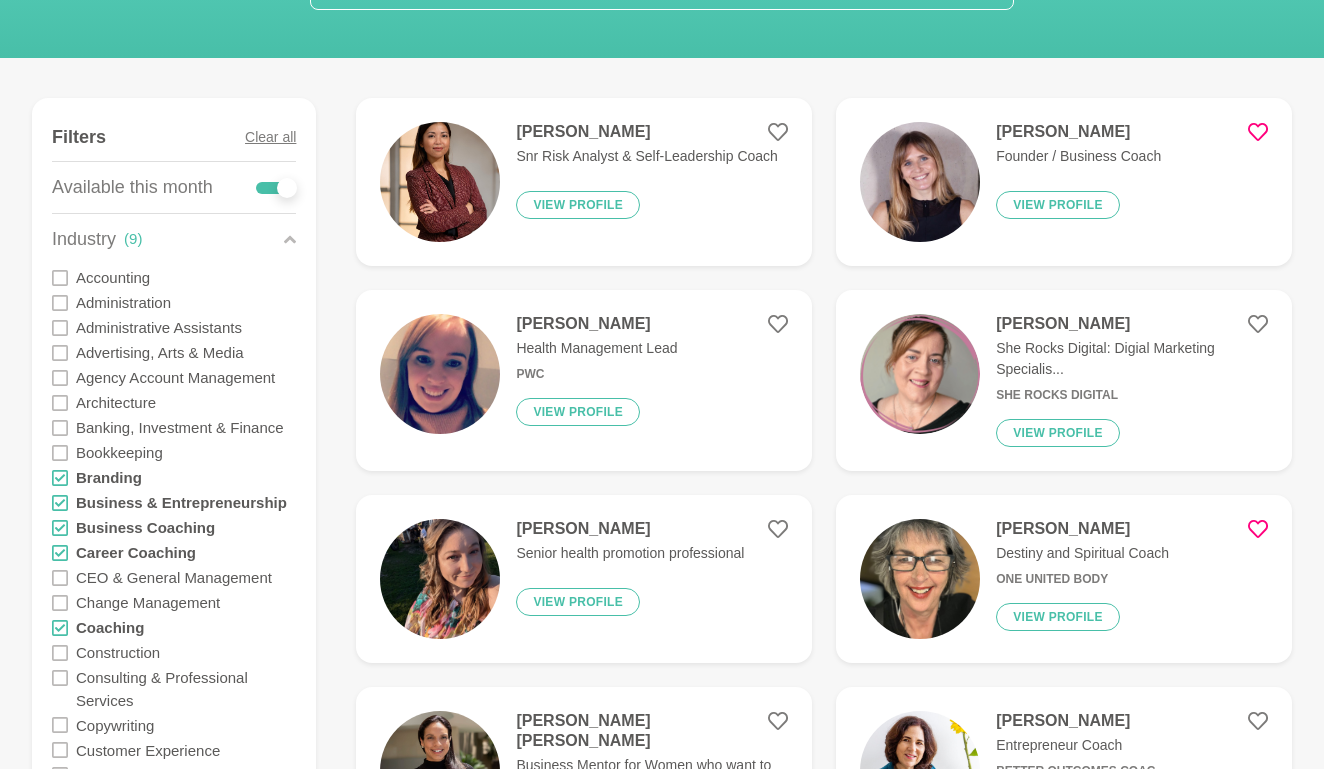 scroll, scrollTop: 237, scrollLeft: 0, axis: vertical 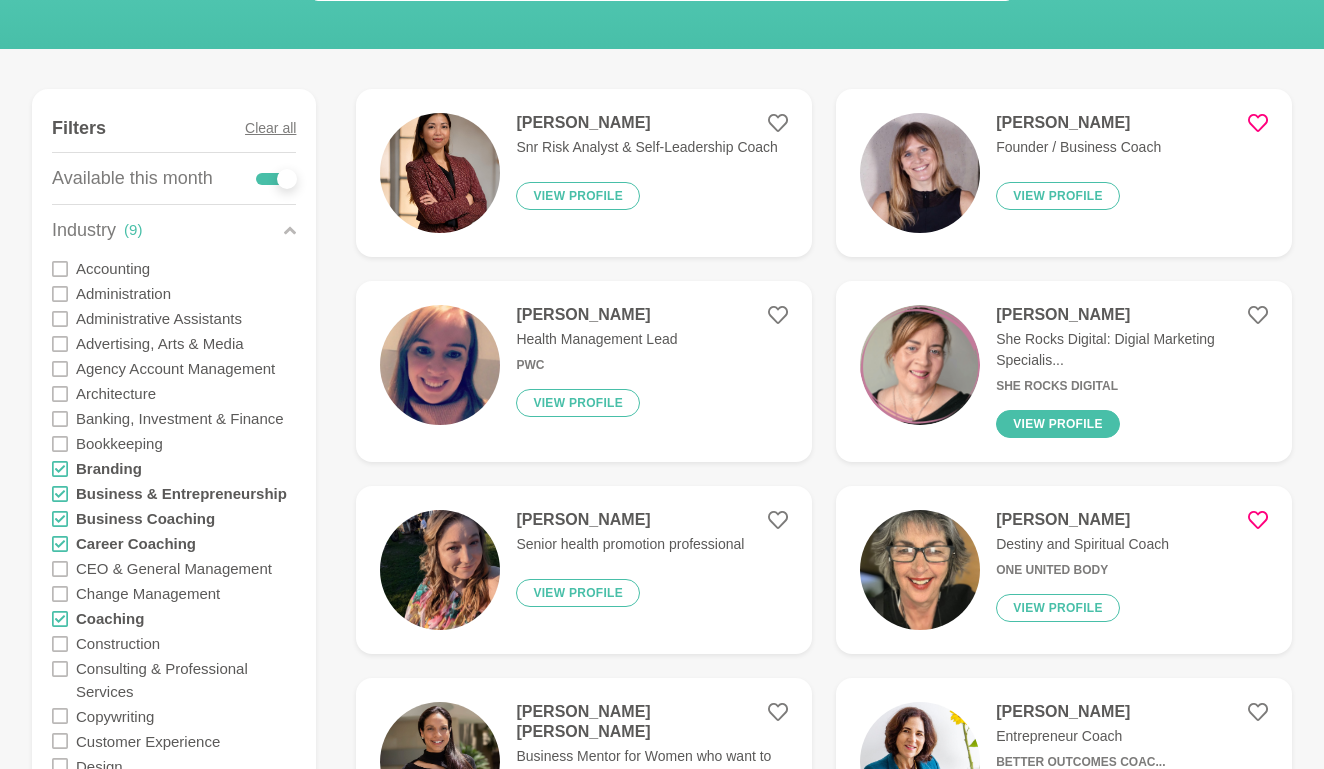 click on "View profile" at bounding box center [1058, 424] 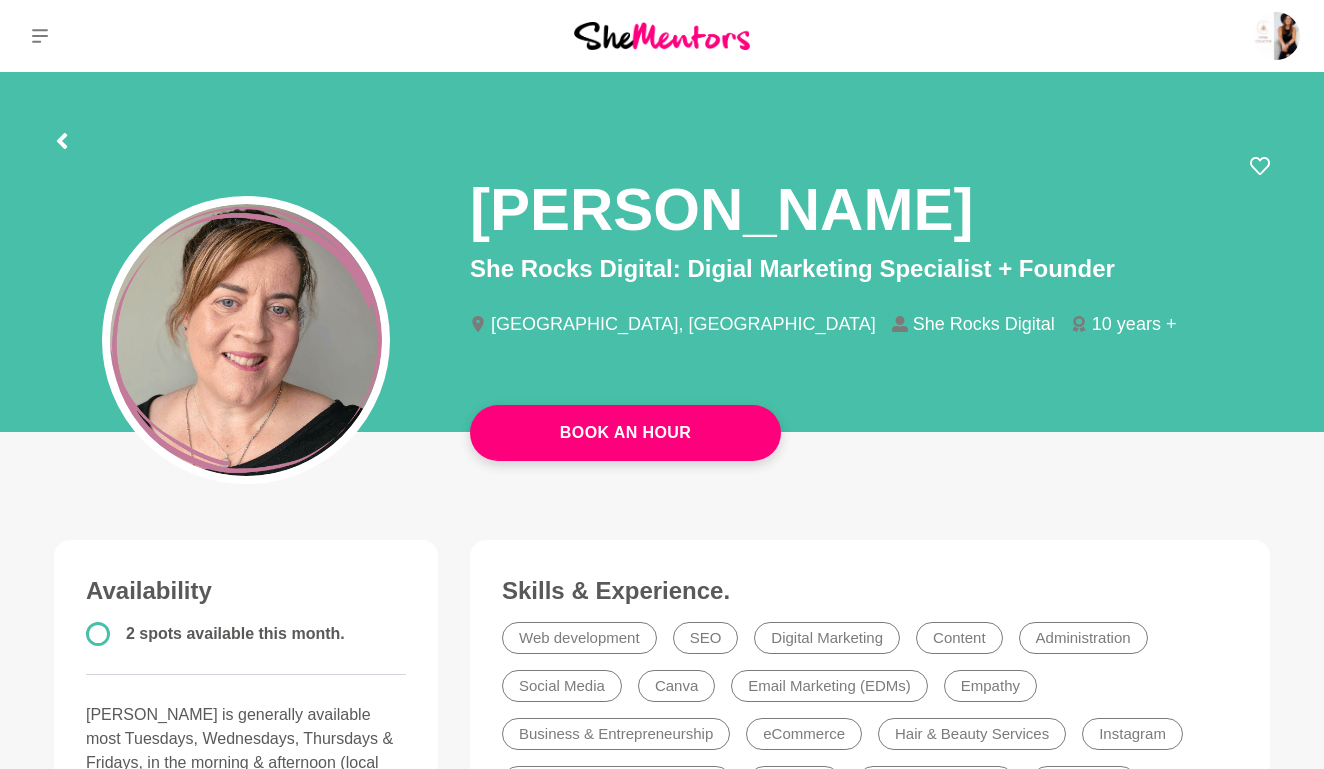 scroll, scrollTop: 0, scrollLeft: 0, axis: both 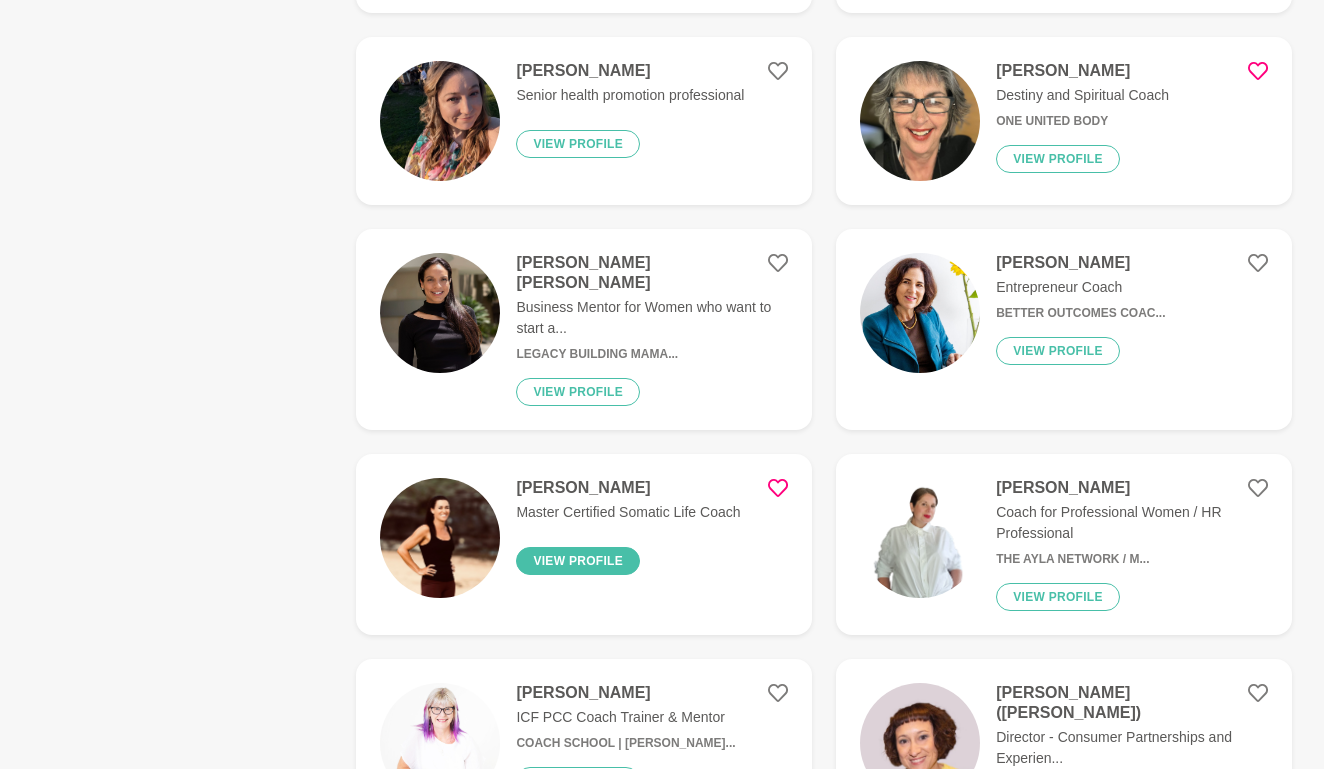 click on "View profile" at bounding box center [578, 561] 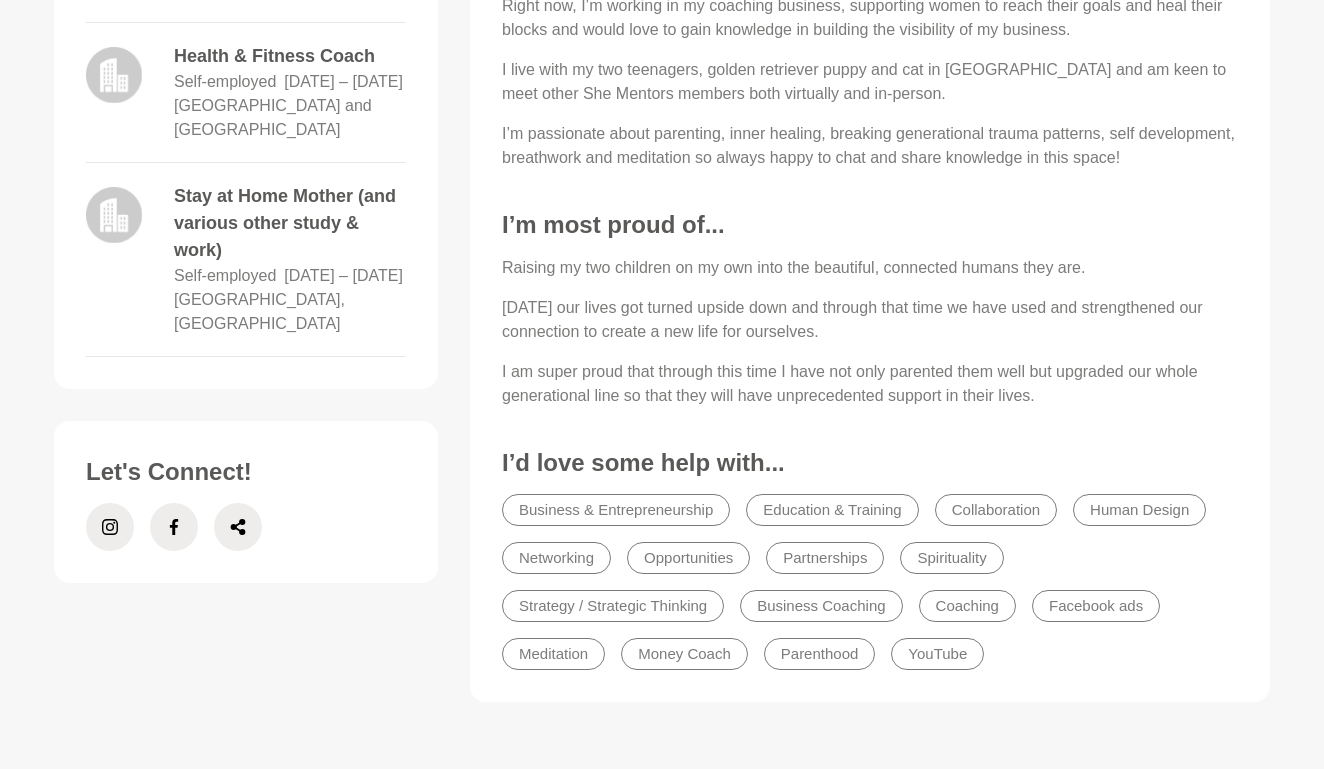 scroll, scrollTop: 1016, scrollLeft: 0, axis: vertical 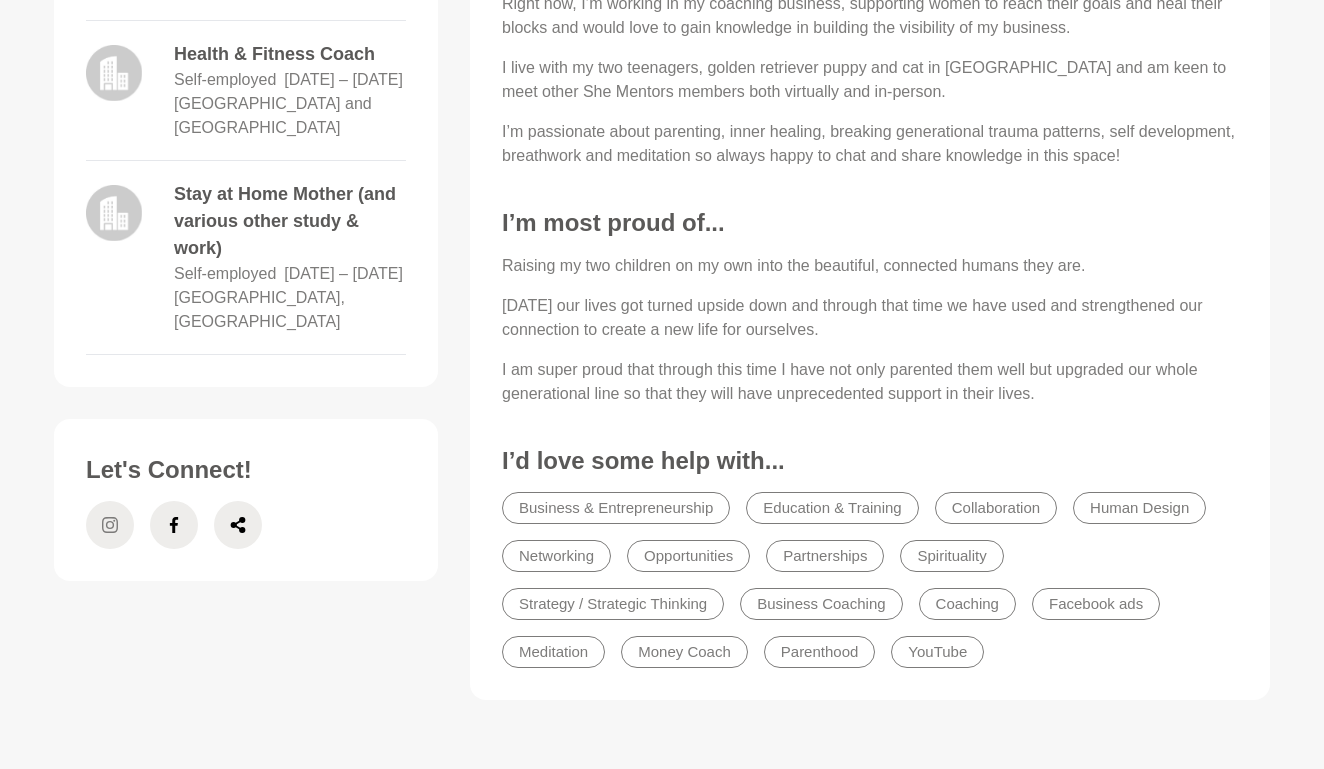 click 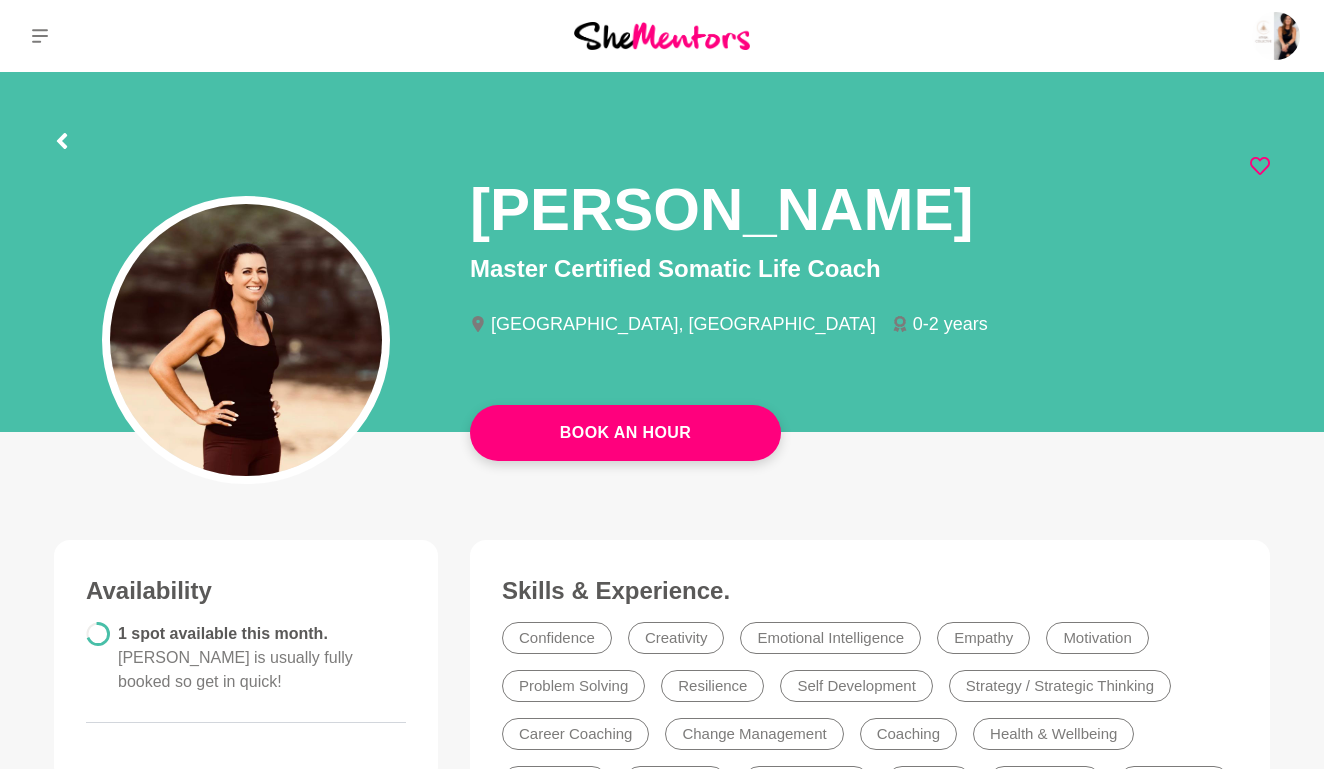 scroll, scrollTop: 0, scrollLeft: 0, axis: both 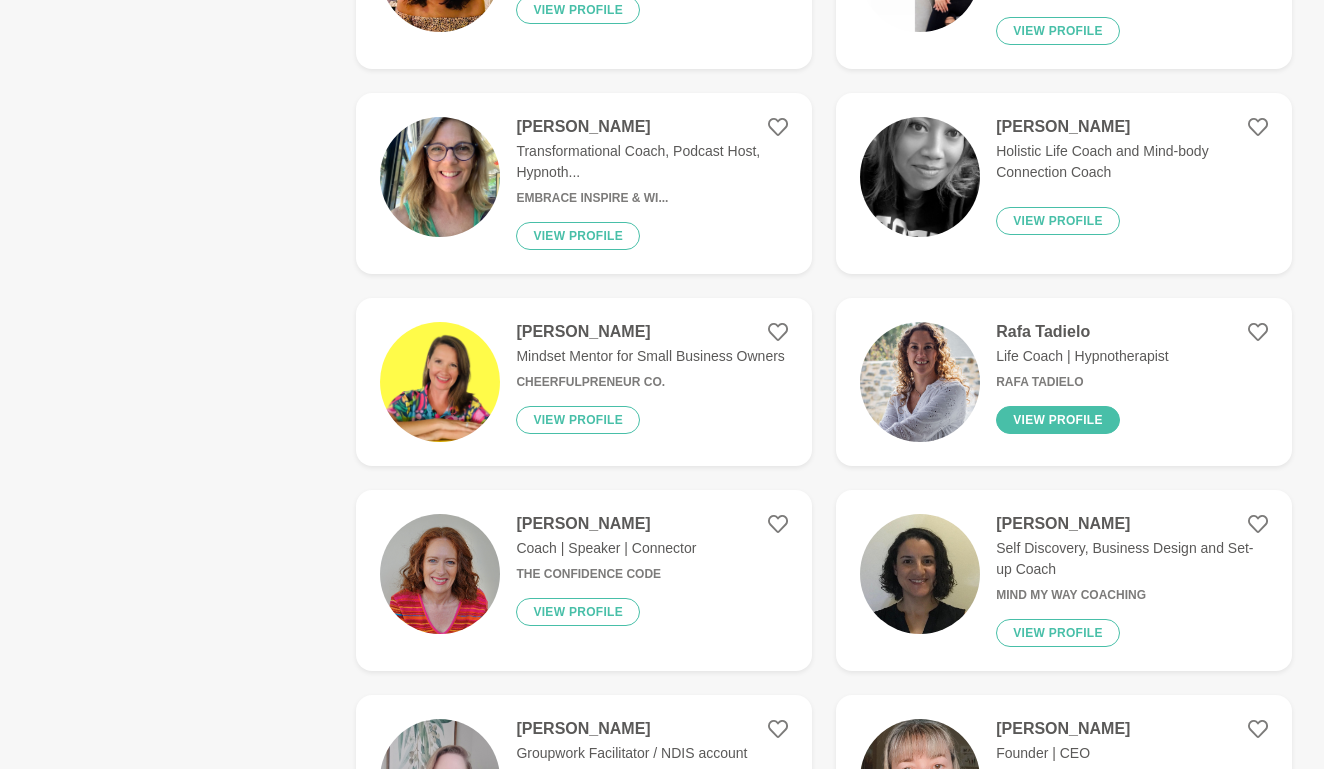 click on "View profile" at bounding box center [1058, 420] 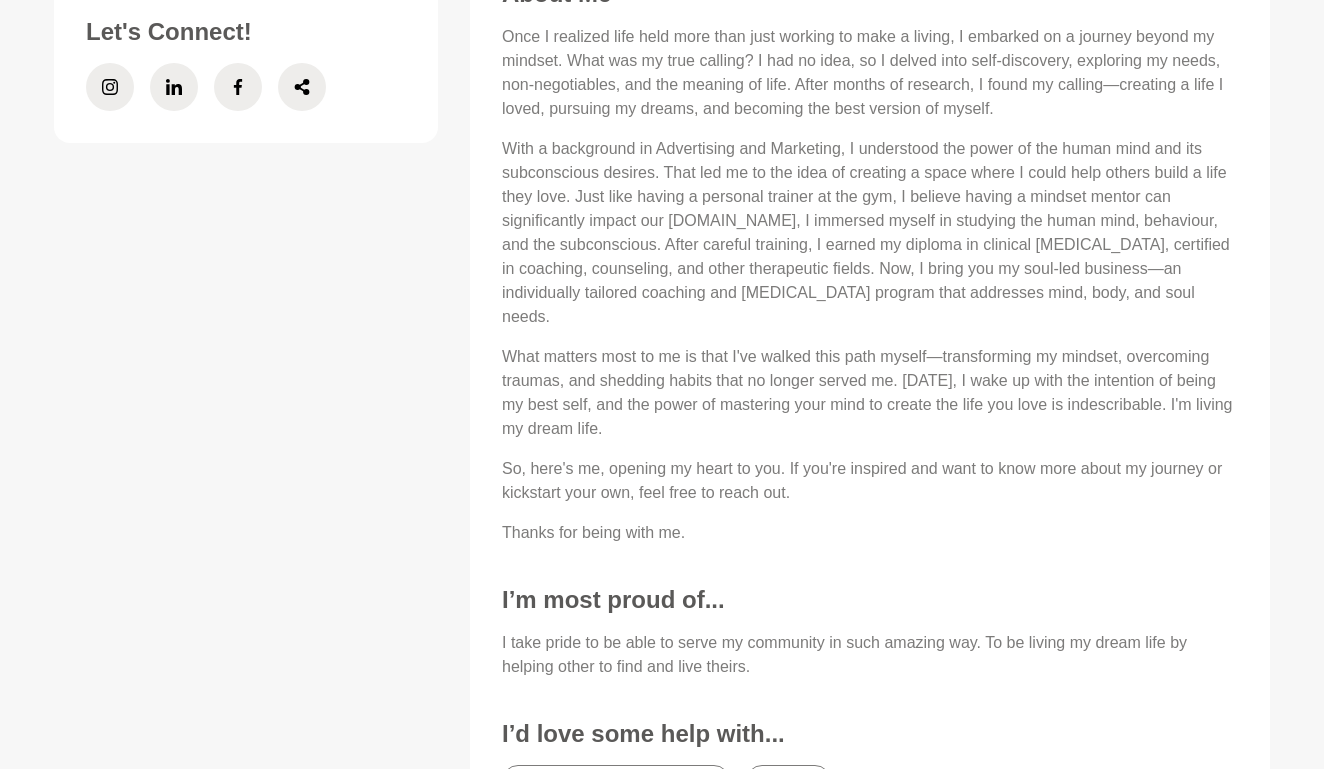 scroll, scrollTop: 1020, scrollLeft: 0, axis: vertical 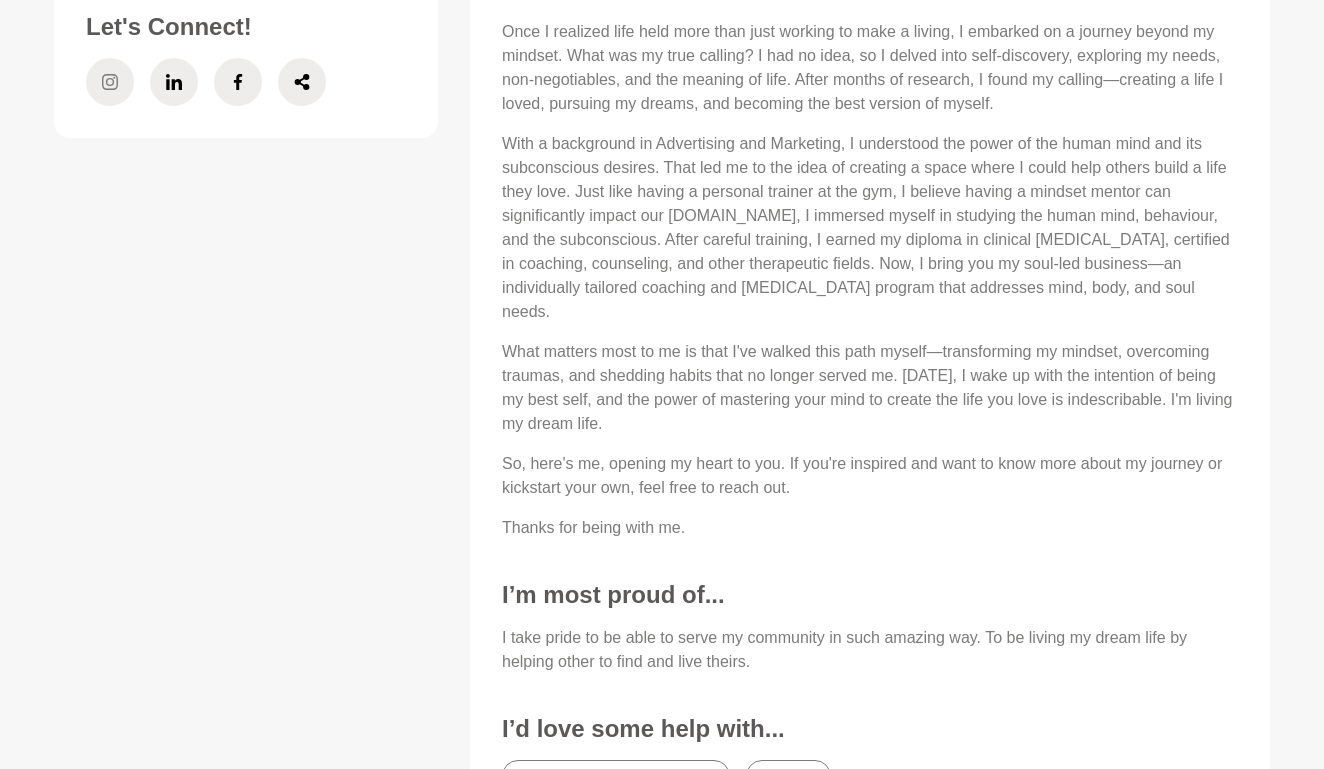 click 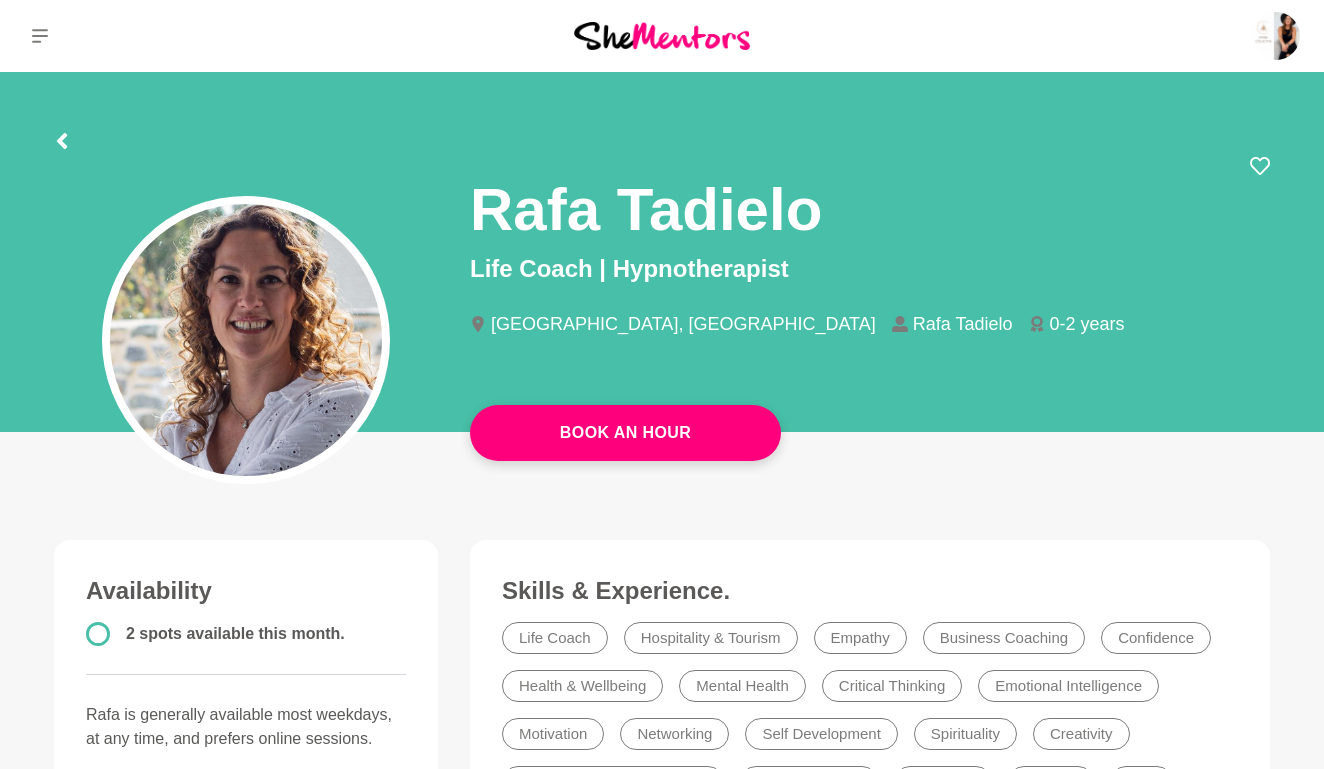scroll, scrollTop: 0, scrollLeft: 0, axis: both 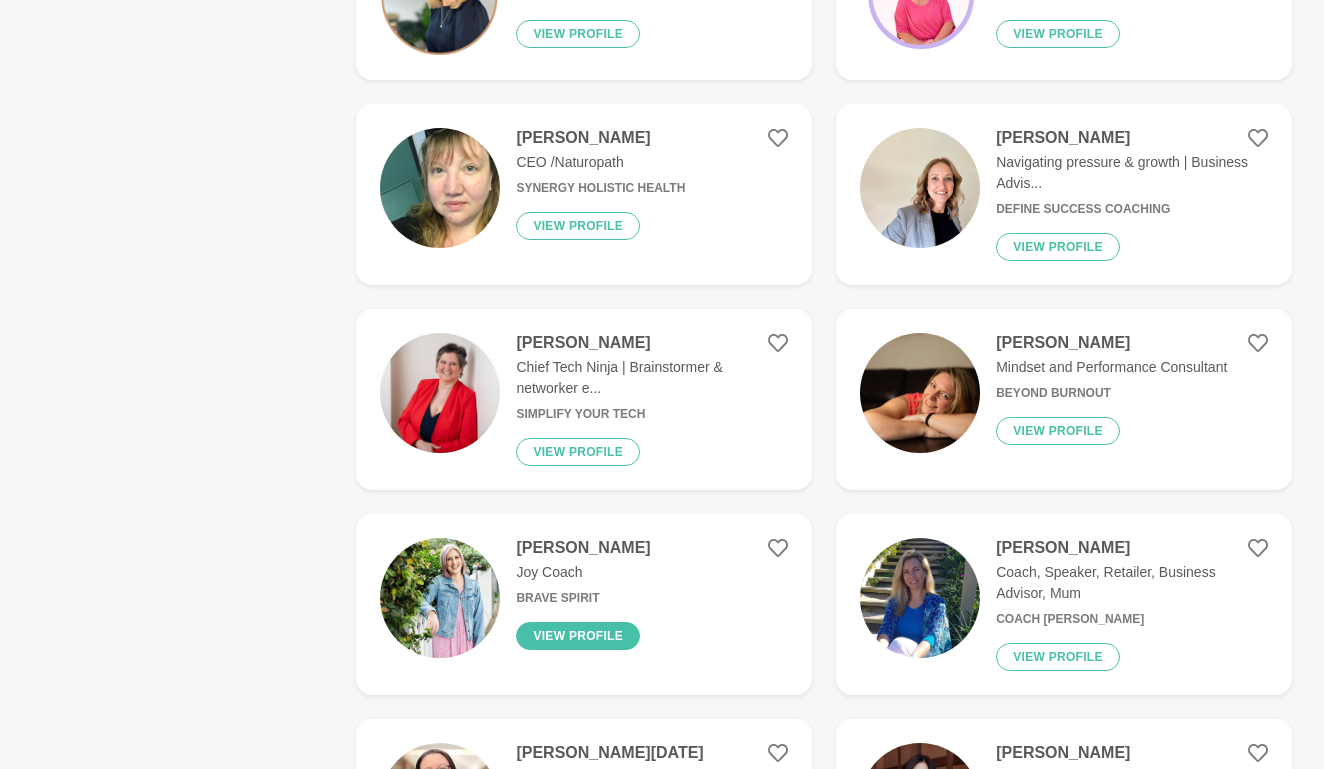 click on "View profile" at bounding box center [578, 636] 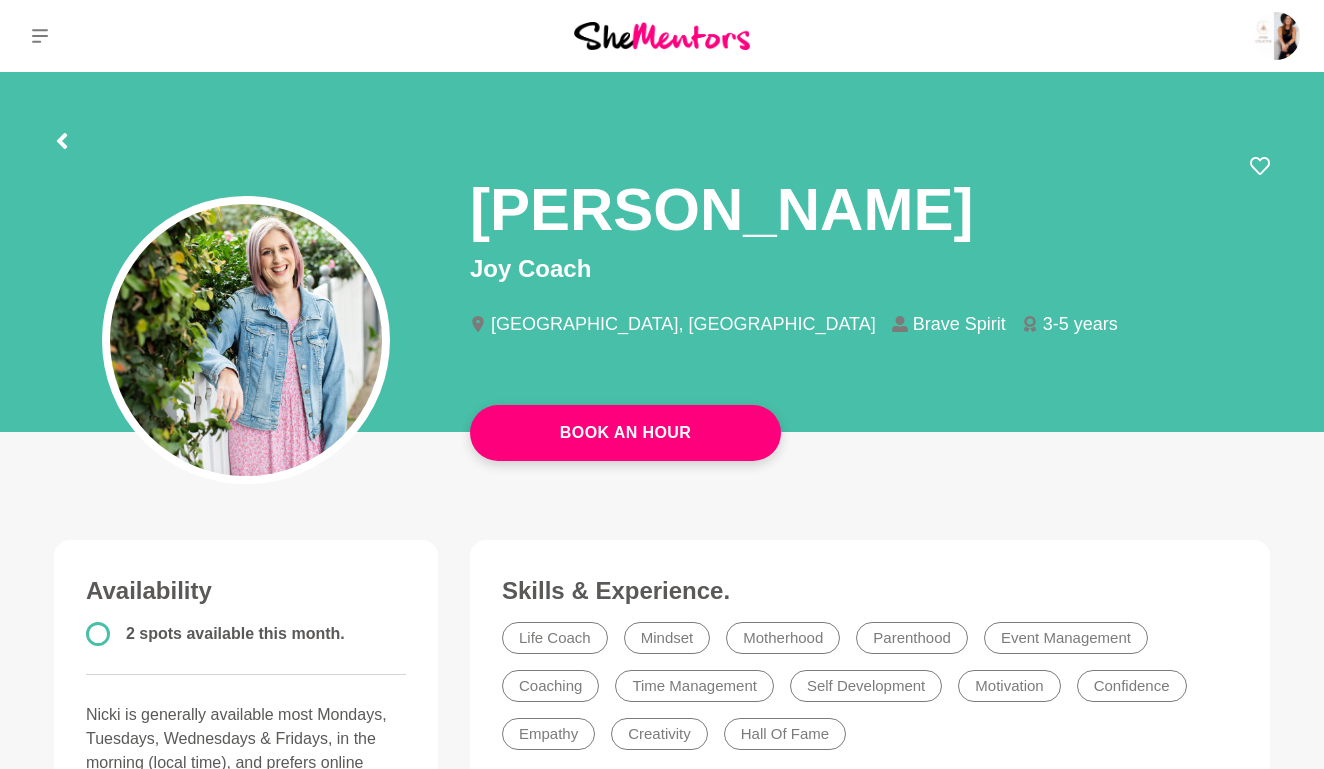 scroll, scrollTop: 0, scrollLeft: 0, axis: both 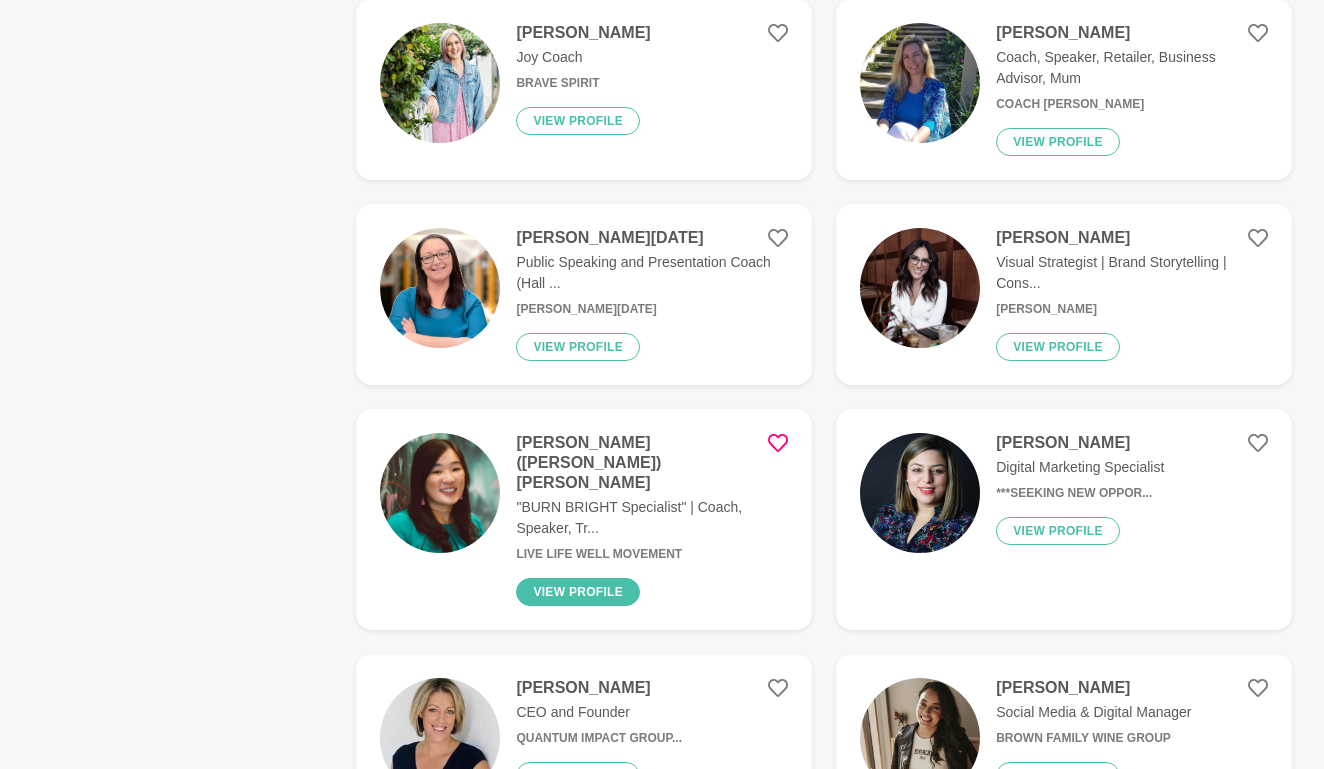 click on "View profile" at bounding box center [578, 592] 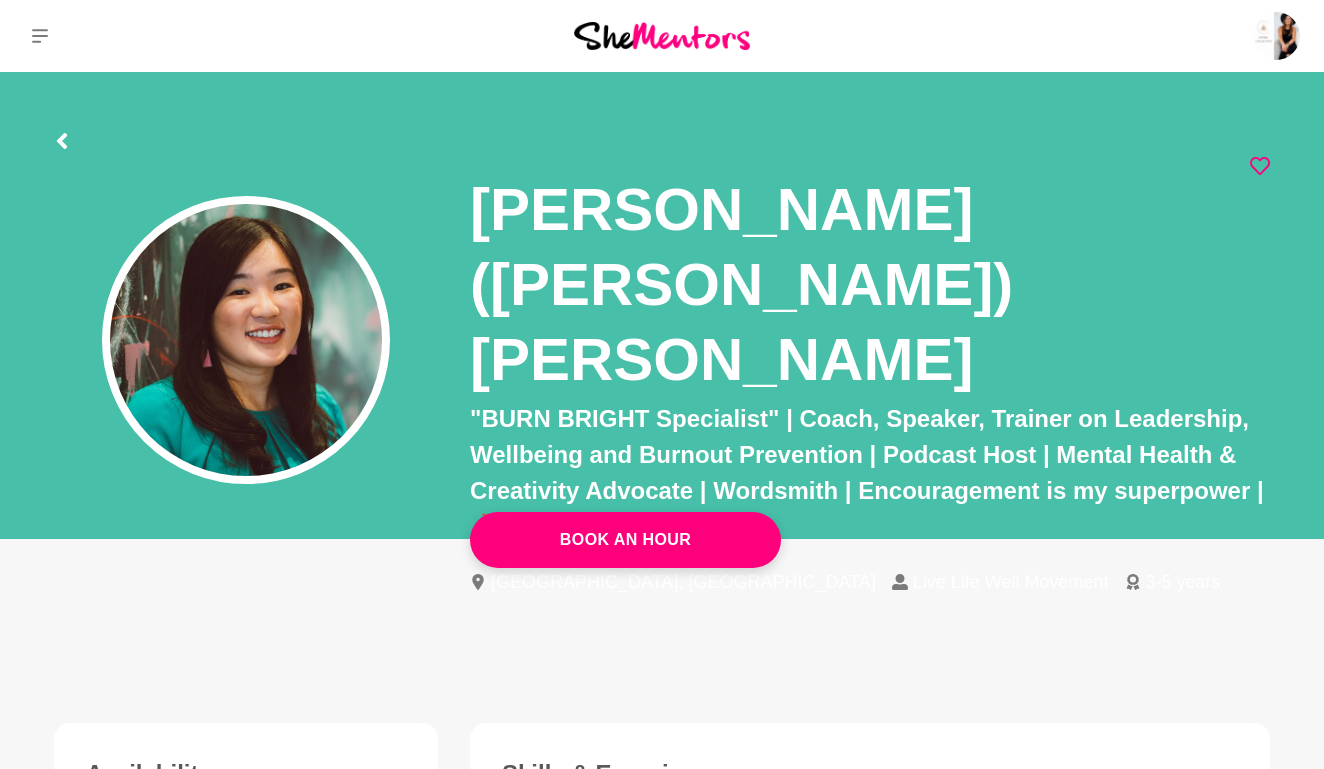 scroll, scrollTop: 0, scrollLeft: 0, axis: both 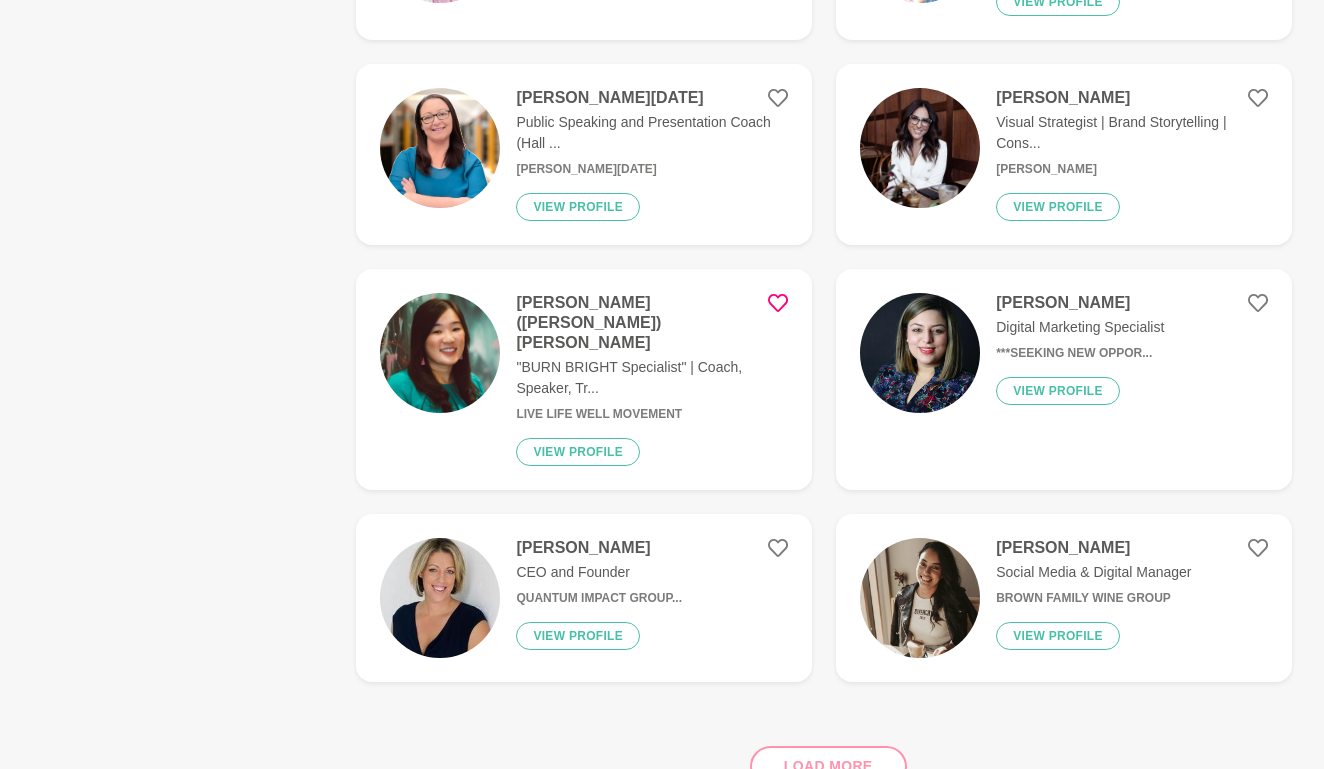 click on "Load more" at bounding box center (824, 758) 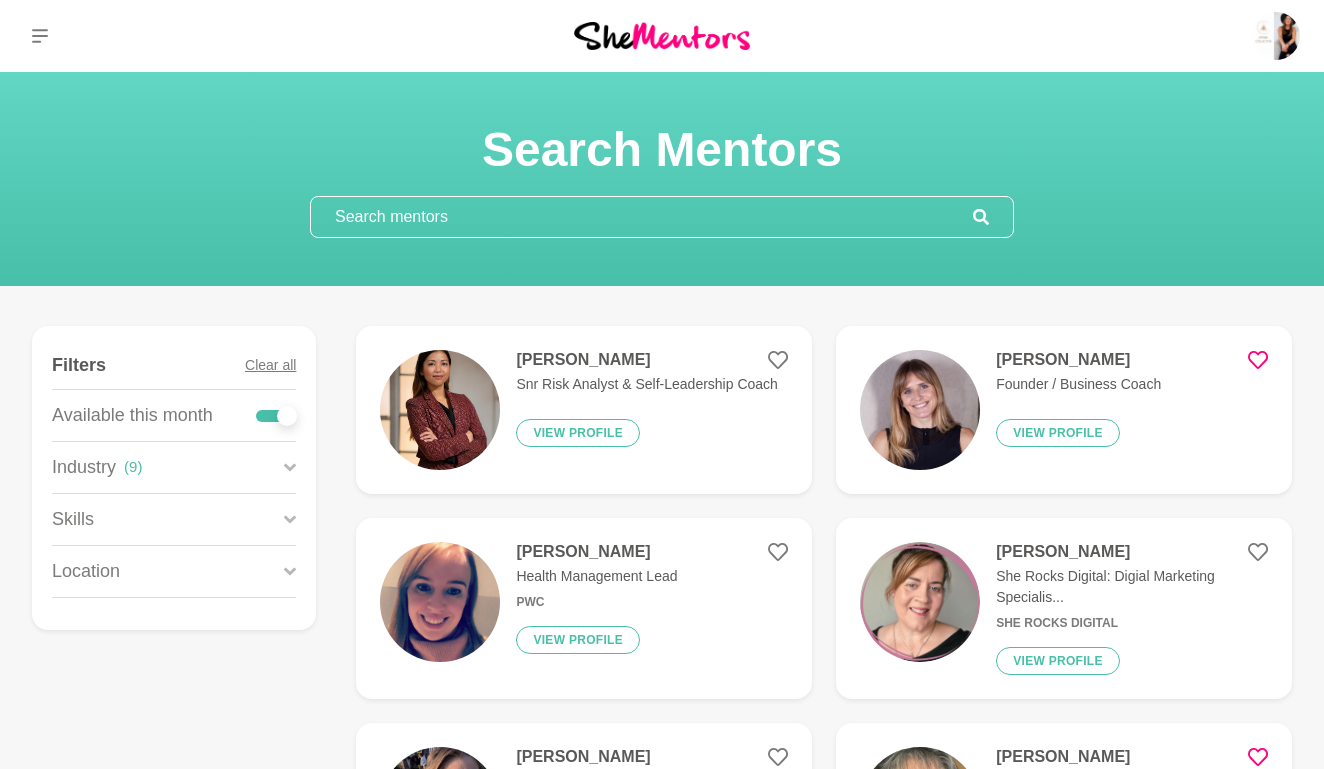 scroll, scrollTop: 0, scrollLeft: 0, axis: both 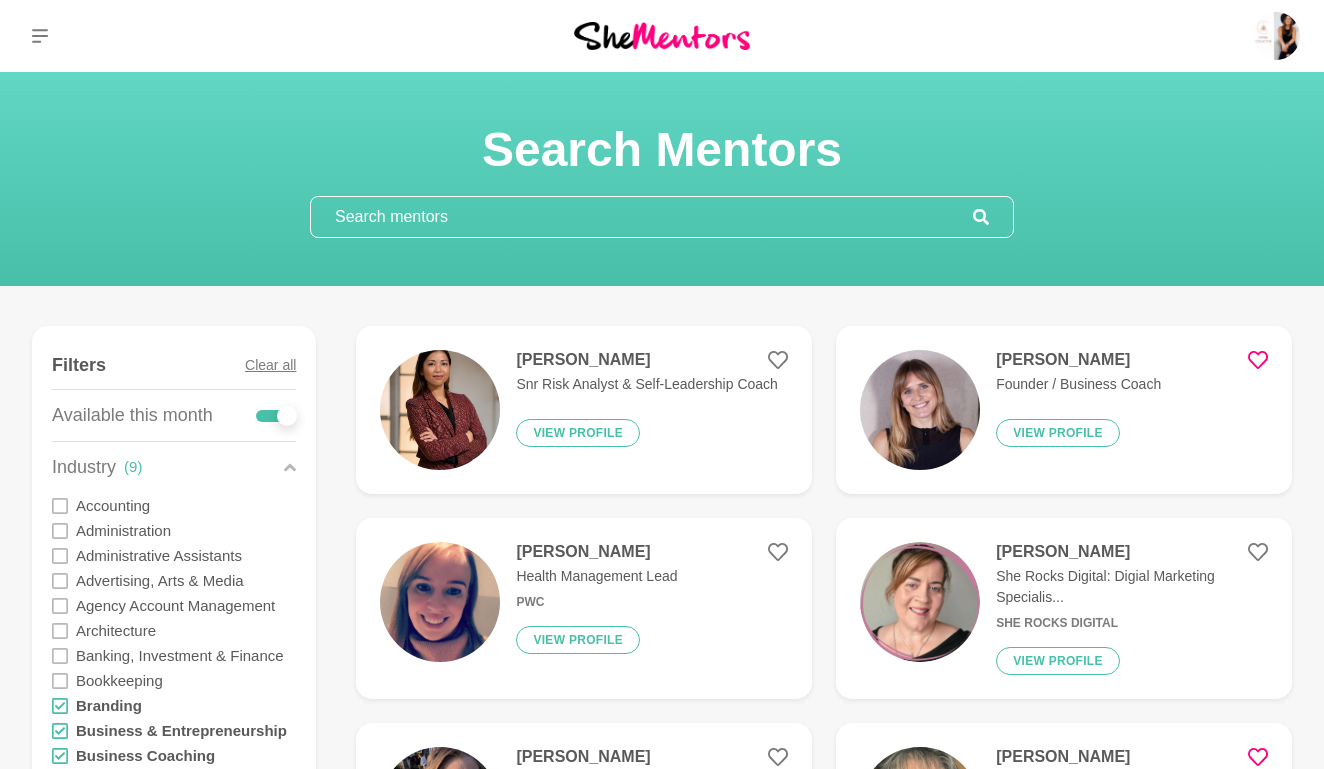 click on "Clear all" at bounding box center [270, 365] 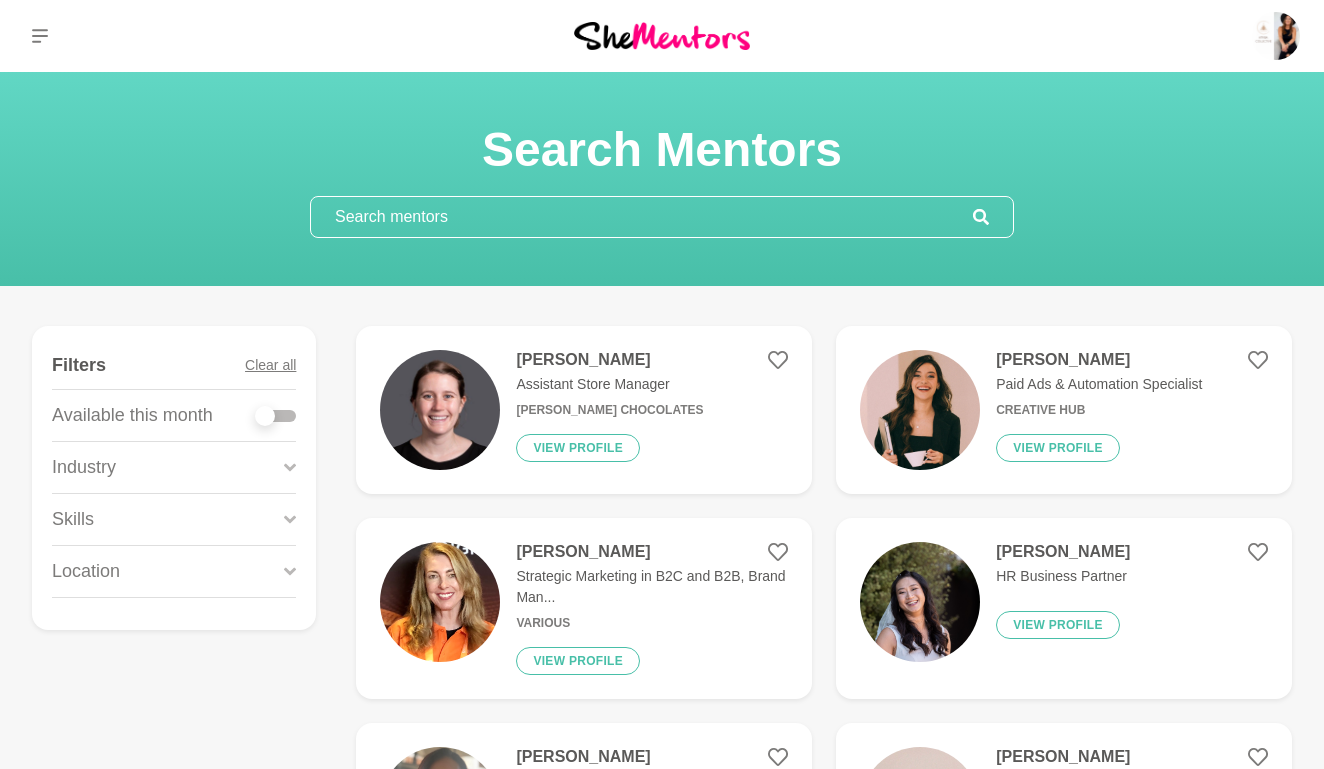 click at bounding box center [265, 416] 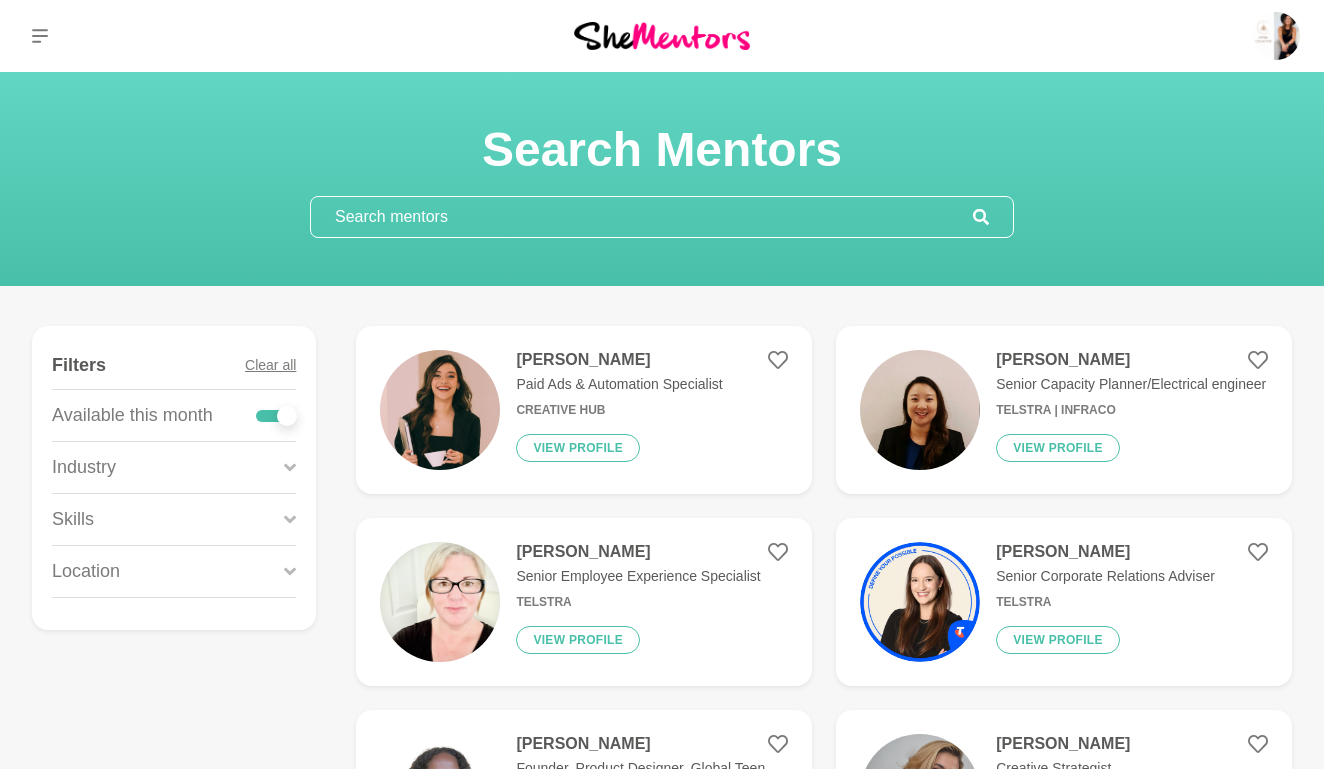 click 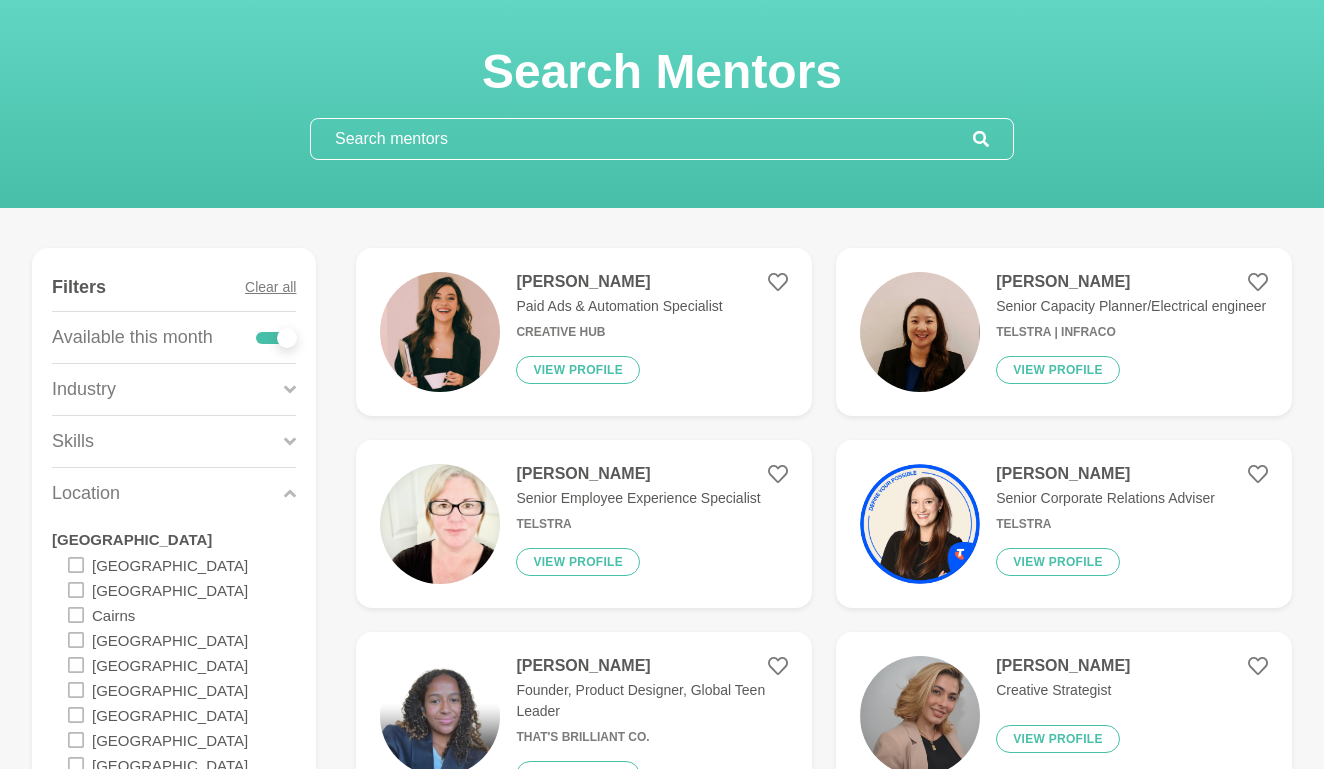 scroll, scrollTop: 80, scrollLeft: 0, axis: vertical 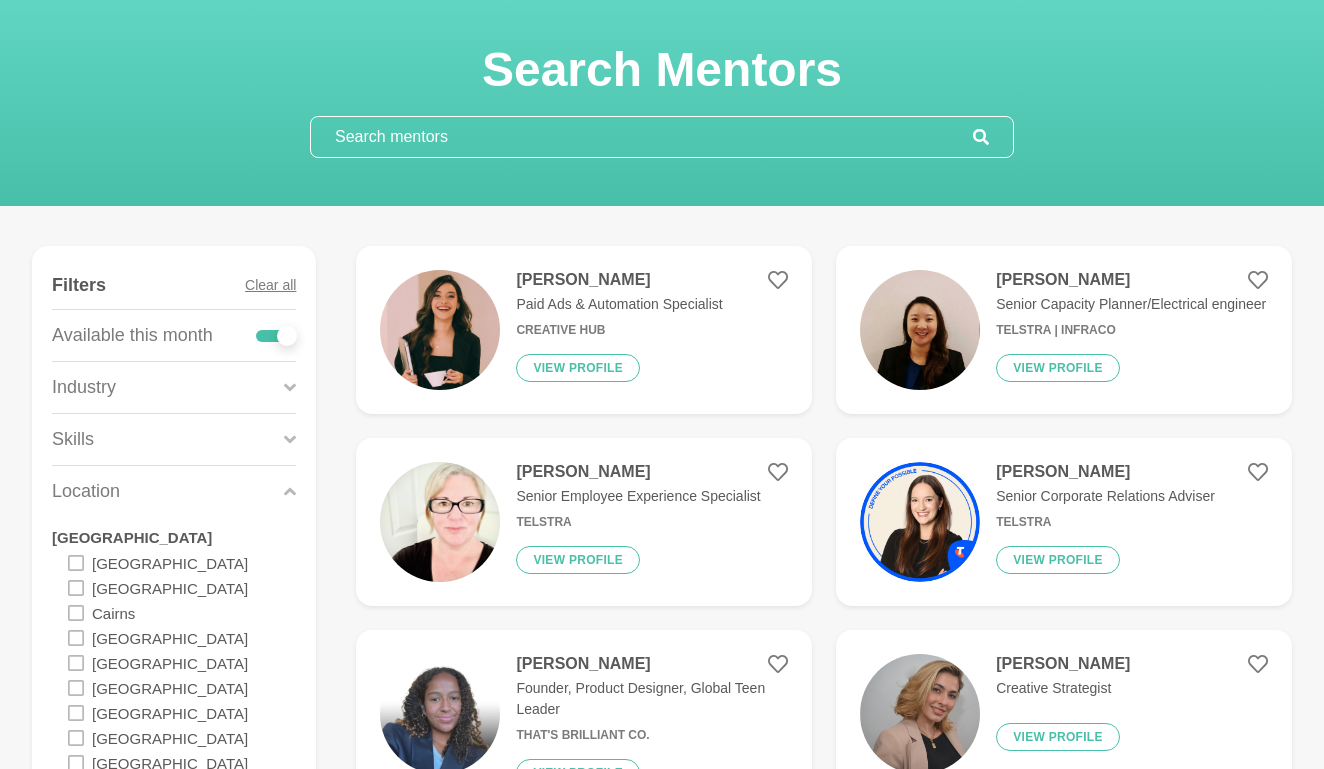 click 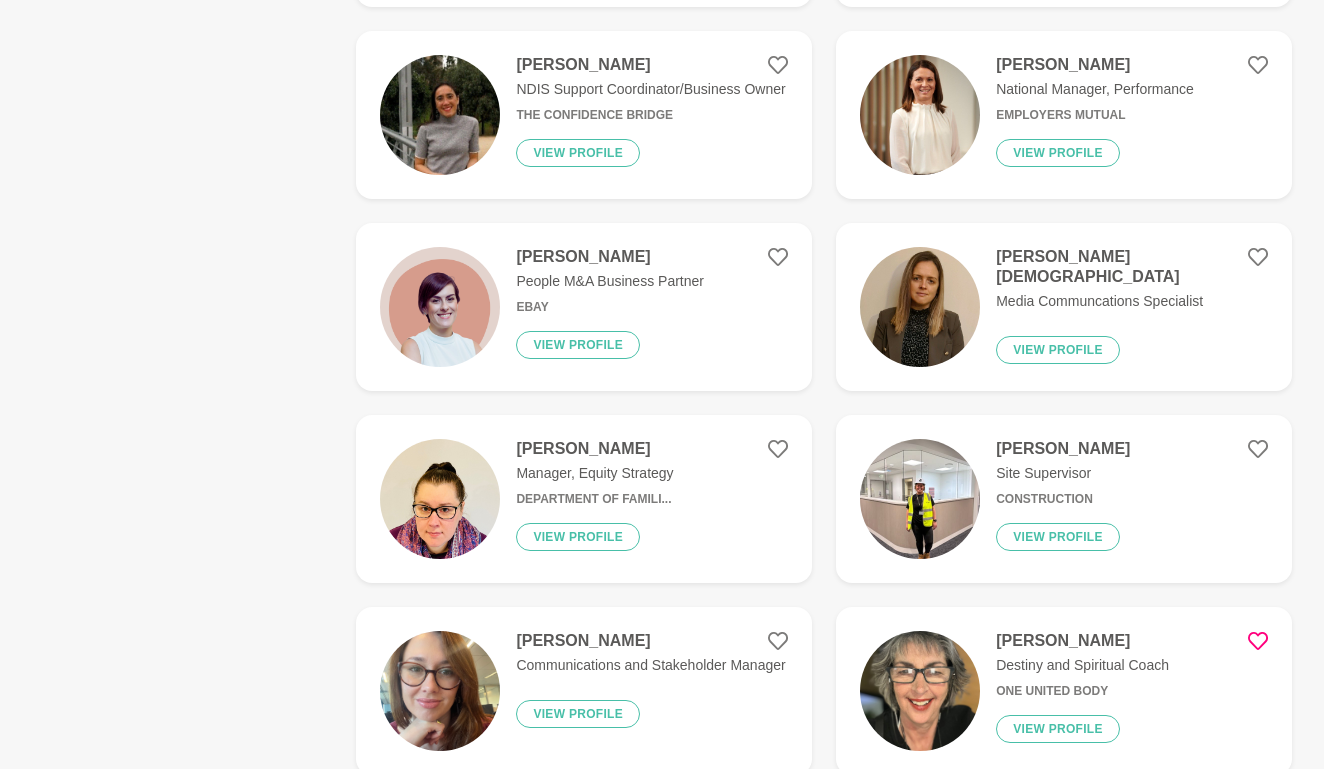 scroll, scrollTop: 1463, scrollLeft: 0, axis: vertical 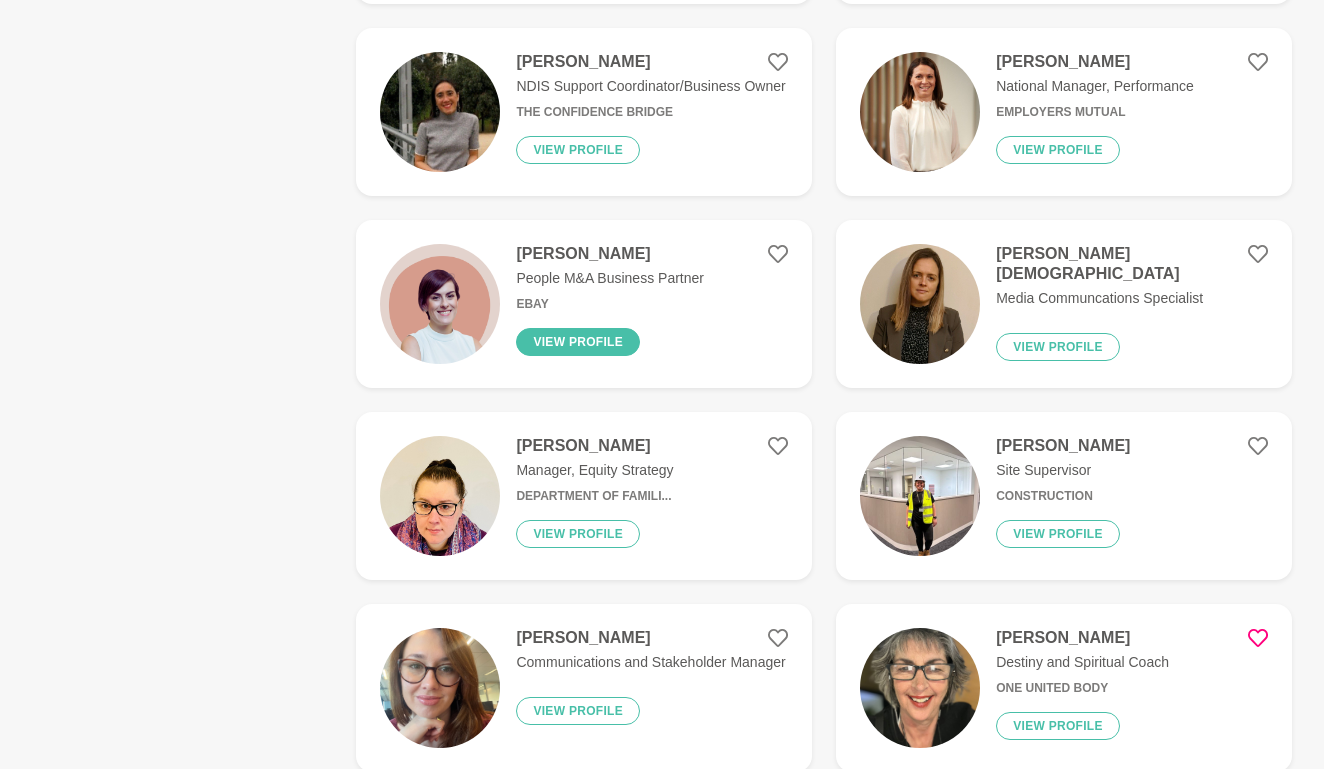 click on "View profile" at bounding box center [578, 342] 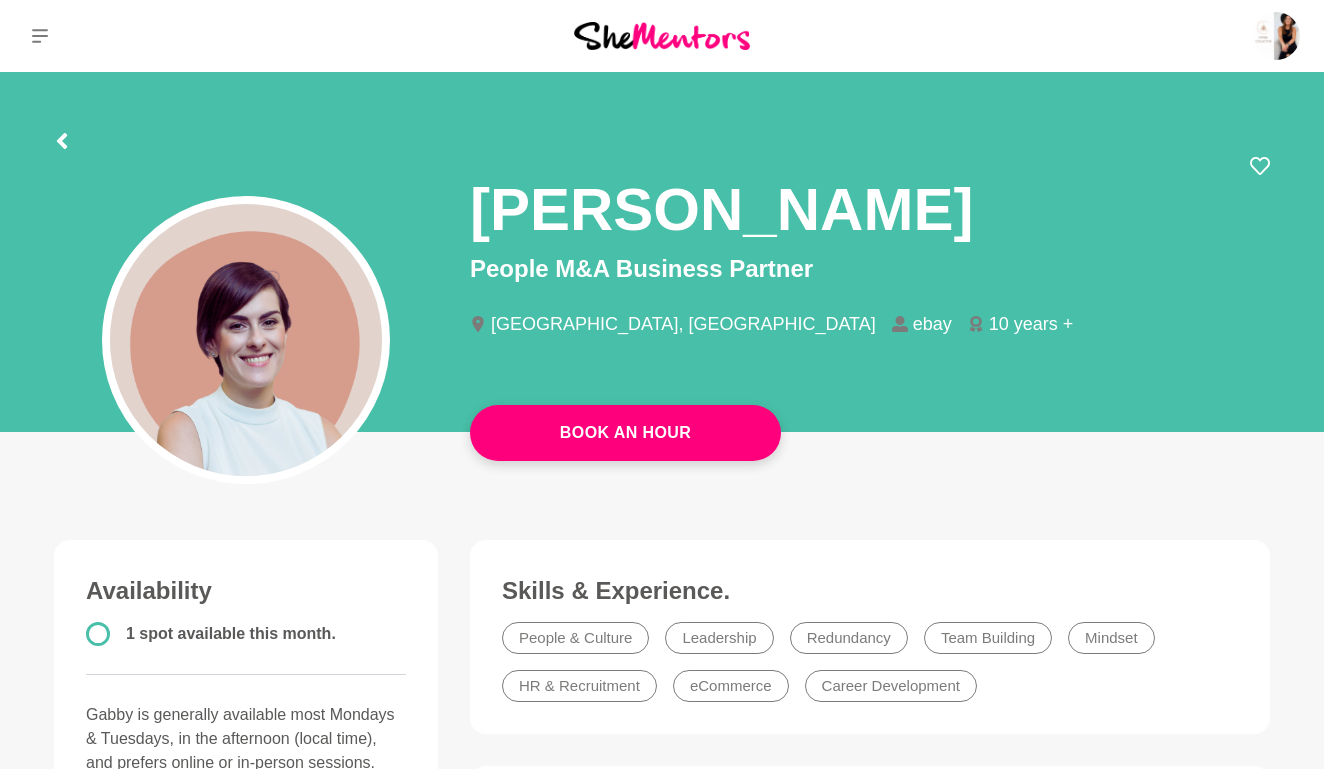 scroll, scrollTop: 0, scrollLeft: 0, axis: both 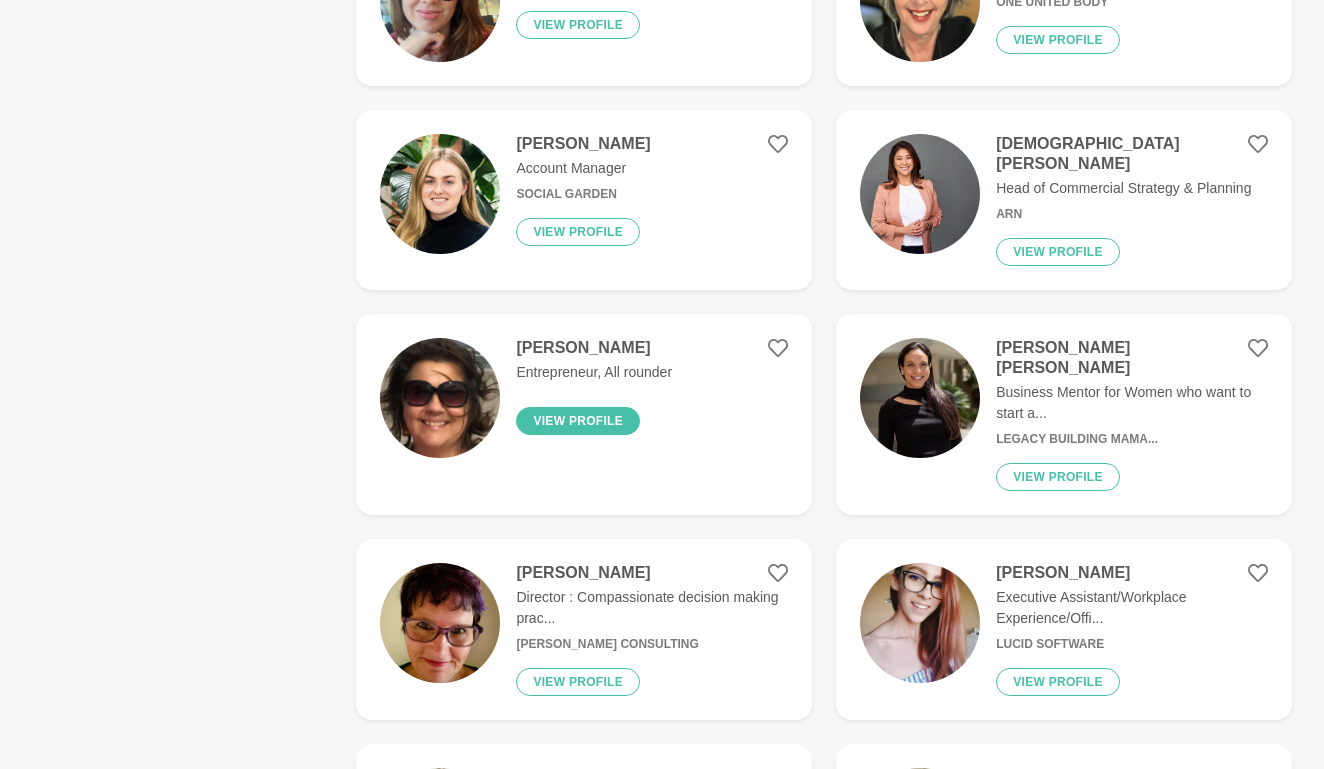 click on "View profile" at bounding box center (578, 421) 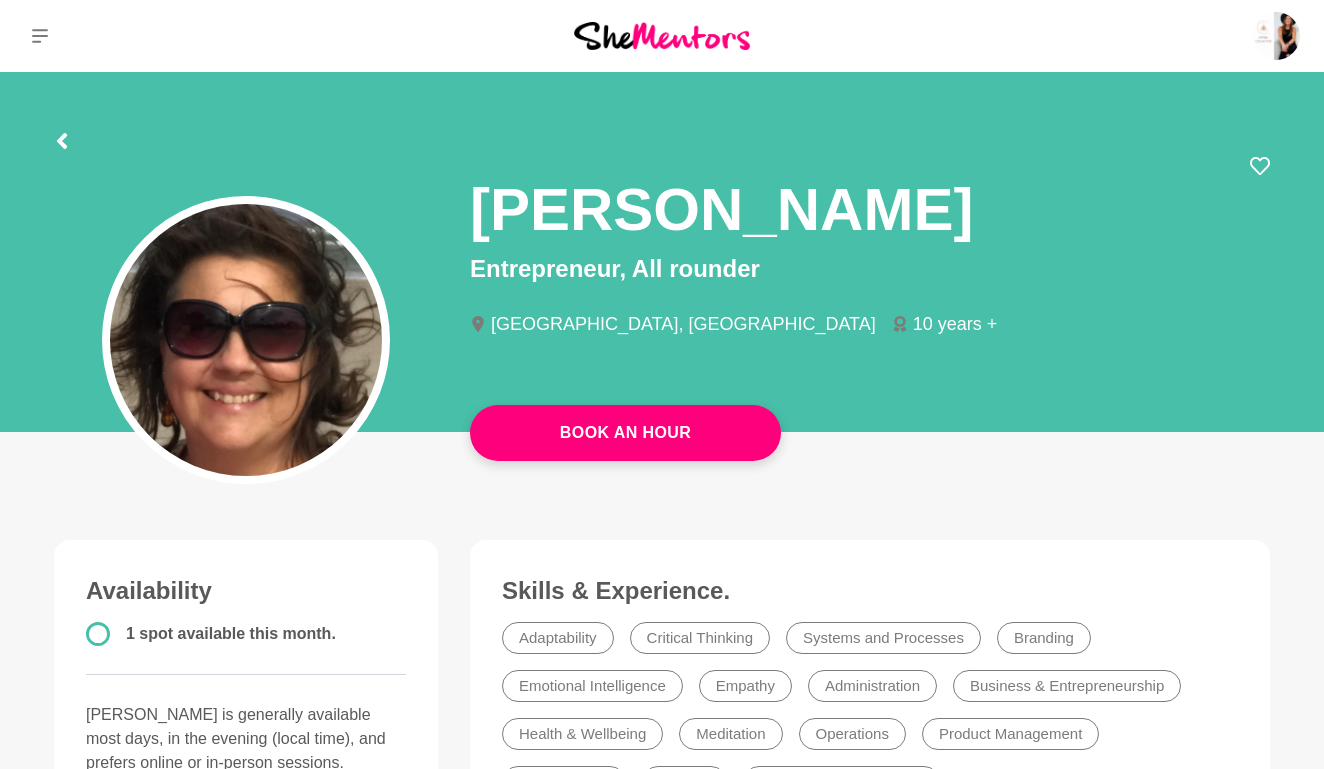 scroll, scrollTop: 0, scrollLeft: 0, axis: both 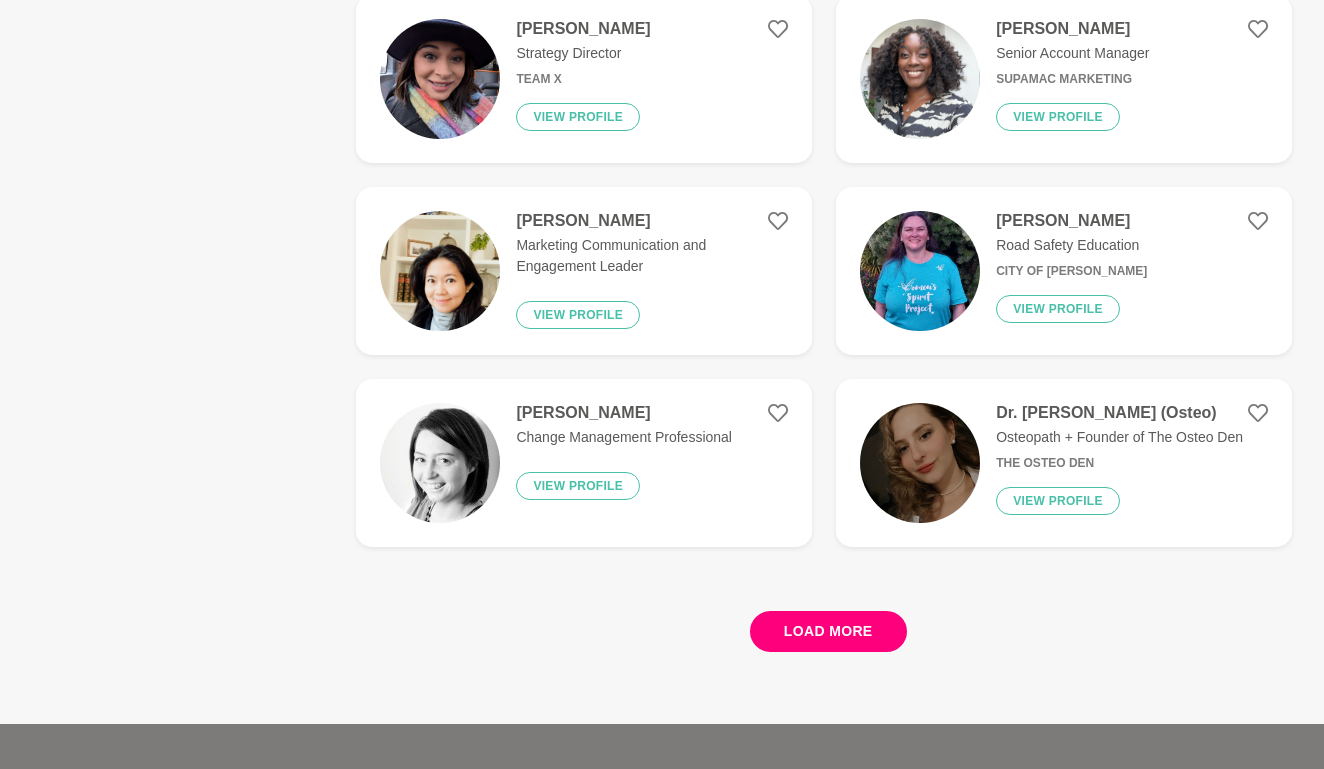 click on "Load more" at bounding box center (828, 631) 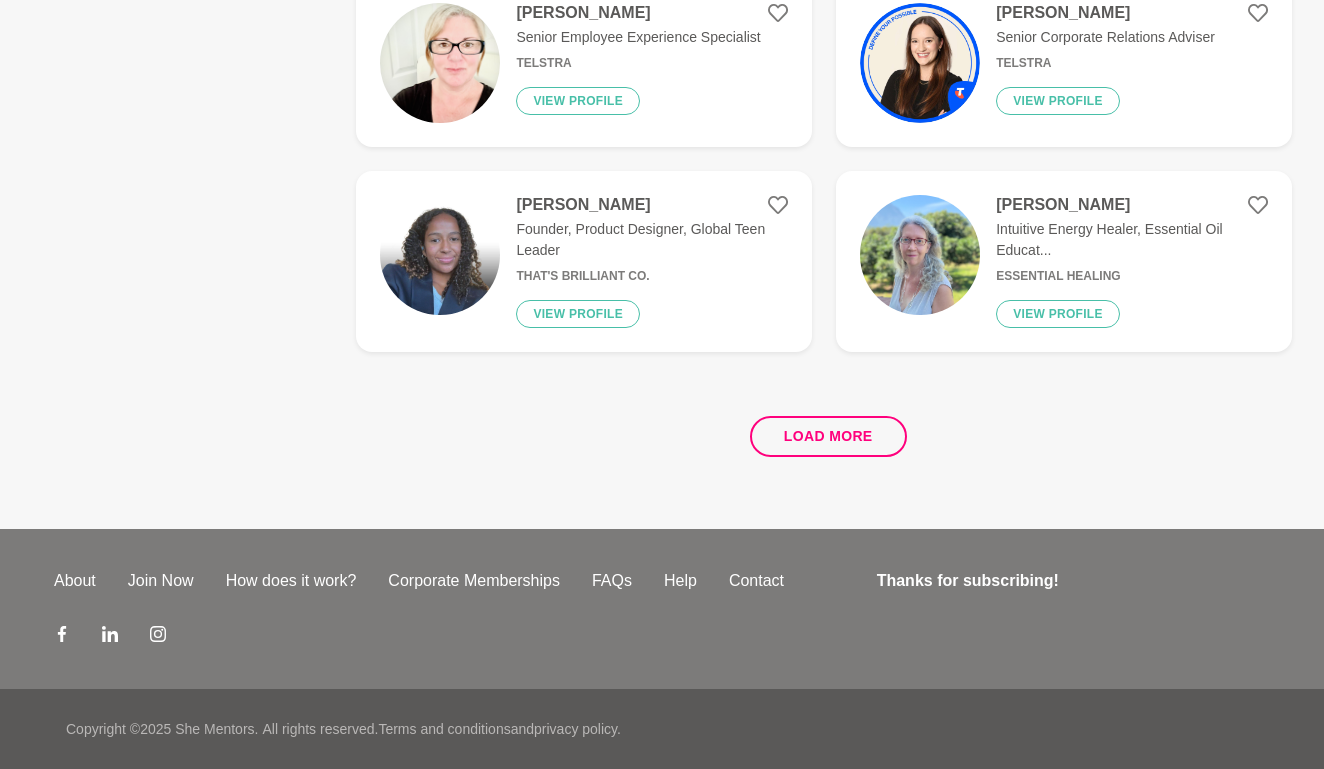 scroll, scrollTop: 0, scrollLeft: 0, axis: both 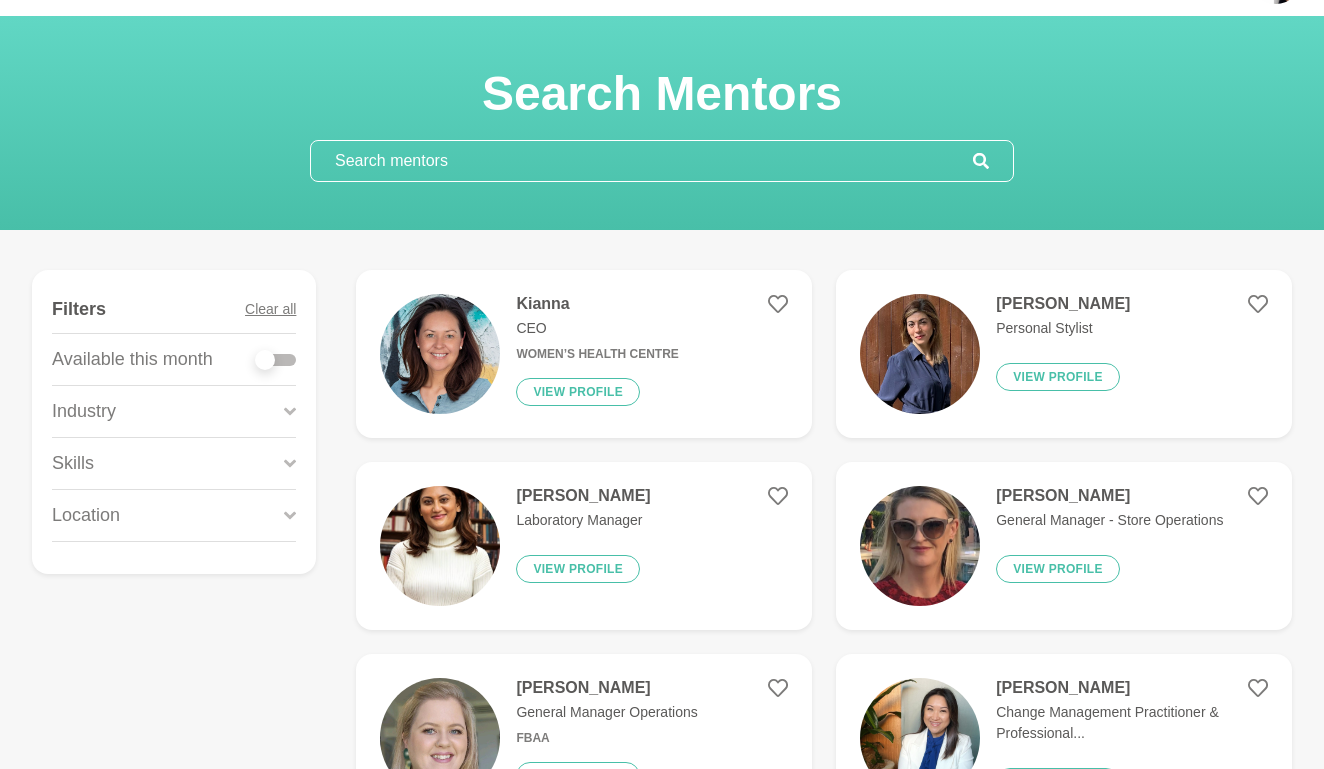 click 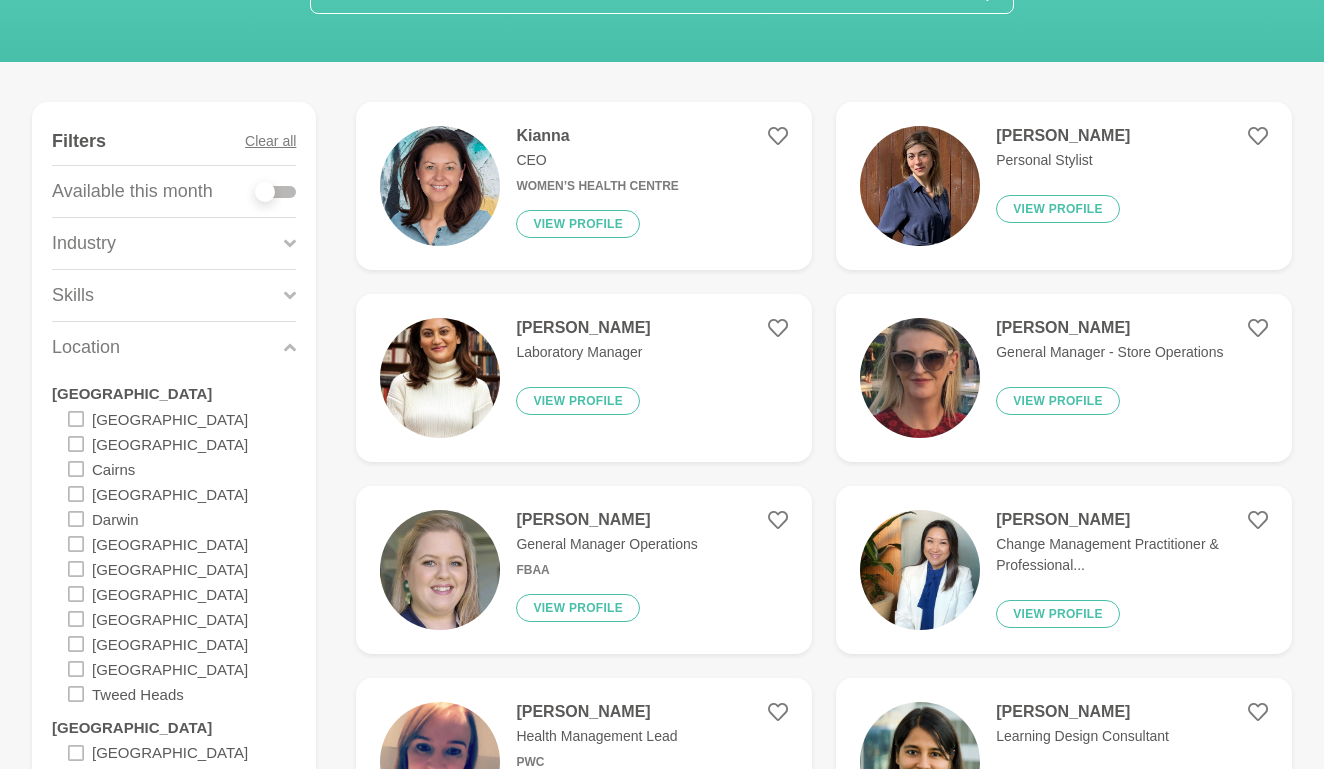 scroll, scrollTop: 242, scrollLeft: 0, axis: vertical 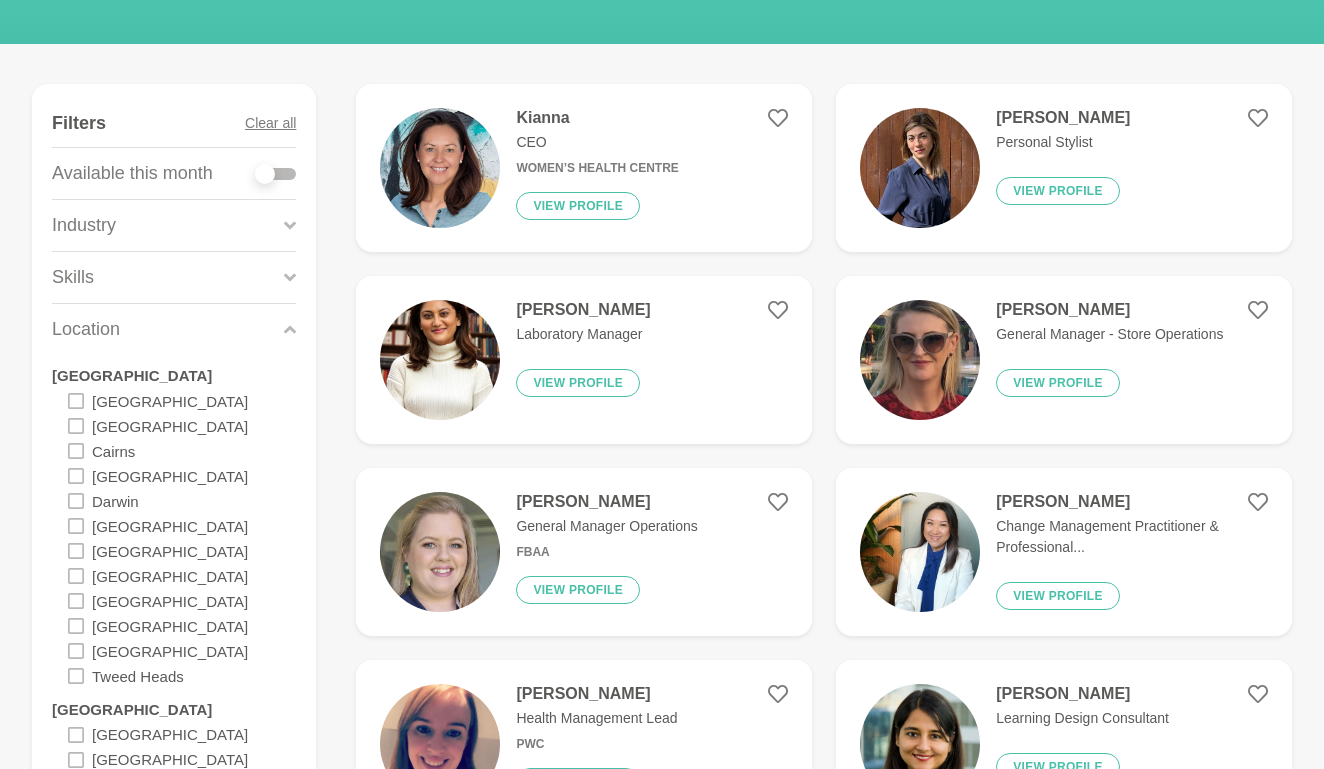 click 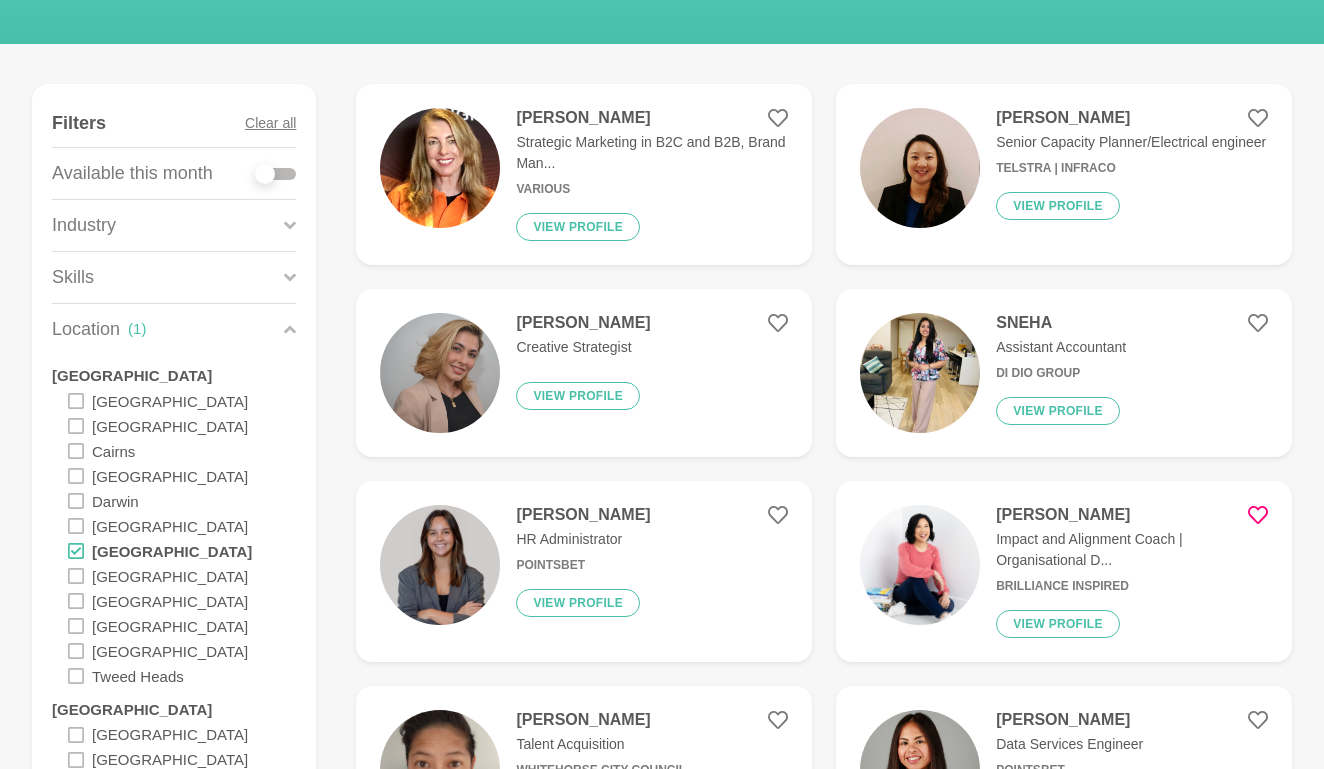 click at bounding box center [265, 174] 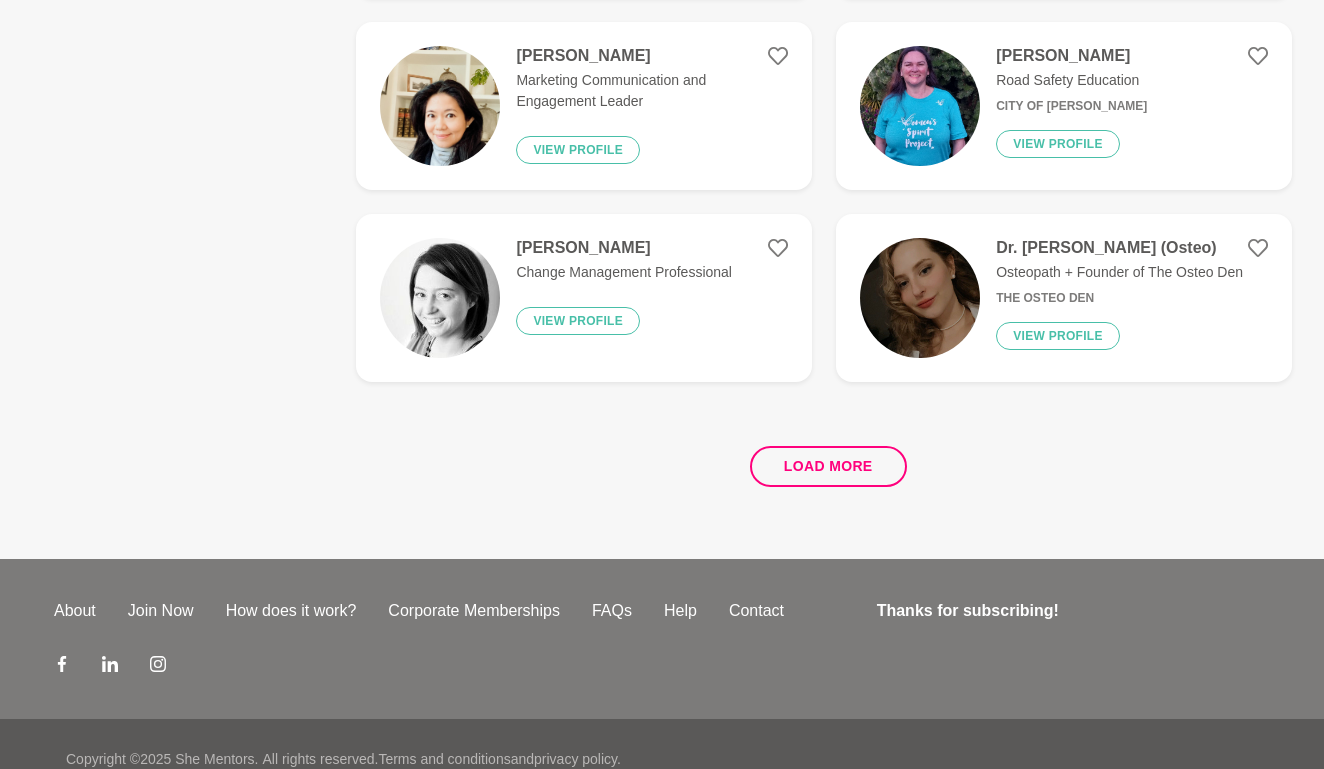 scroll, scrollTop: 3829, scrollLeft: 0, axis: vertical 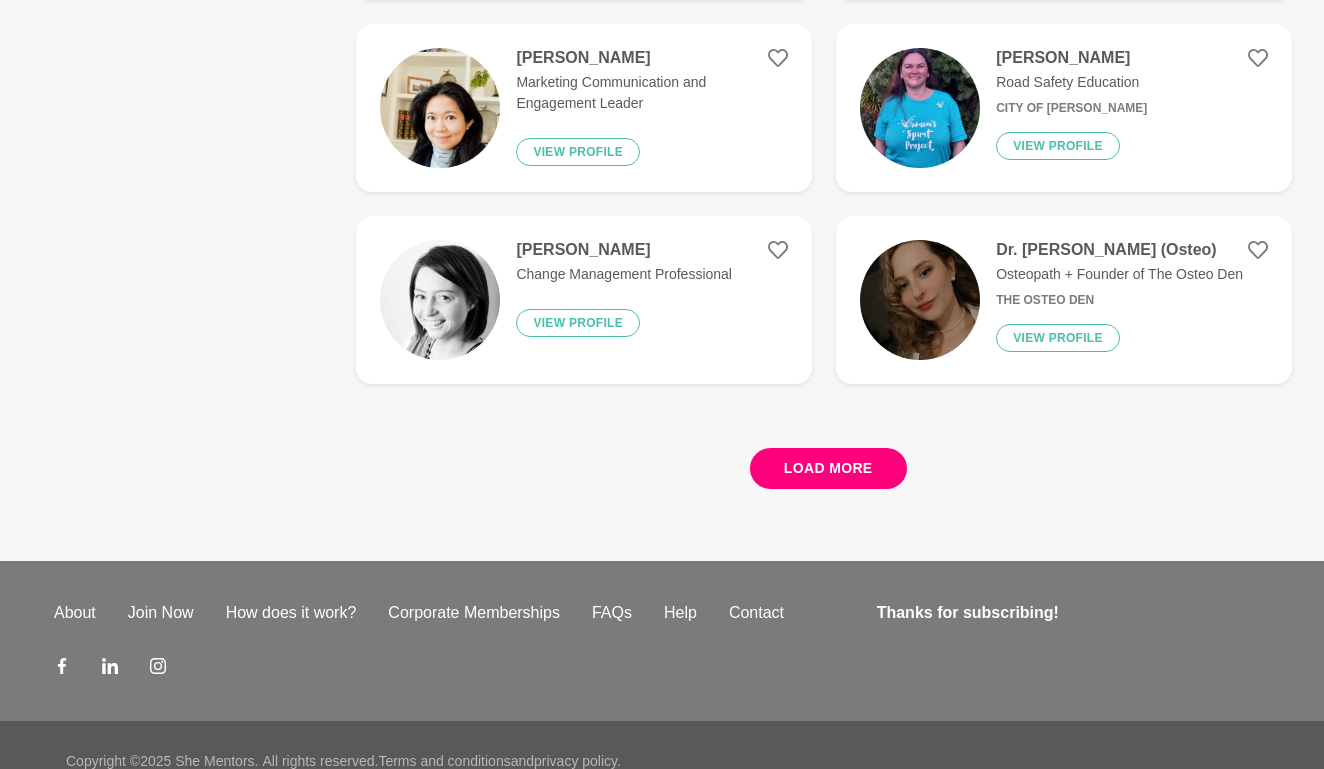 click on "Load more" at bounding box center [828, 468] 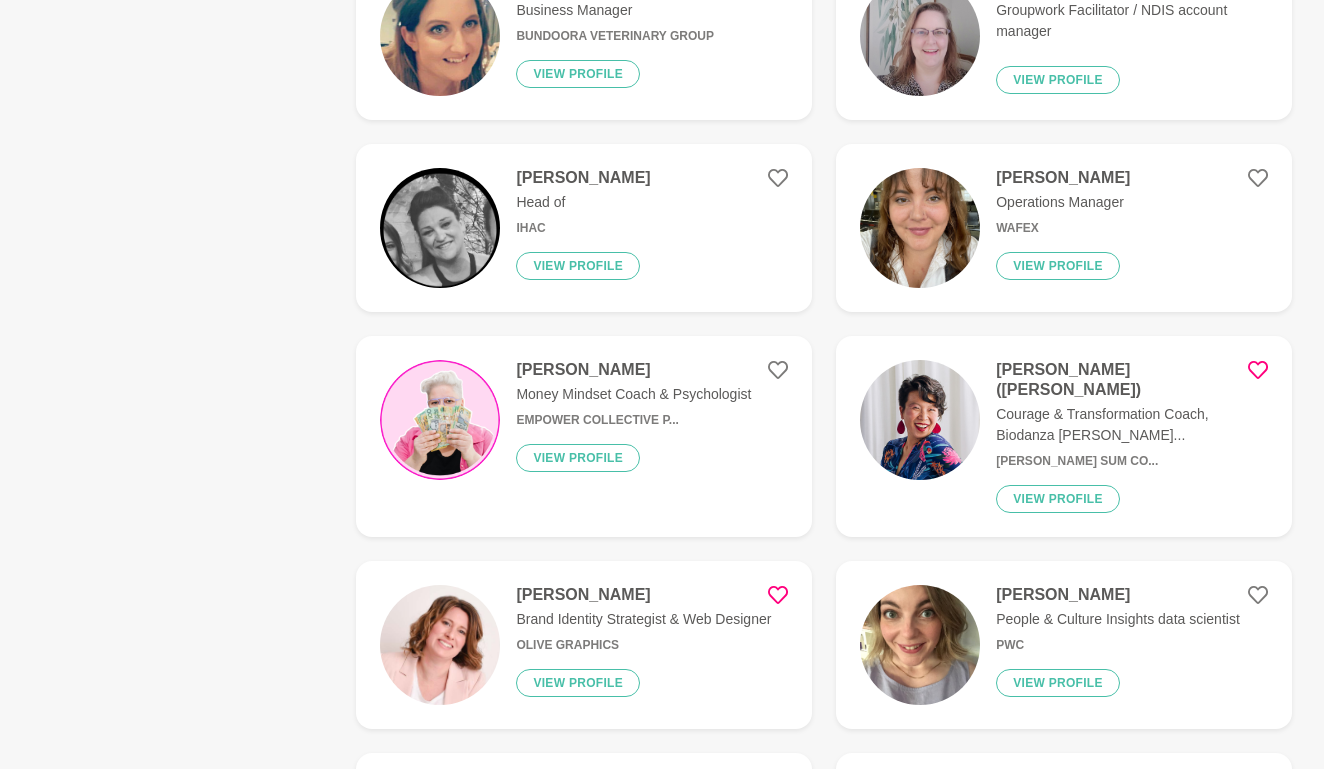 scroll, scrollTop: 5561, scrollLeft: 0, axis: vertical 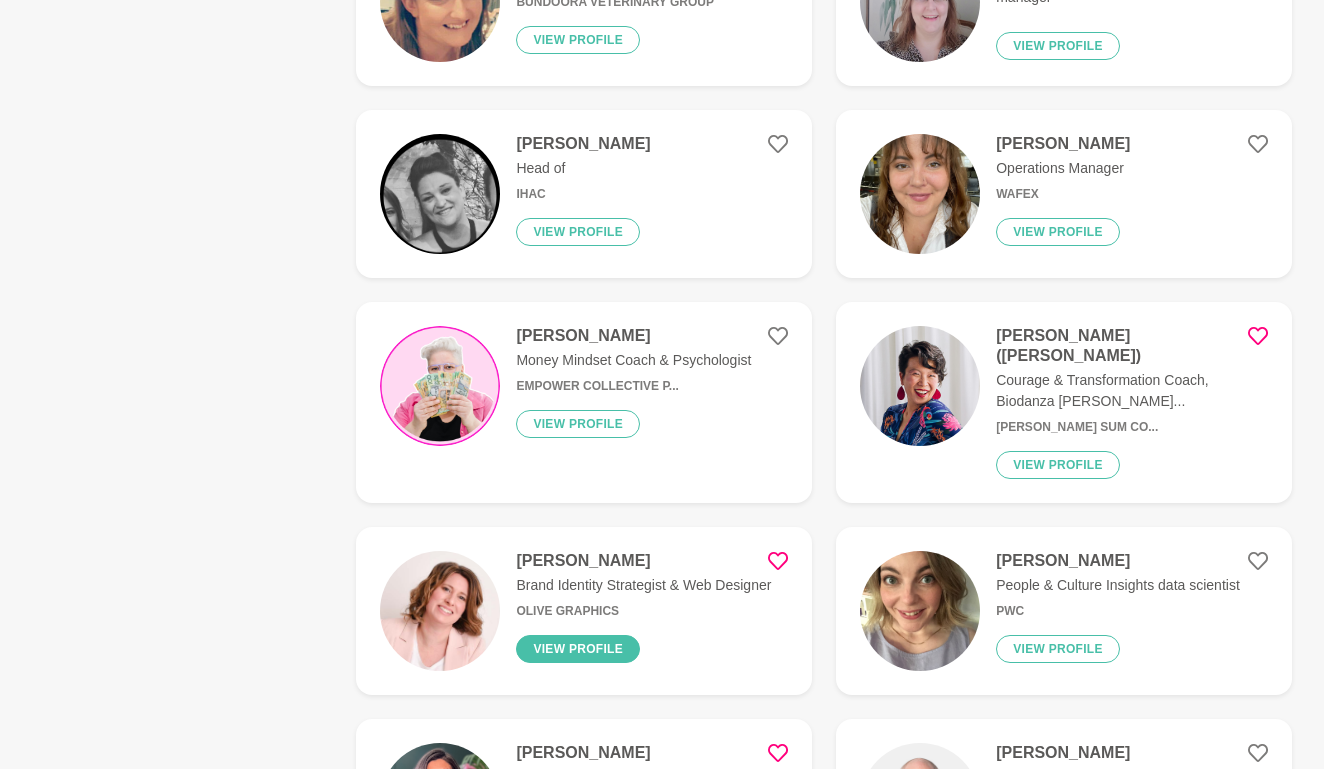 click on "View profile" at bounding box center (578, 649) 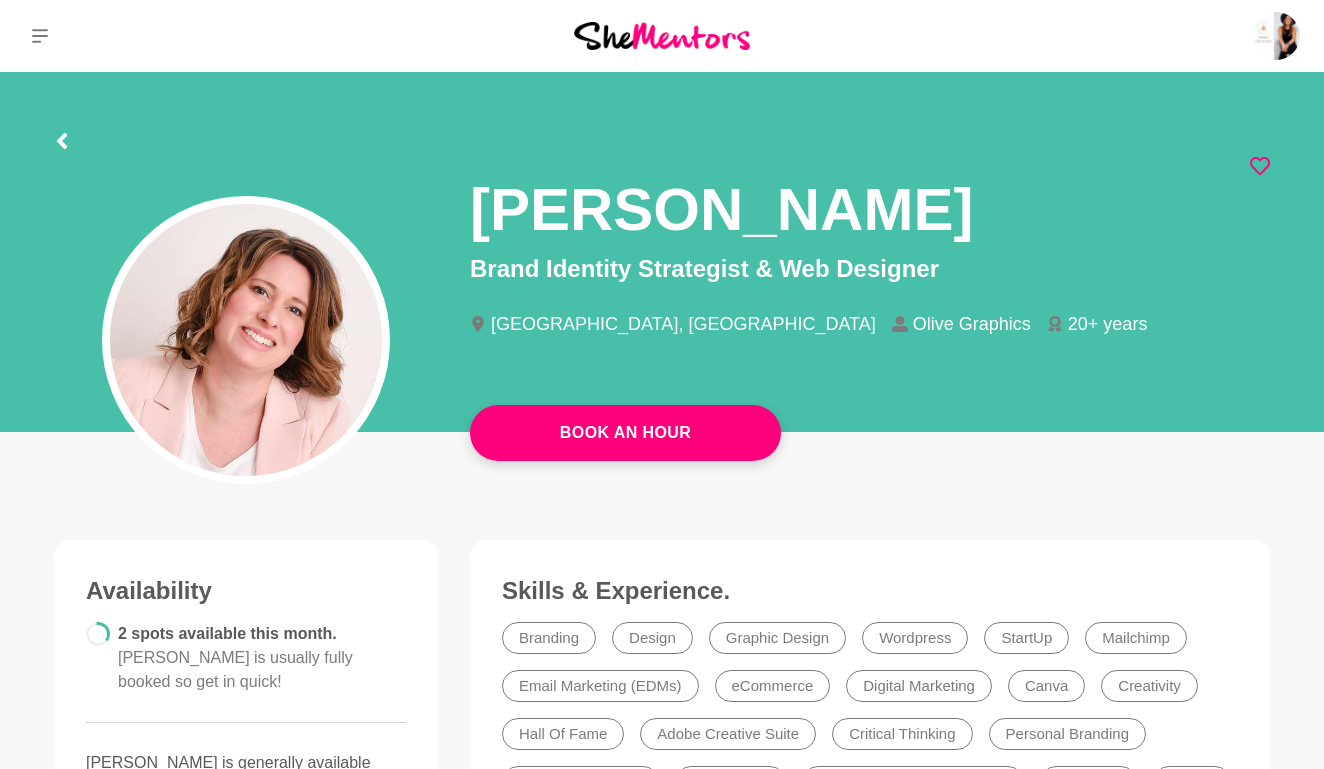 scroll, scrollTop: 0, scrollLeft: 0, axis: both 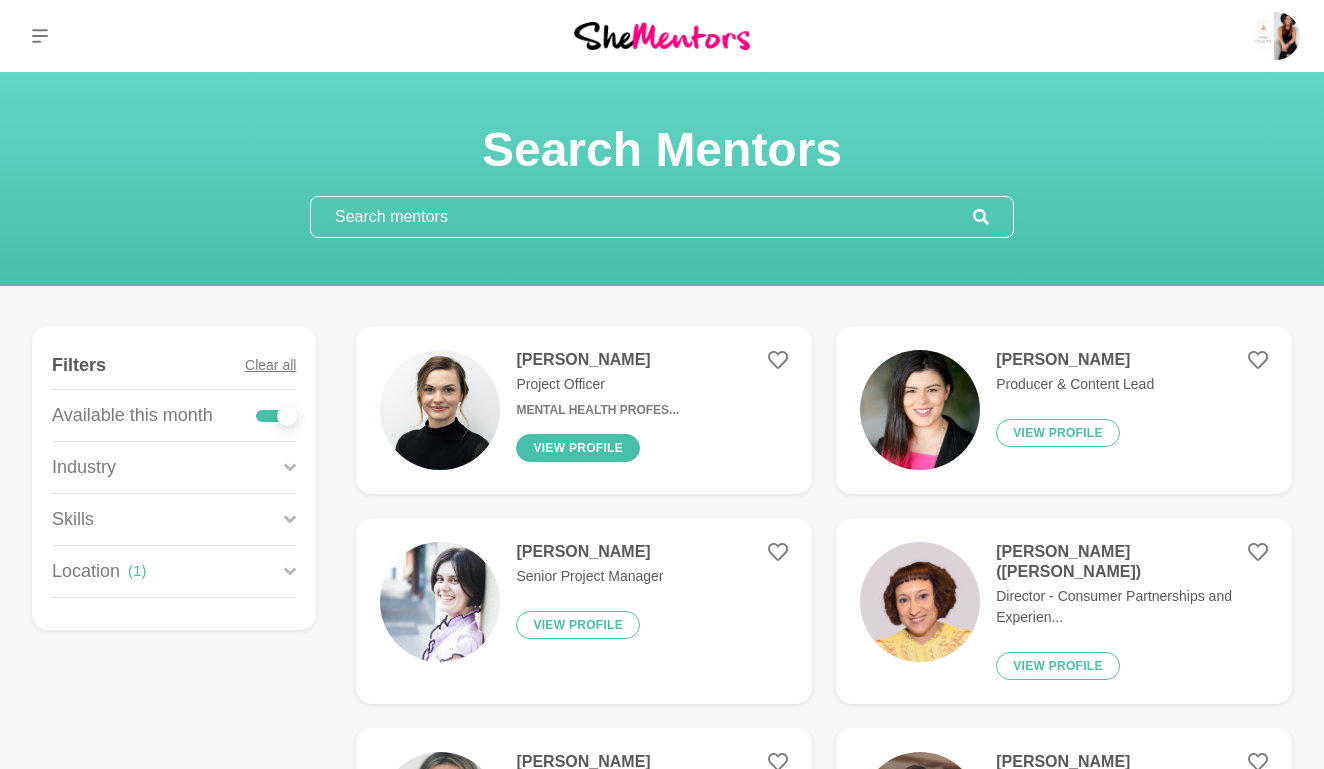 click on "View profile" at bounding box center [578, 448] 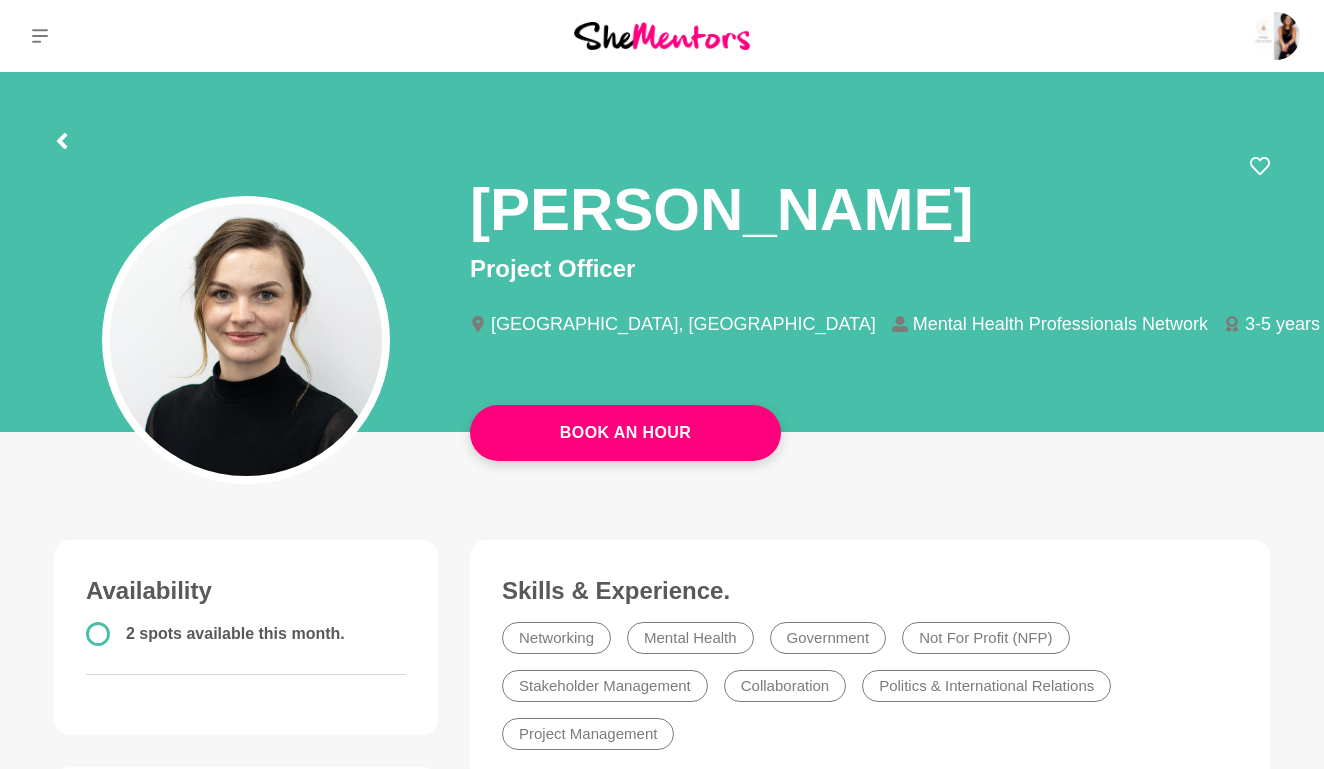scroll, scrollTop: 0, scrollLeft: 0, axis: both 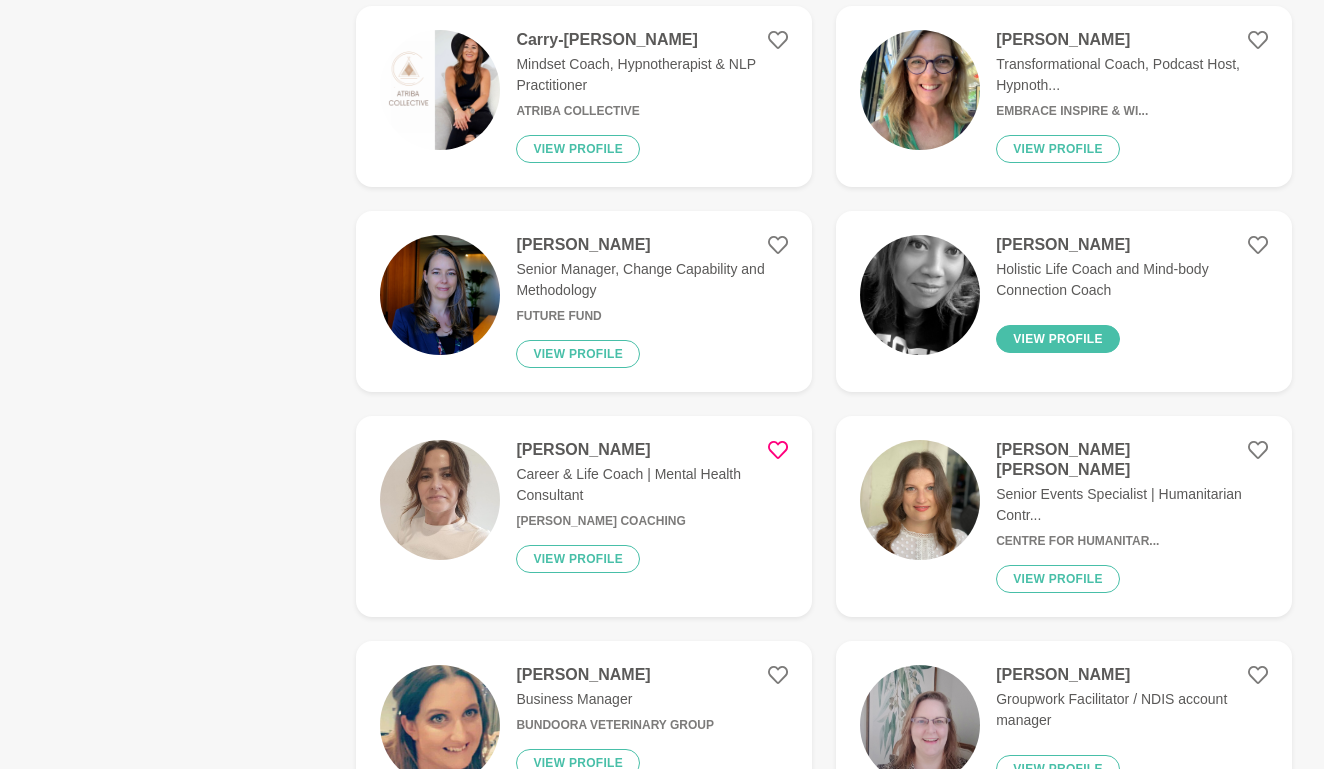 click on "View profile" at bounding box center [1058, 339] 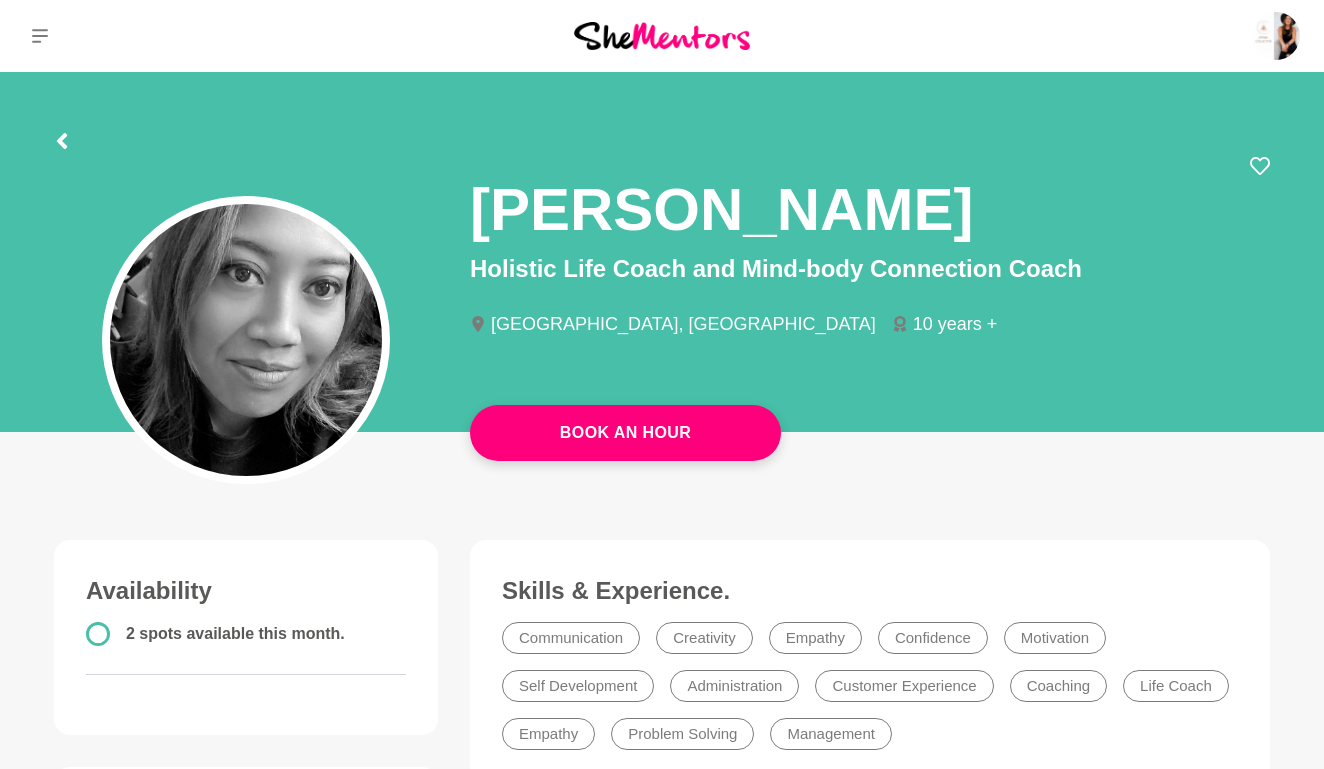 scroll, scrollTop: 0, scrollLeft: 0, axis: both 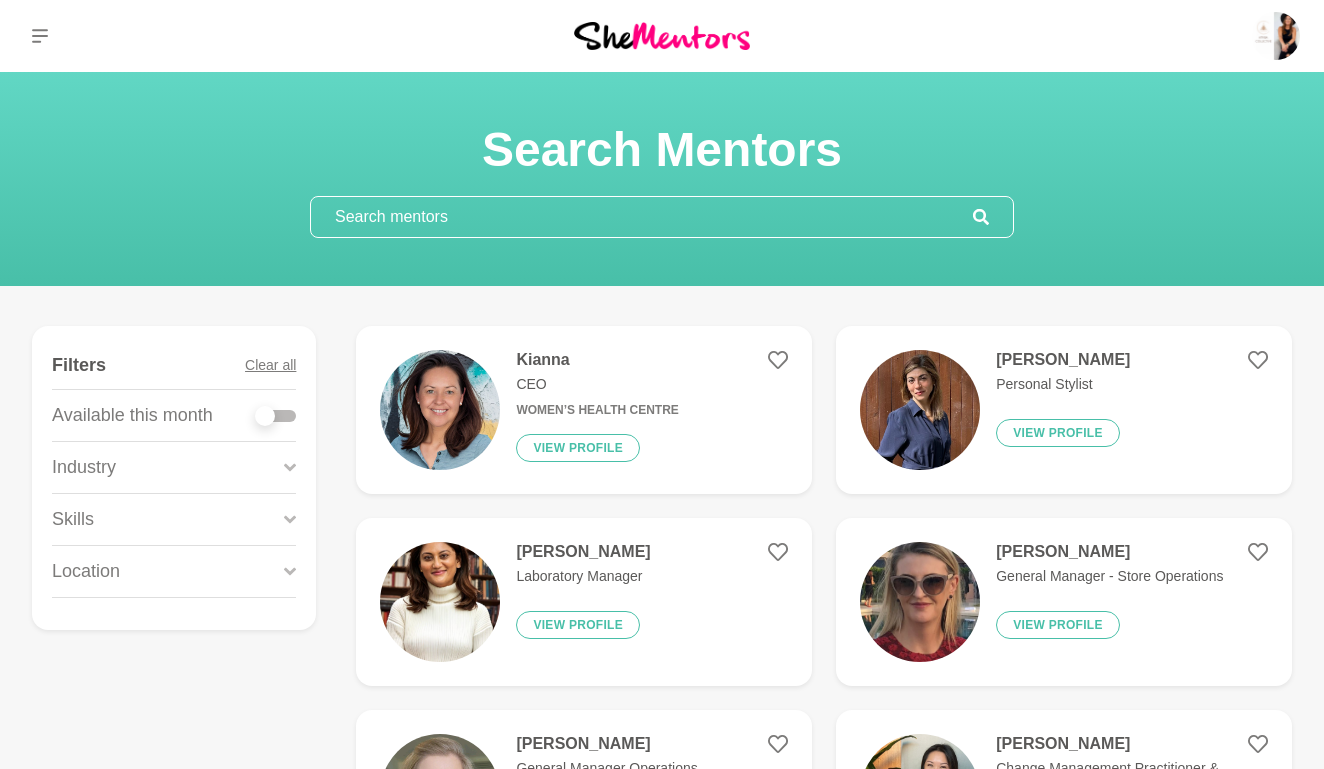 click at bounding box center [265, 416] 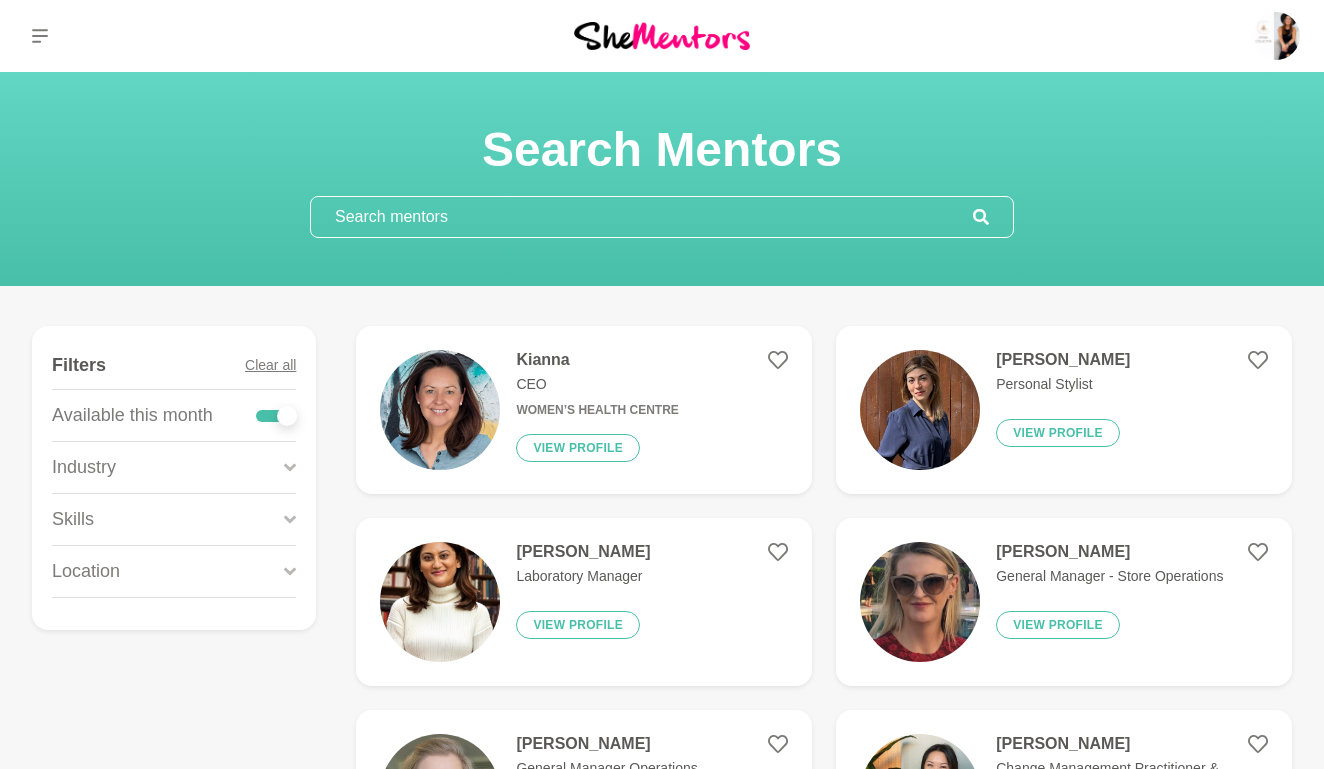 checkbox on "true" 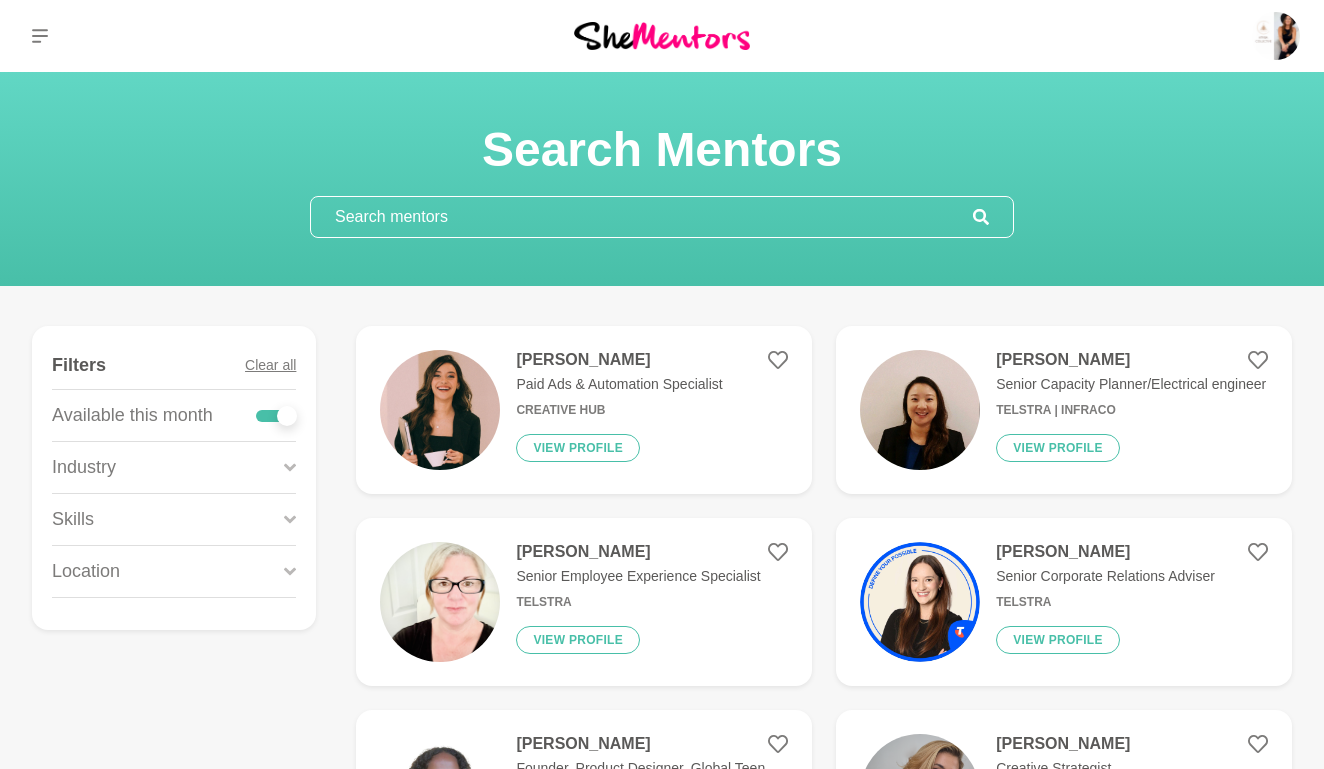 click 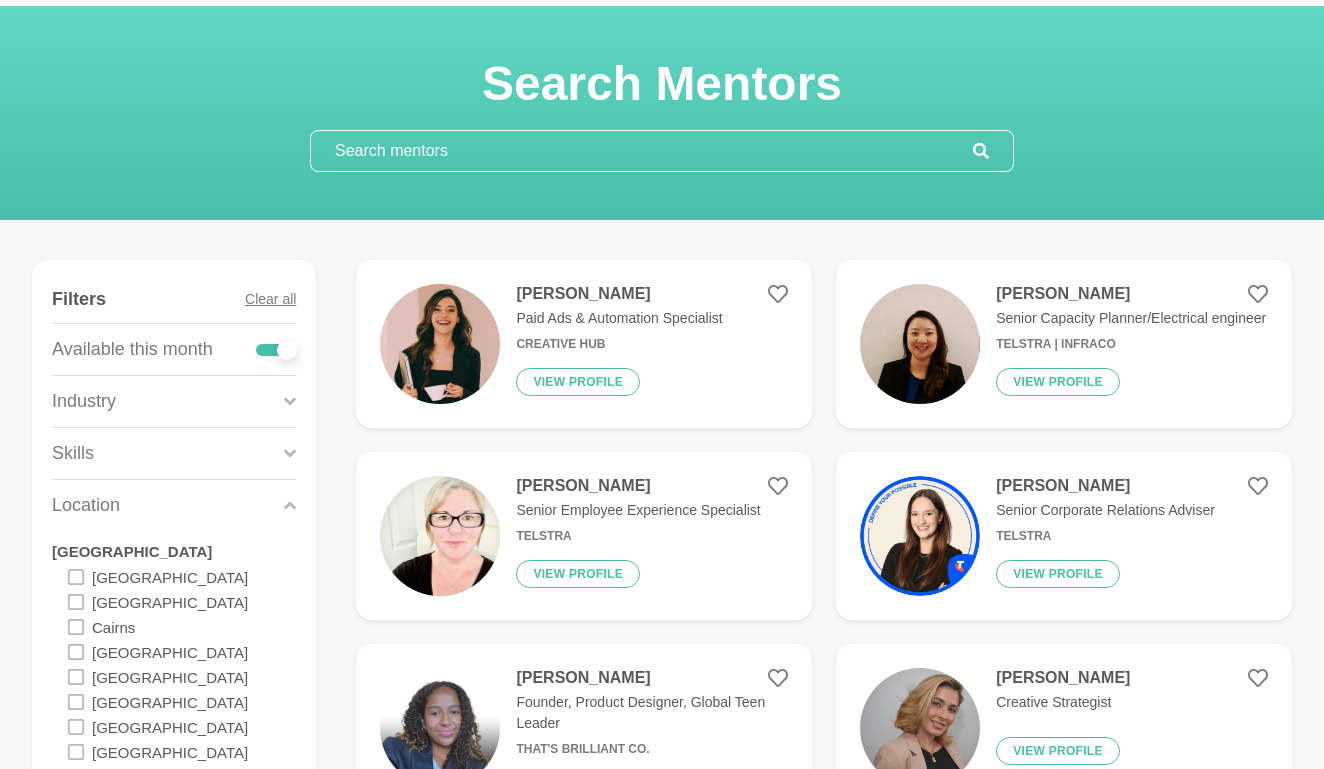 scroll, scrollTop: 69, scrollLeft: 0, axis: vertical 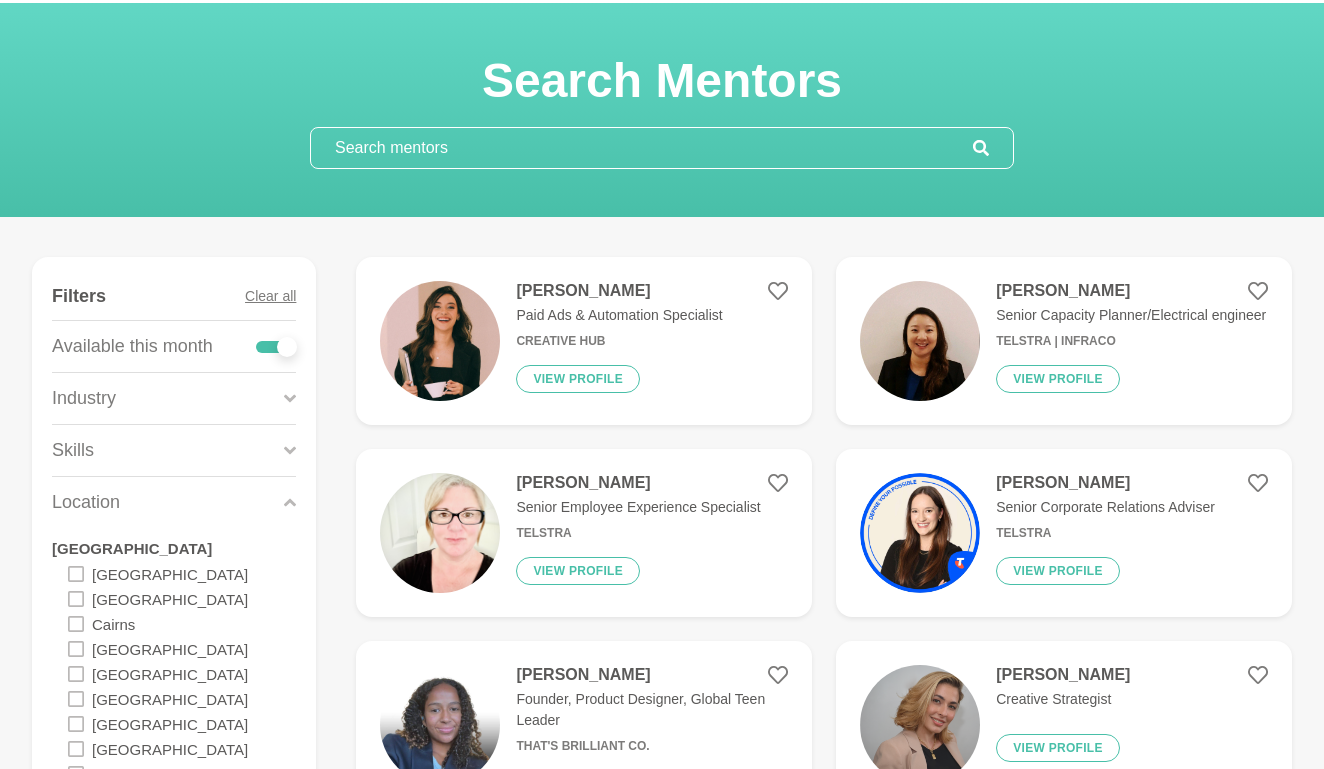 click 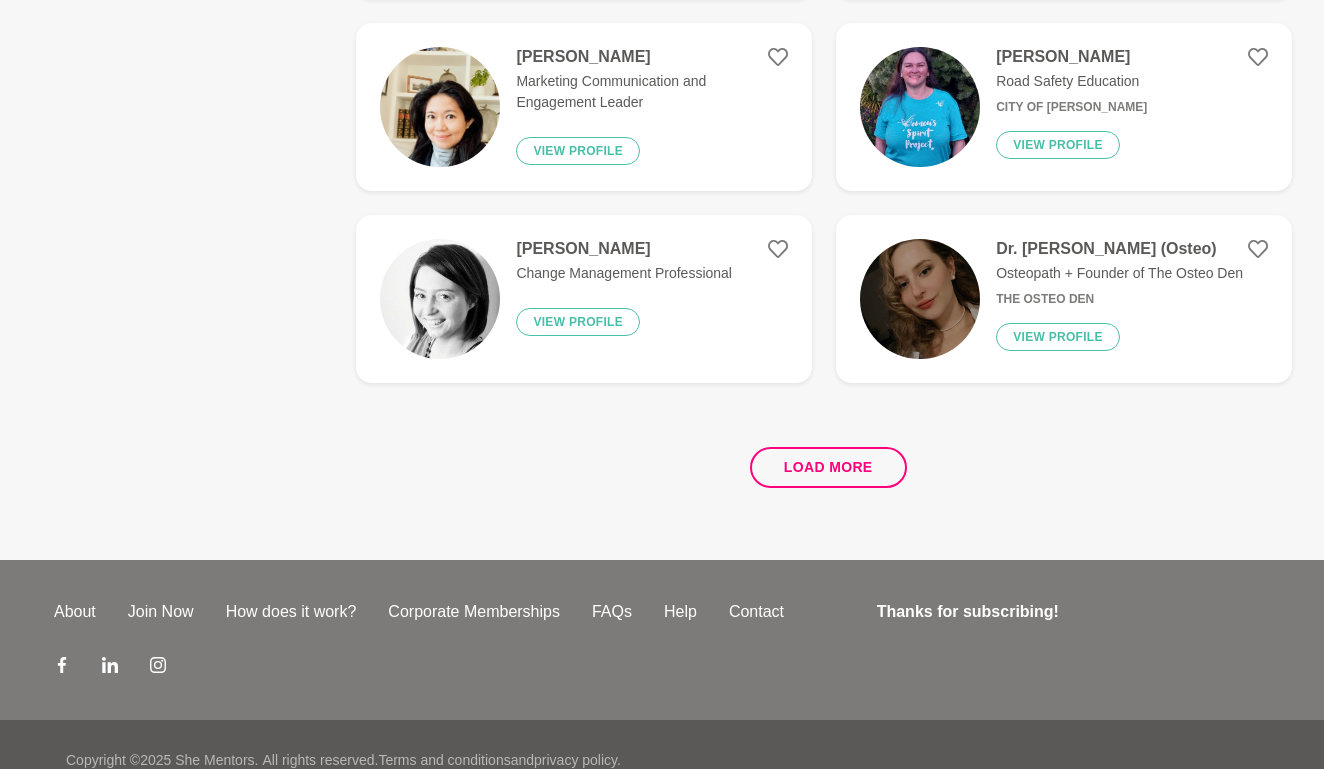 scroll, scrollTop: 3829, scrollLeft: 0, axis: vertical 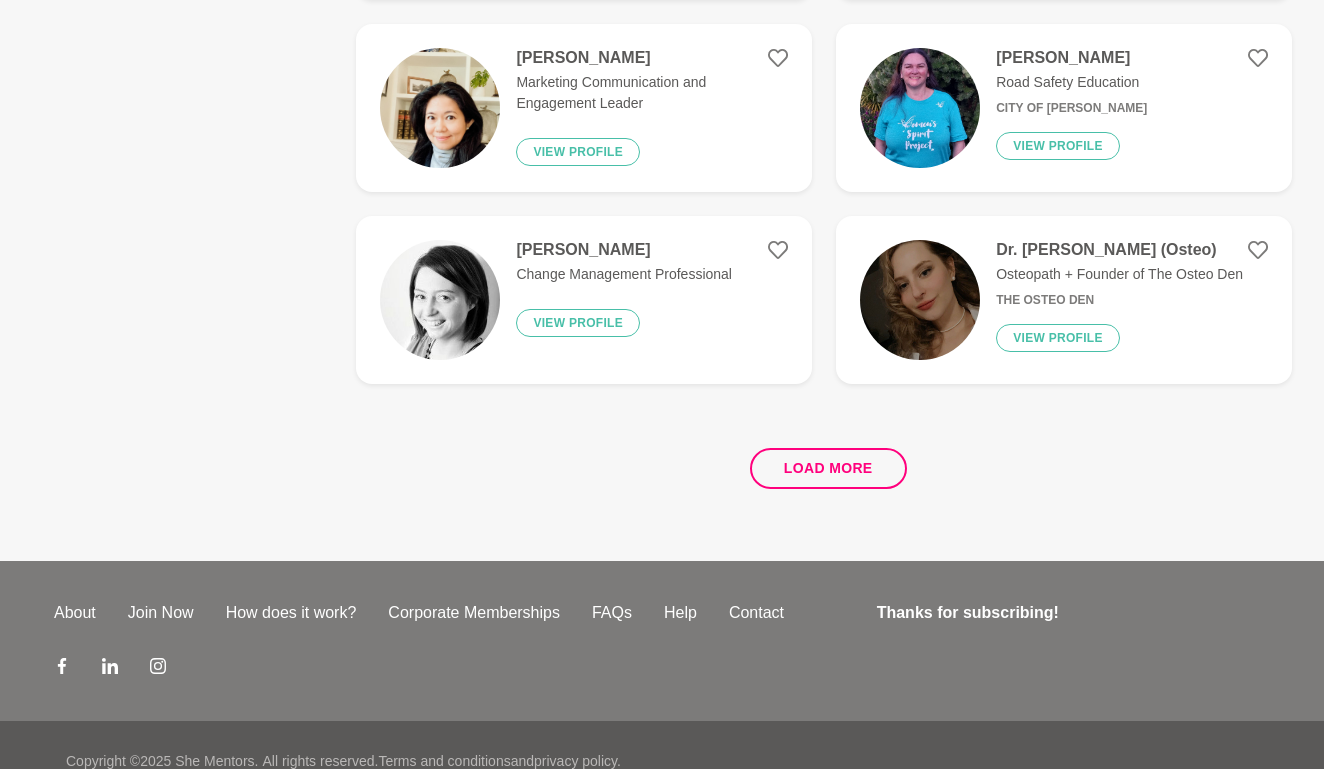 click on "Load more" at bounding box center [824, 460] 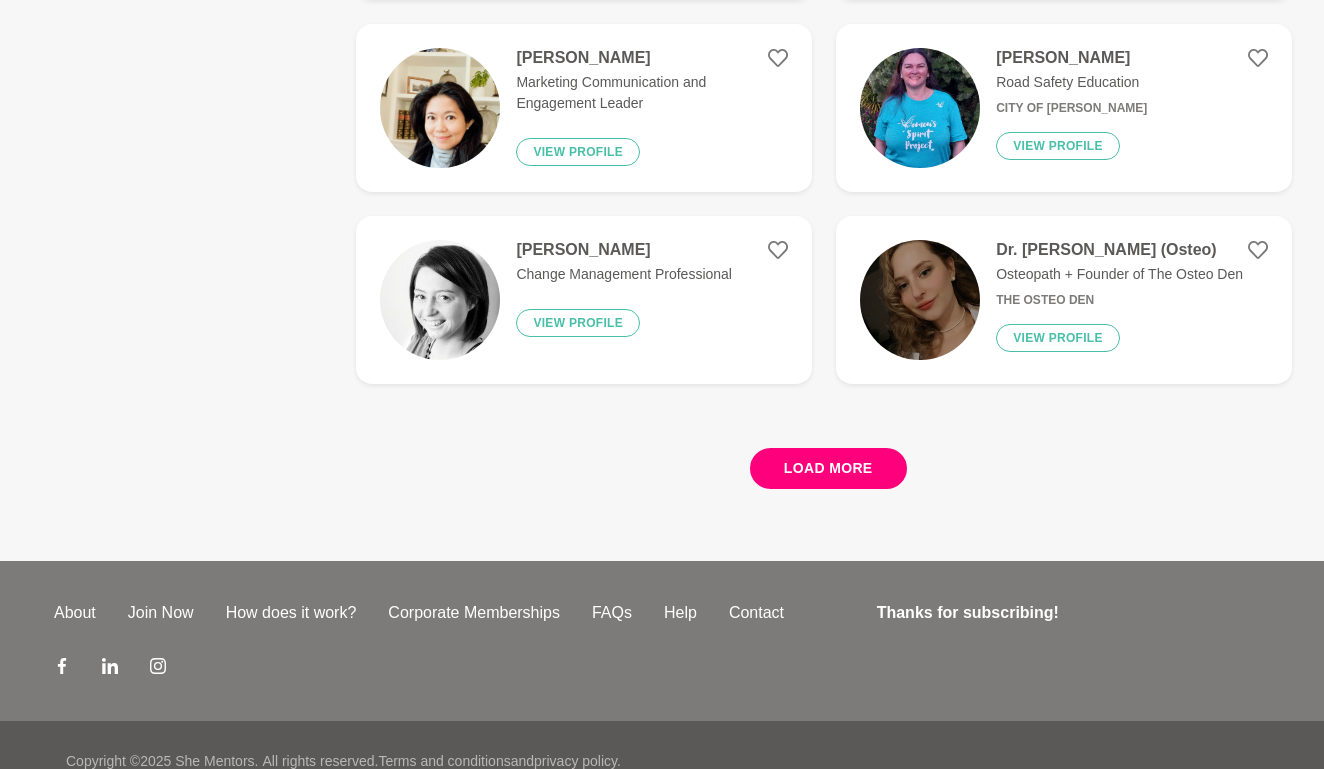 click on "Load more" at bounding box center (828, 468) 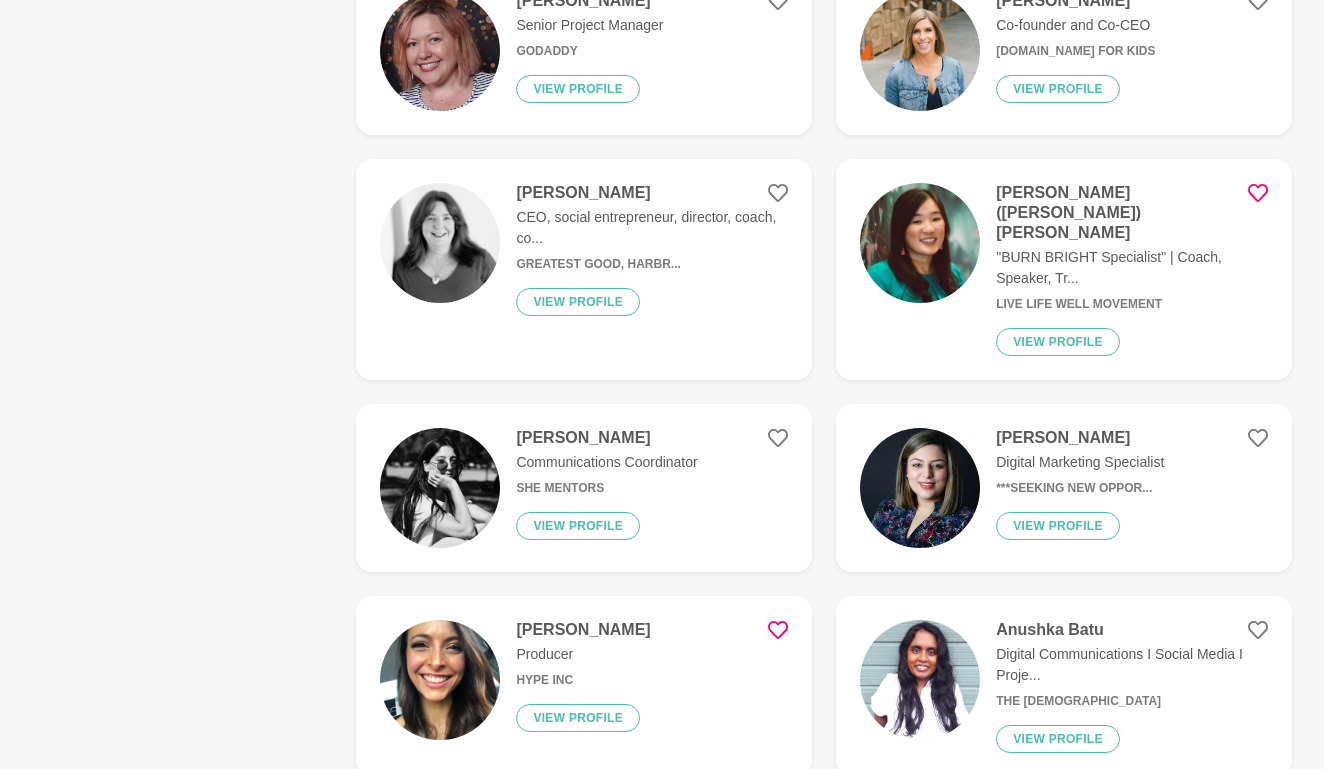 scroll, scrollTop: 7505, scrollLeft: 0, axis: vertical 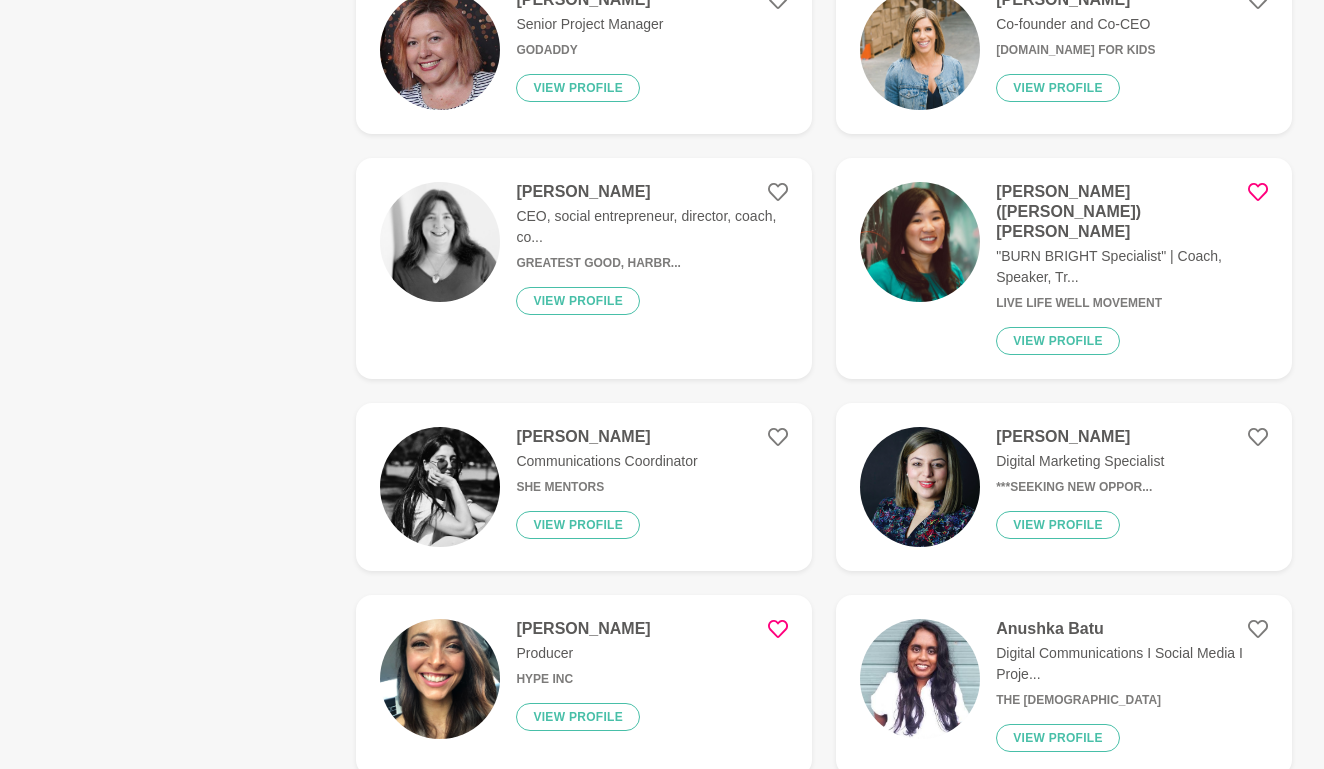 click on "Load more" at bounding box center (828, 860) 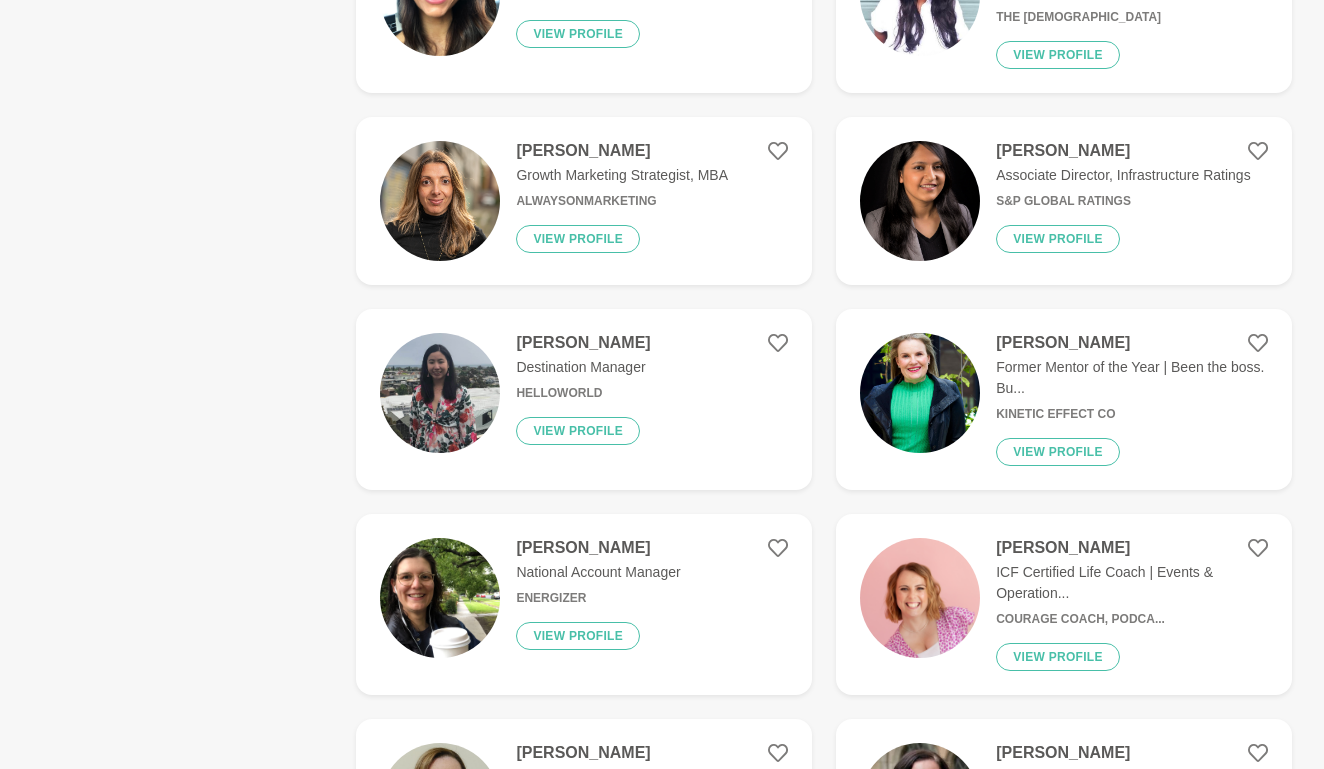 scroll, scrollTop: 8190, scrollLeft: 0, axis: vertical 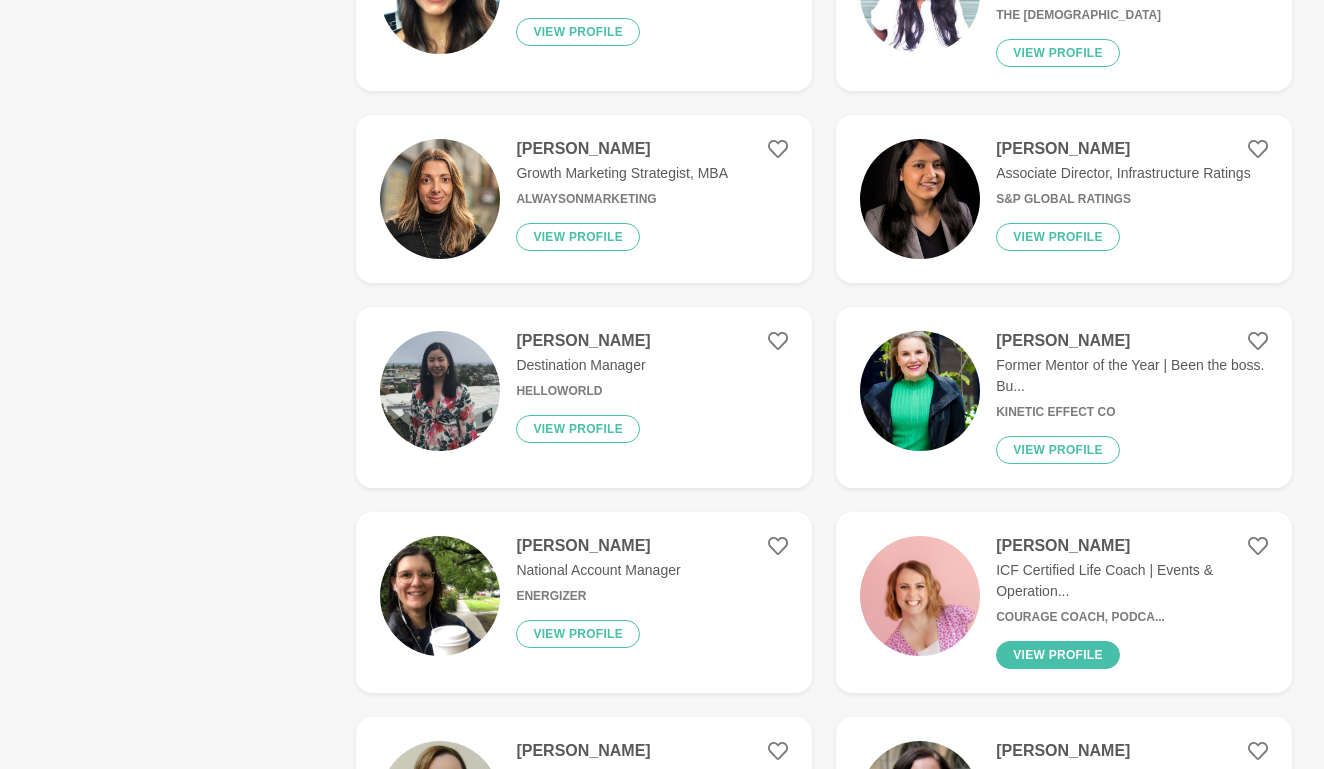 click on "View profile" at bounding box center (1058, 655) 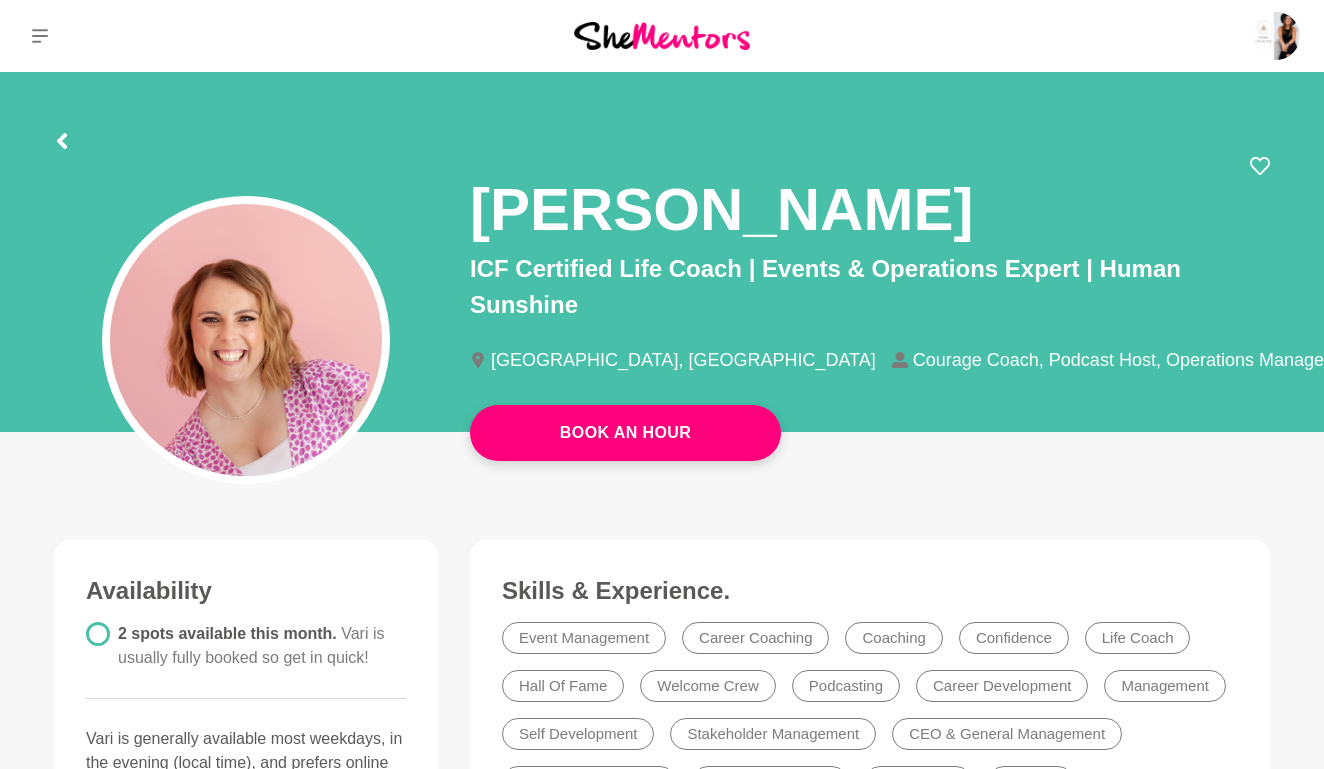 scroll, scrollTop: 0, scrollLeft: 0, axis: both 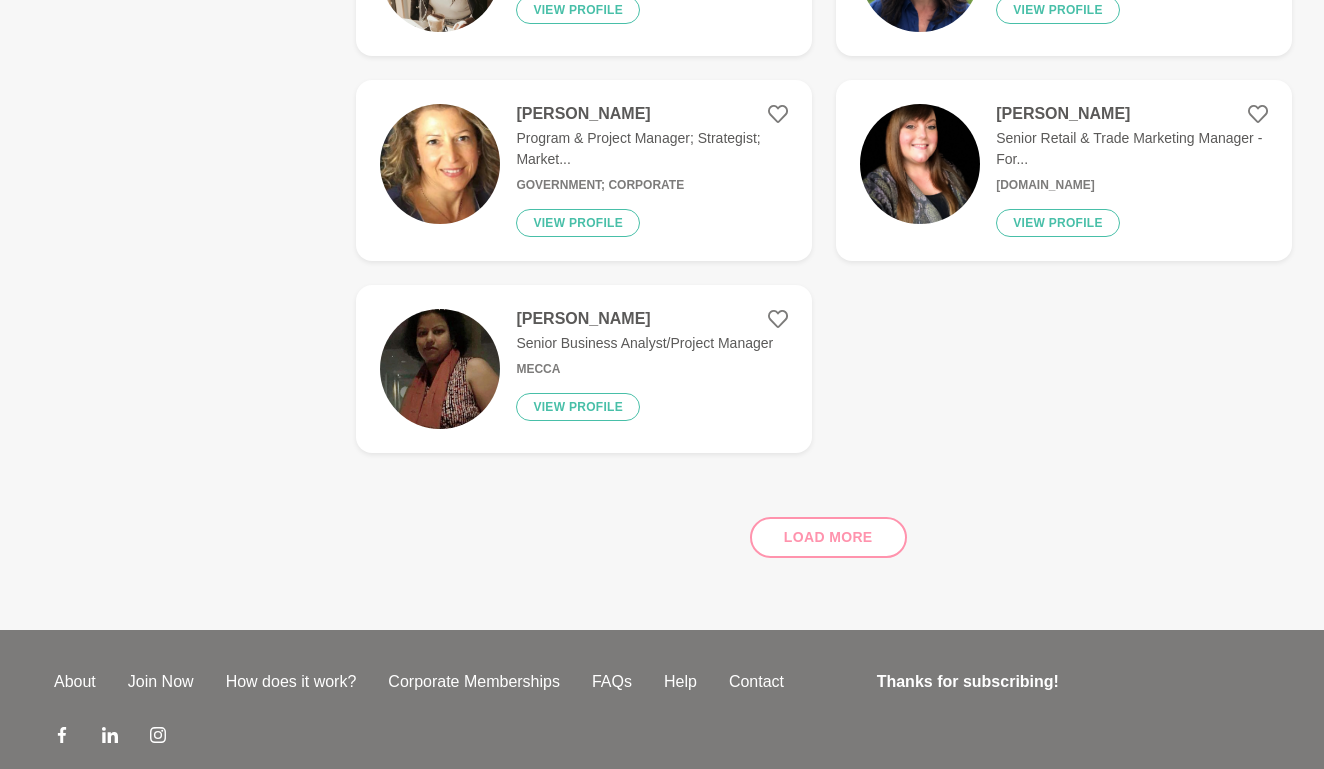 click on "Load more" at bounding box center (824, 529) 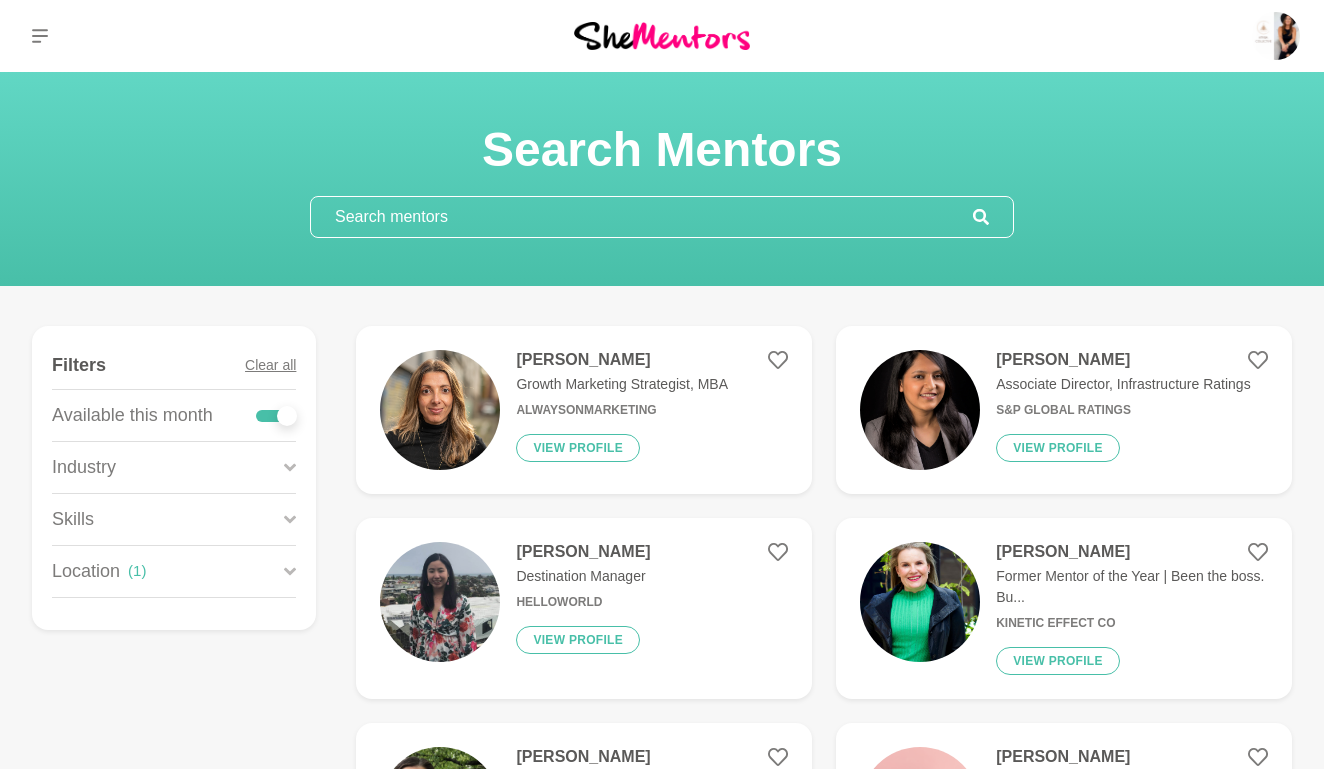 scroll, scrollTop: 0, scrollLeft: 0, axis: both 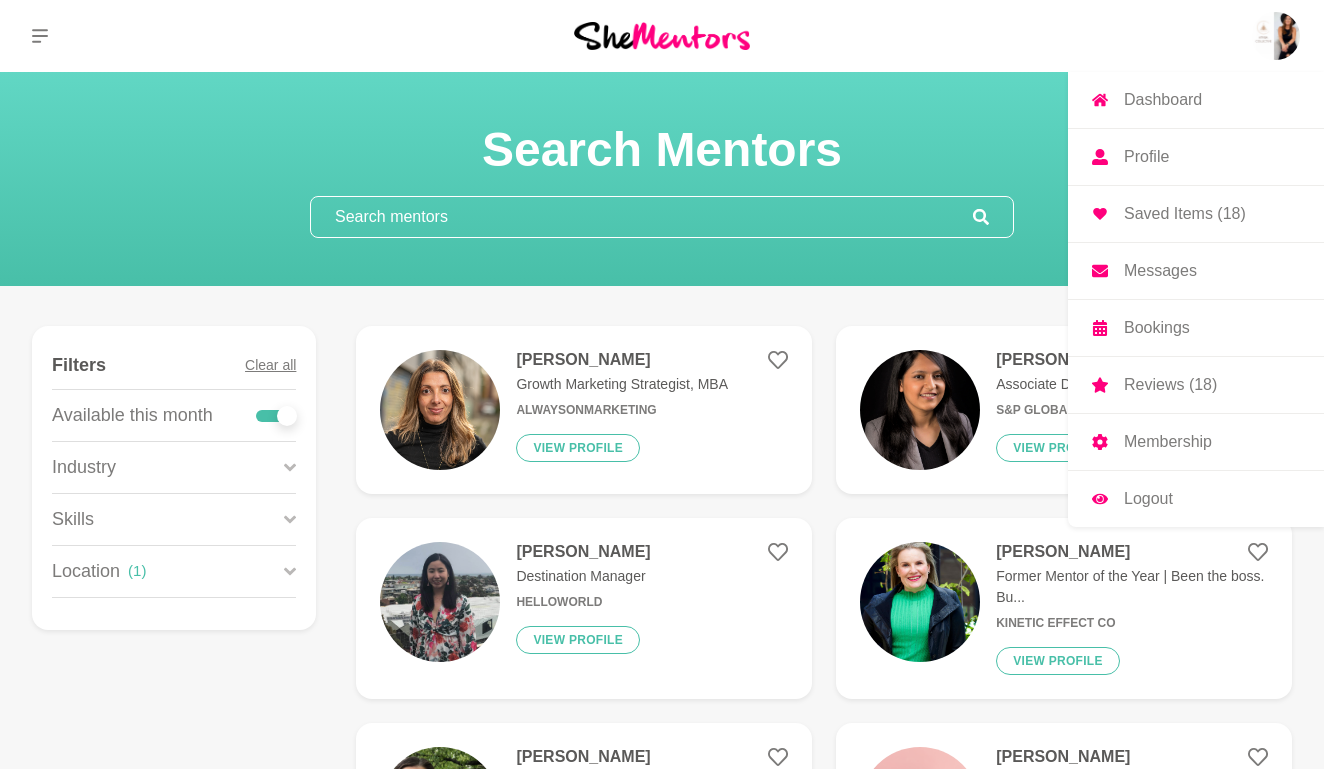 click on "Saved Items (18)" at bounding box center (1185, 214) 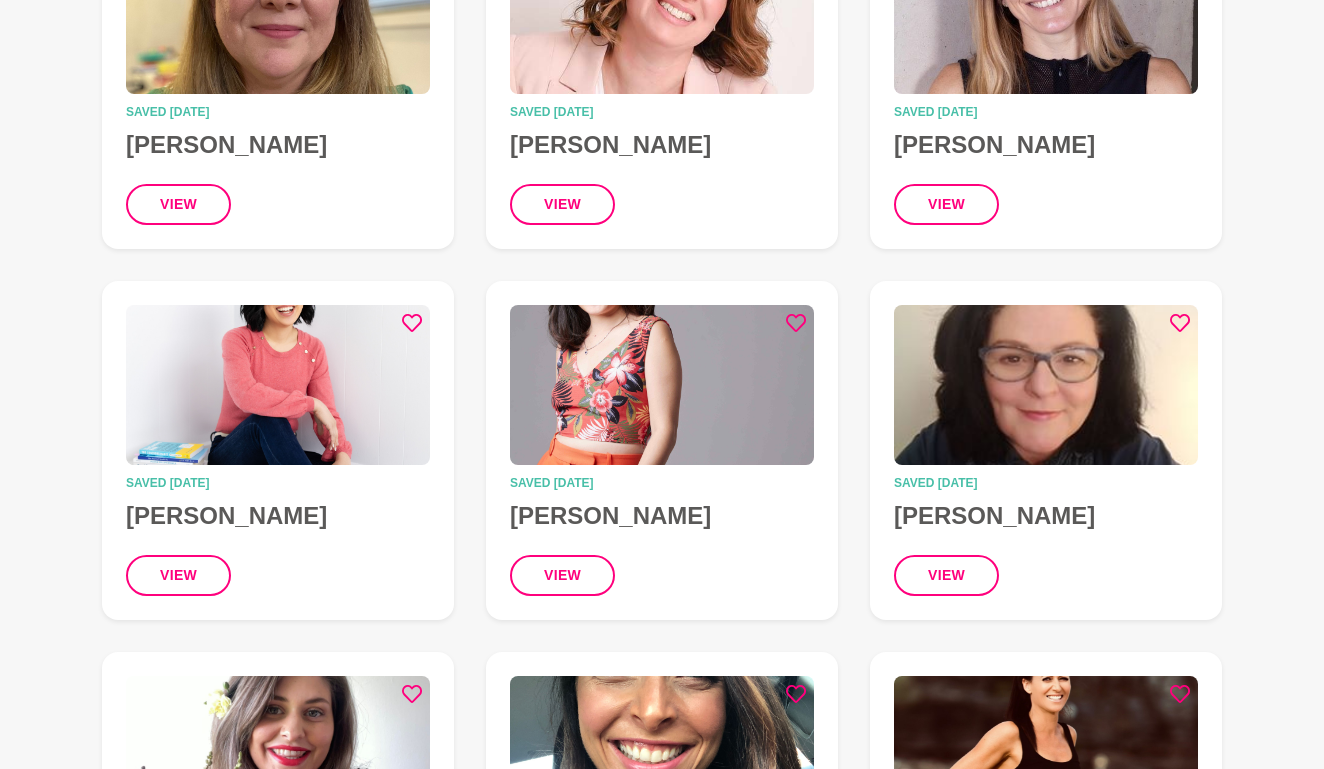 scroll, scrollTop: 379, scrollLeft: 0, axis: vertical 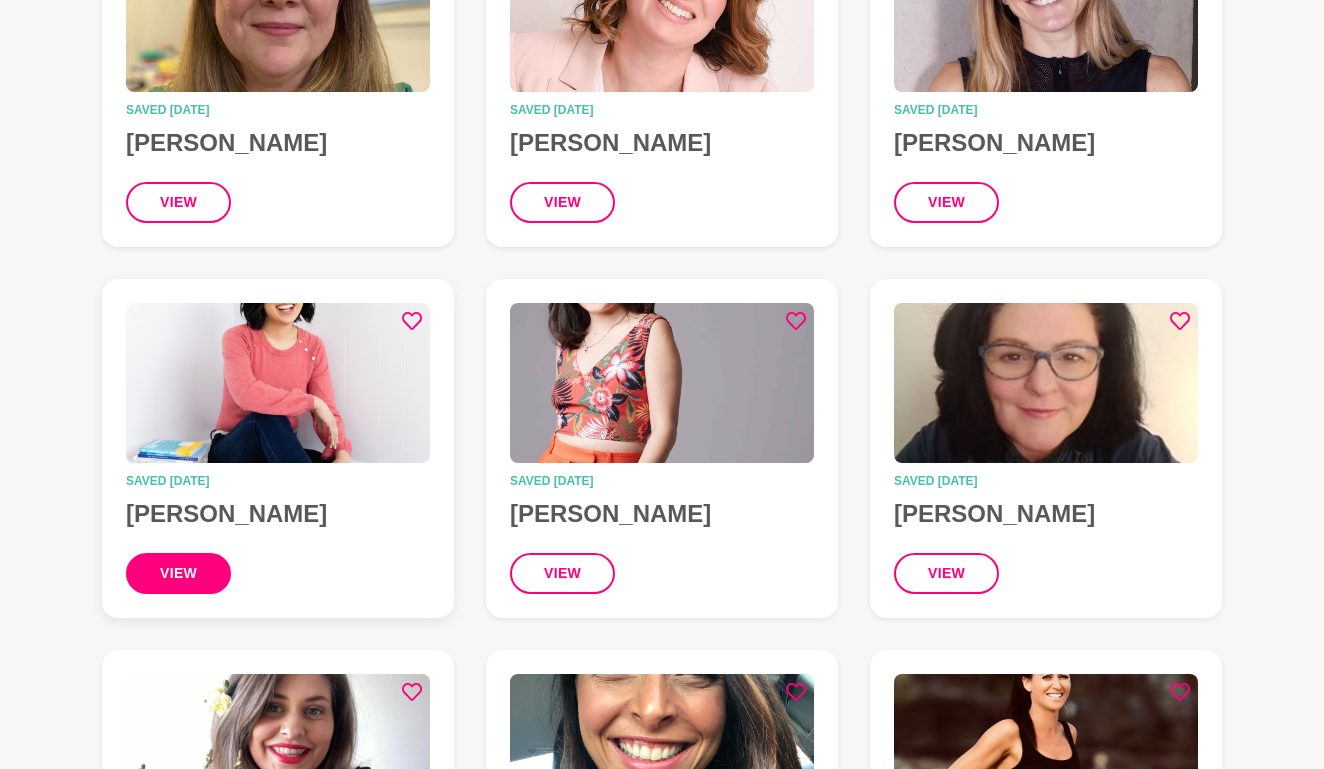 click on "view" at bounding box center [178, 573] 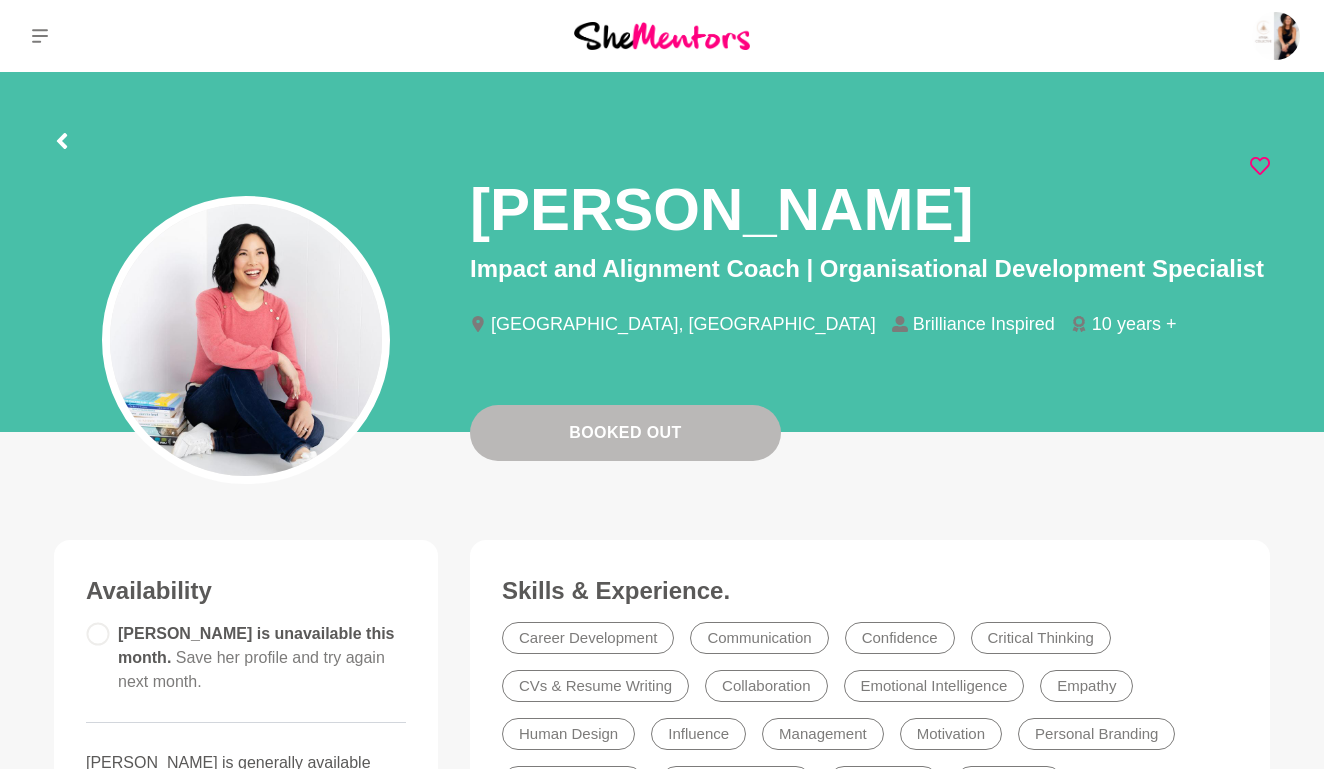 scroll, scrollTop: 0, scrollLeft: 0, axis: both 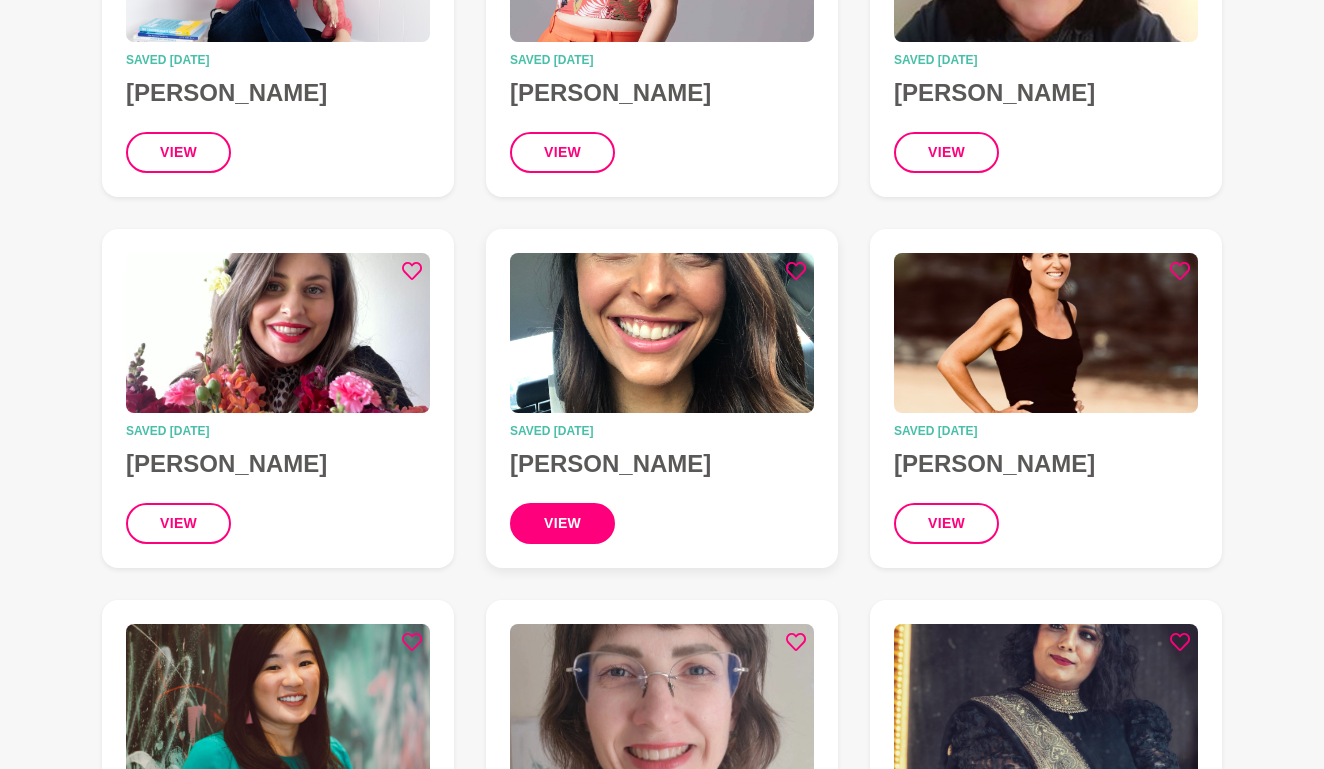 click on "view" at bounding box center (562, 523) 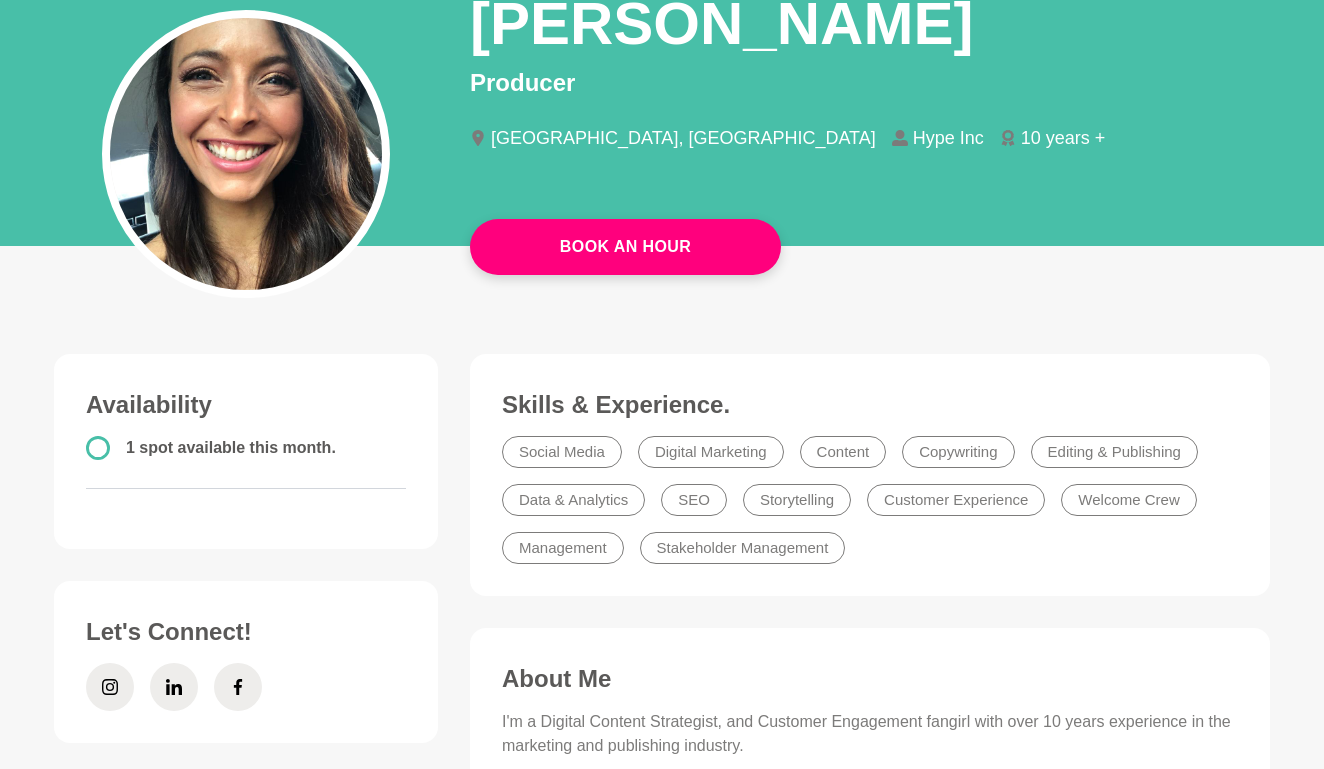 scroll, scrollTop: 202, scrollLeft: 0, axis: vertical 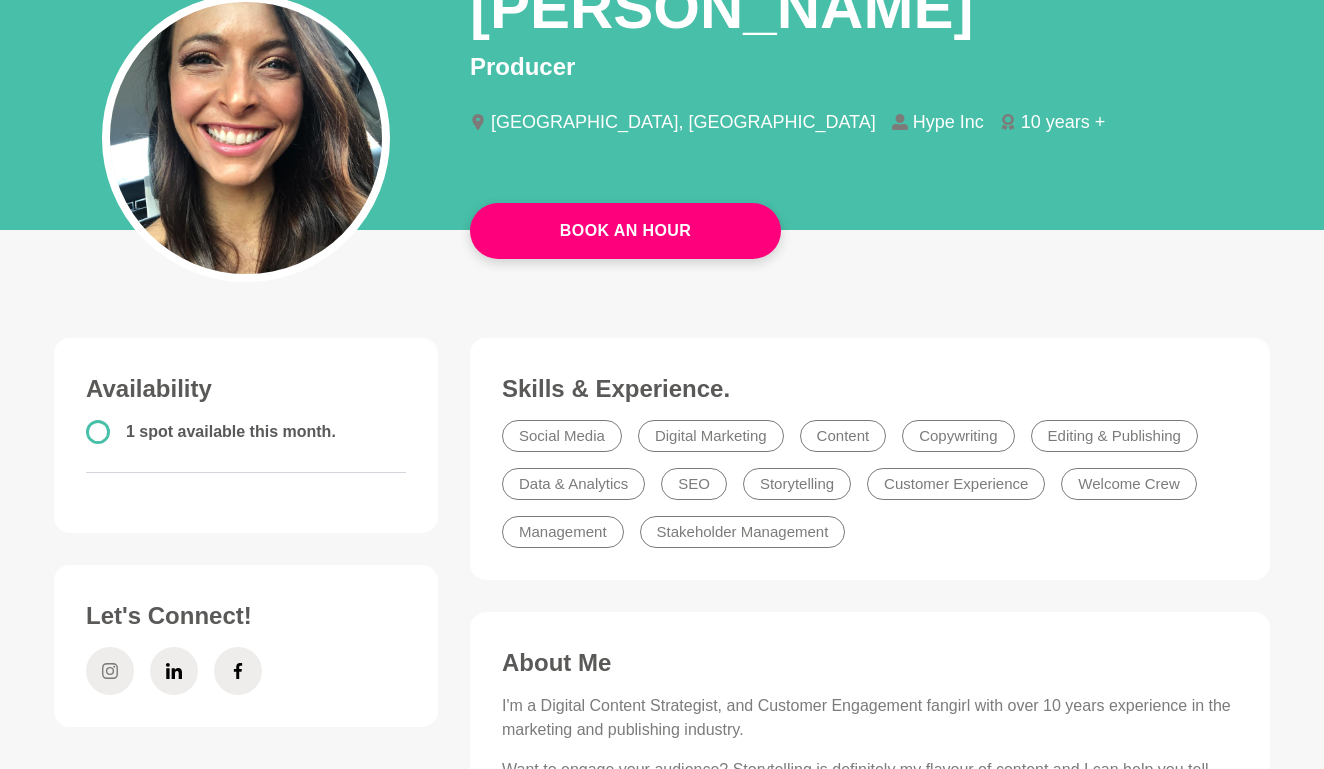 click at bounding box center (110, 671) 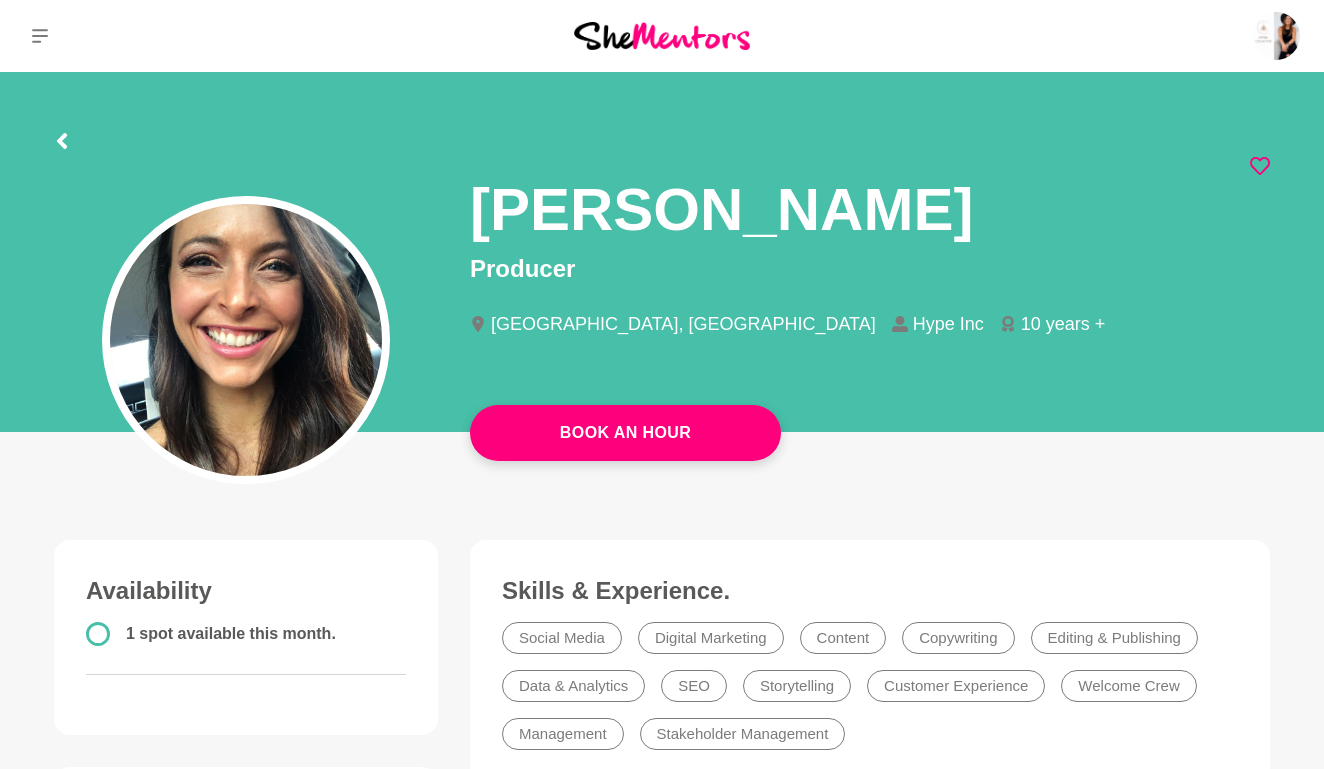 scroll, scrollTop: 0, scrollLeft: 0, axis: both 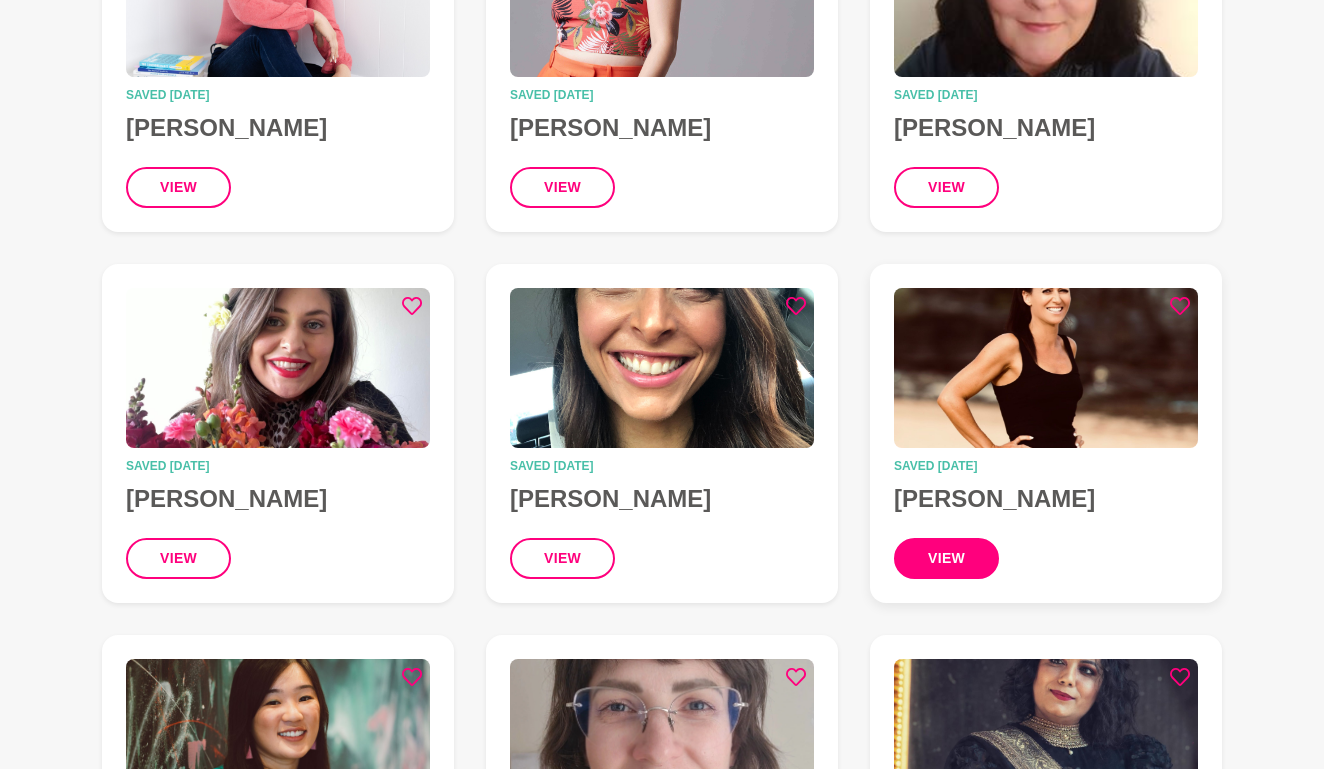 click on "view" at bounding box center [946, 558] 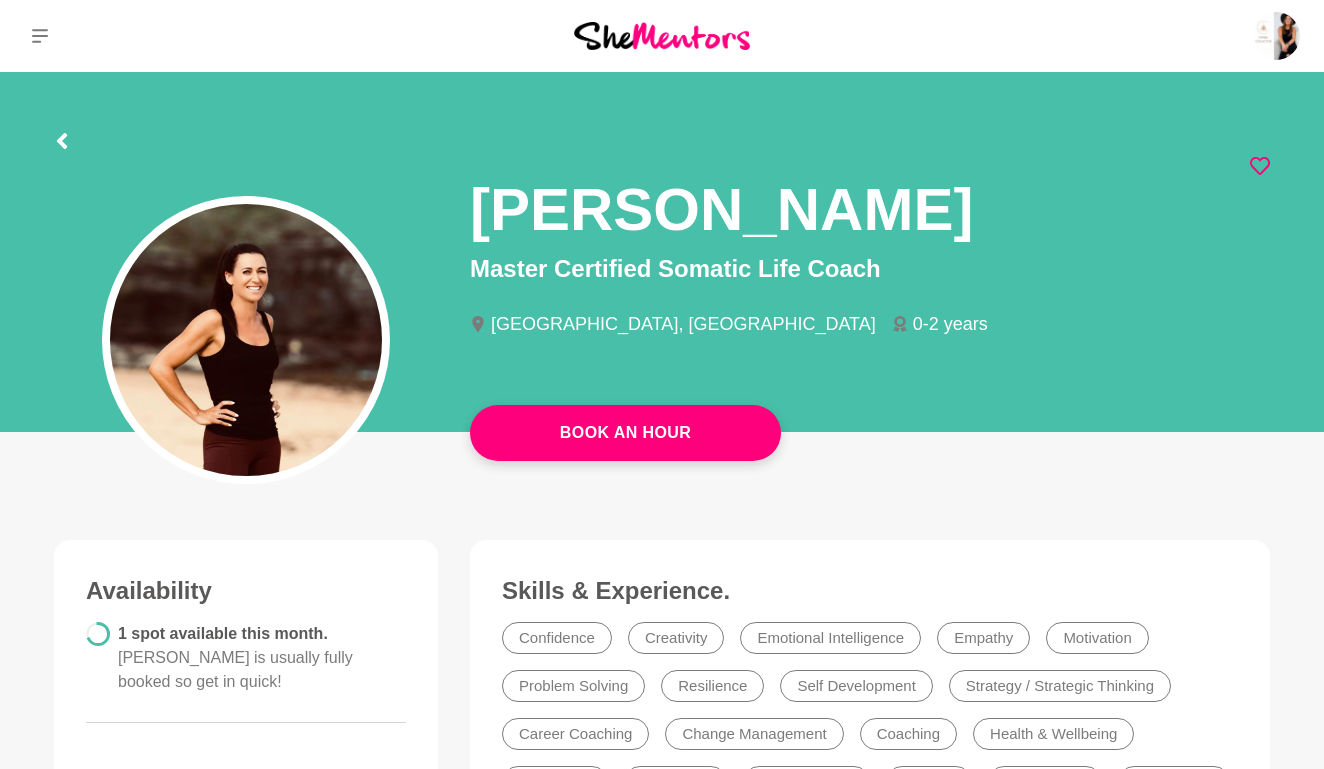 scroll, scrollTop: 0, scrollLeft: 0, axis: both 